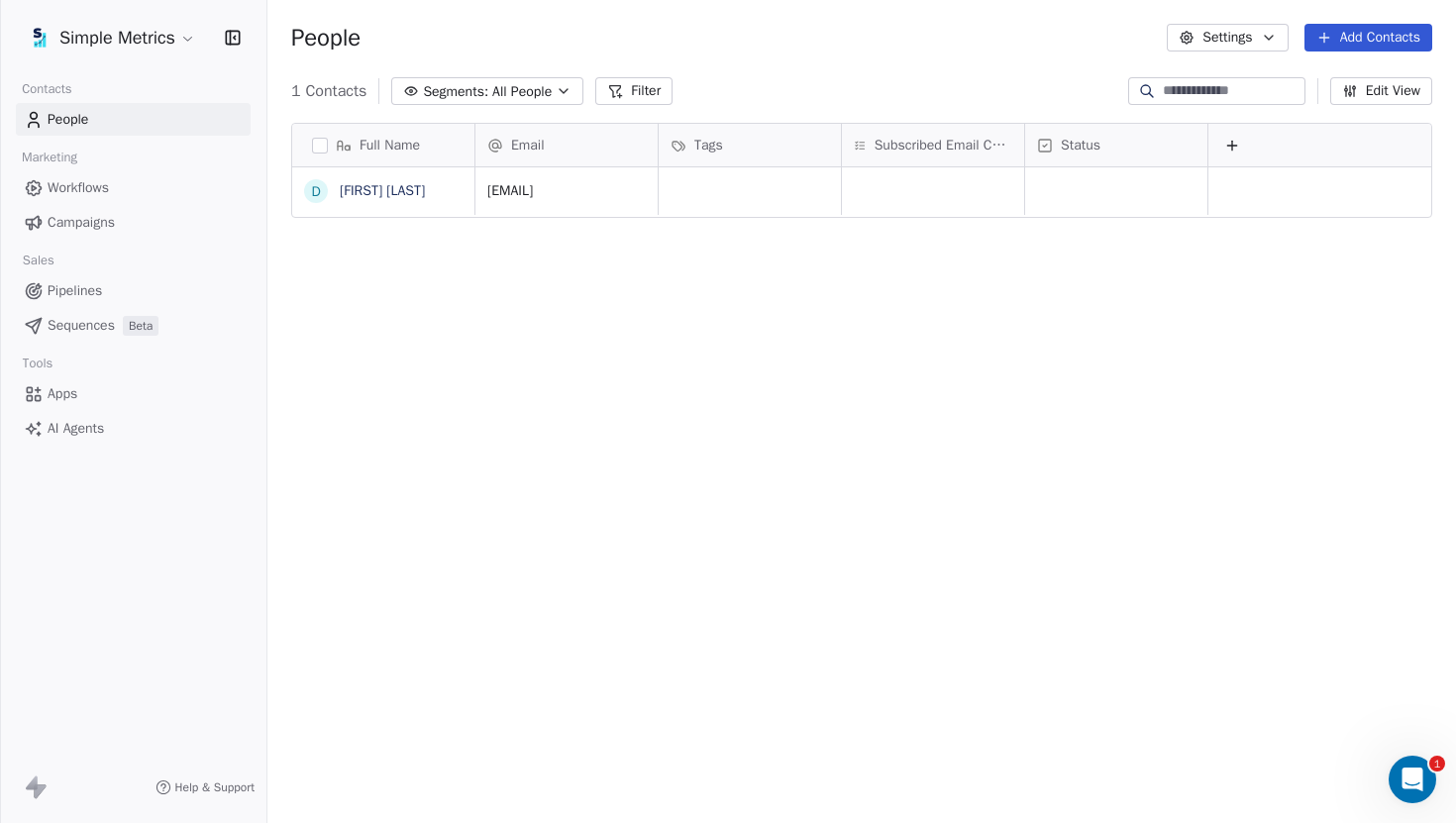 scroll, scrollTop: 0, scrollLeft: 0, axis: both 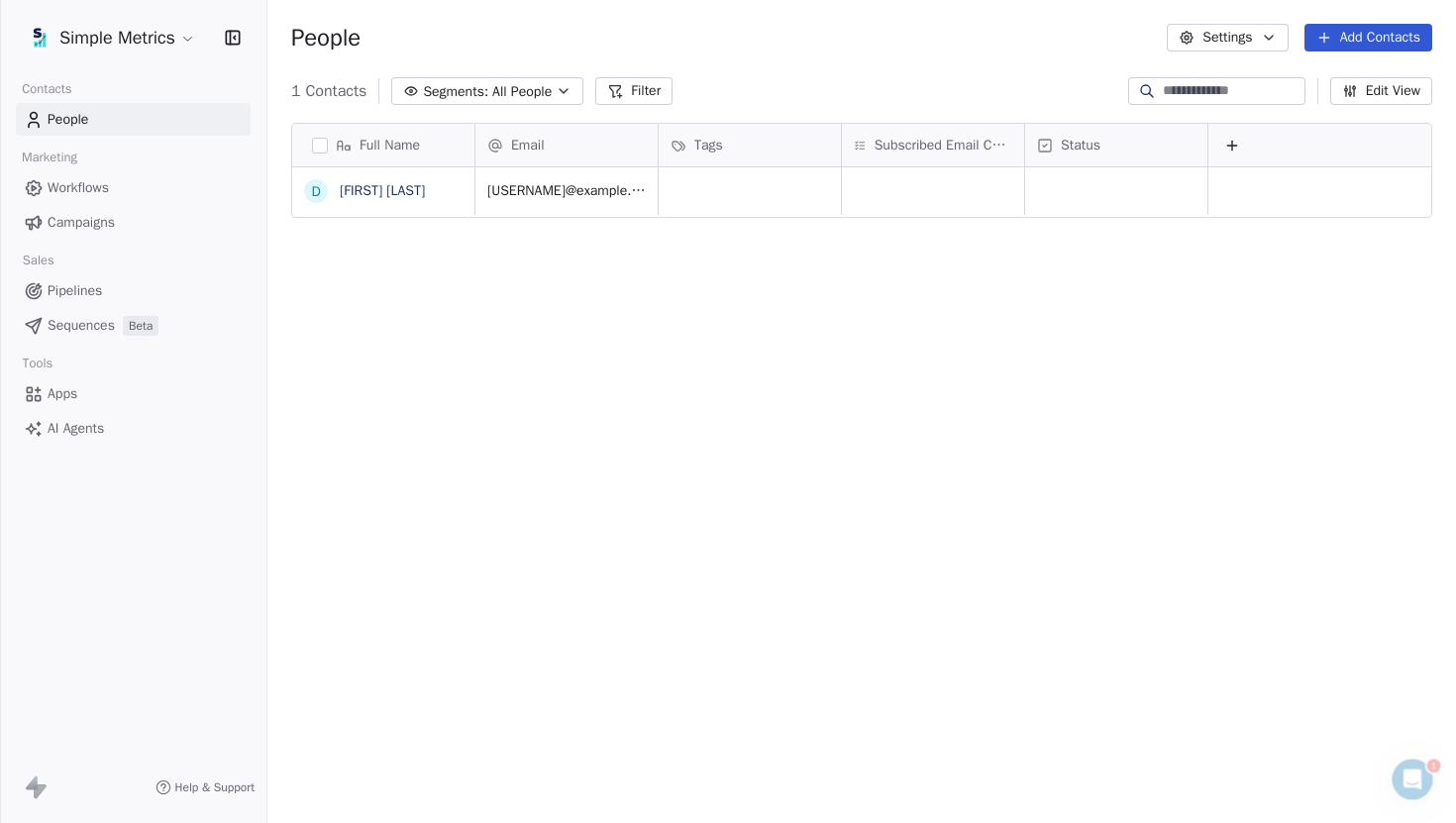 click at bounding box center (320, 146) 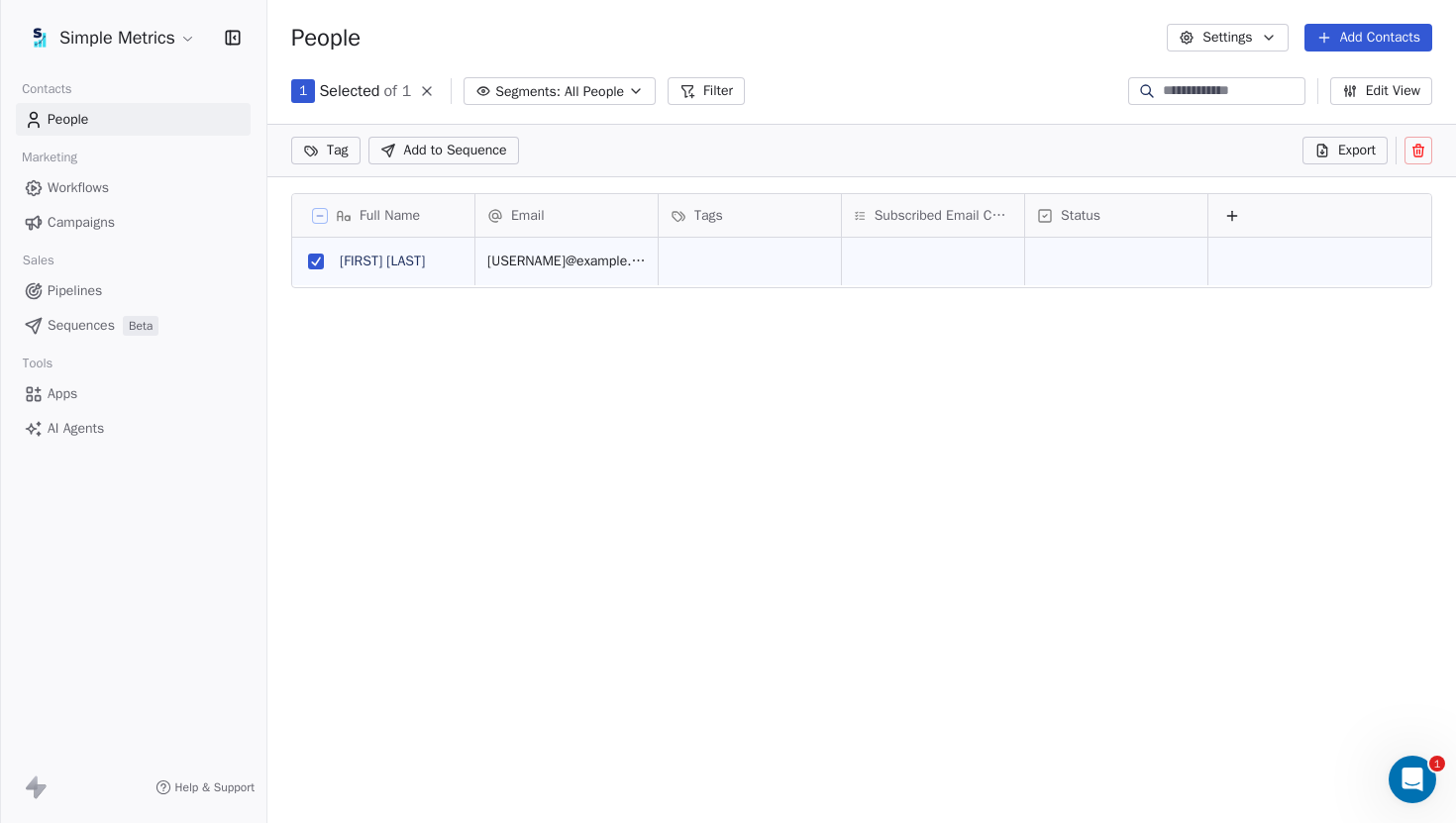 click 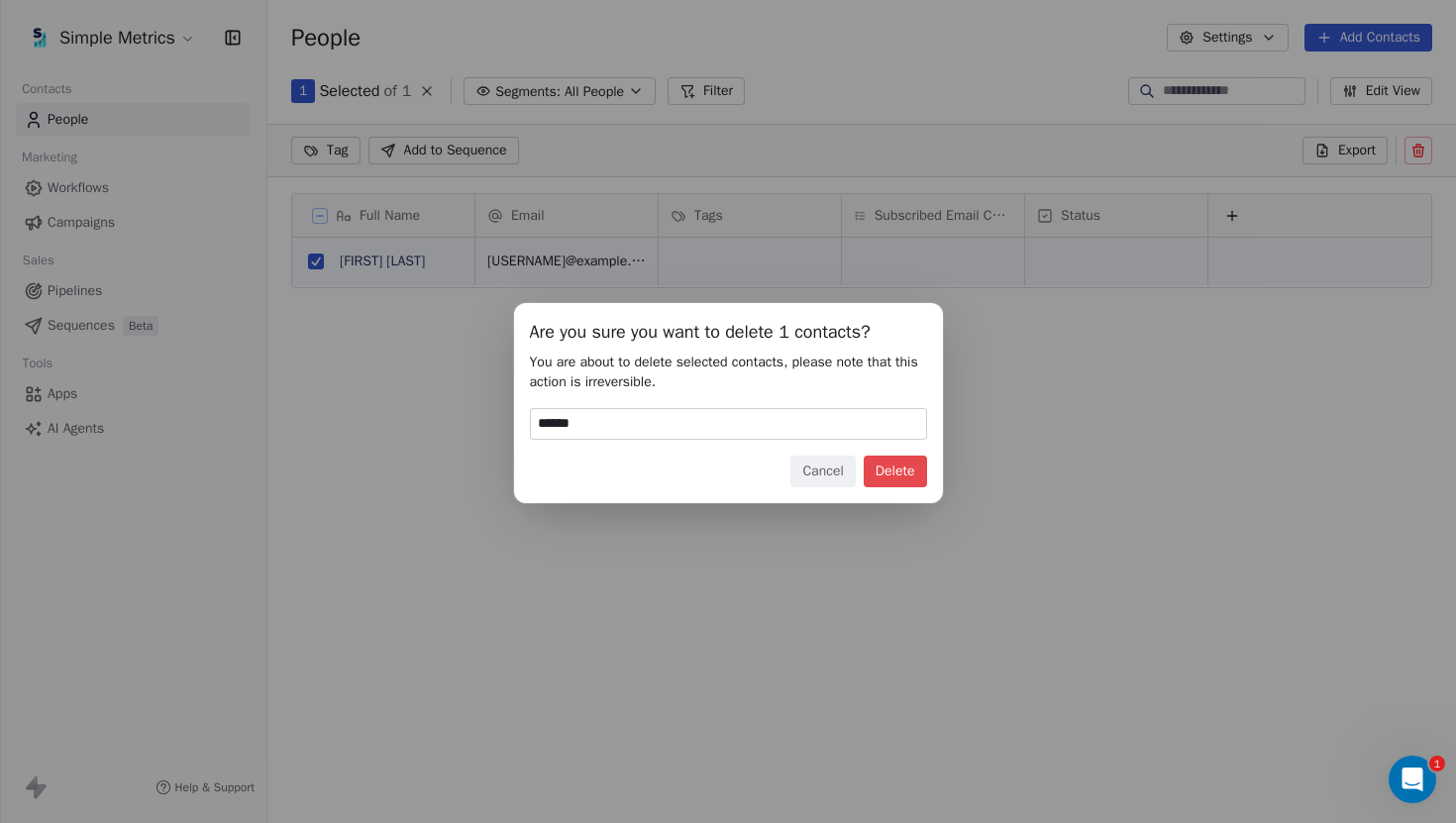 type on "******" 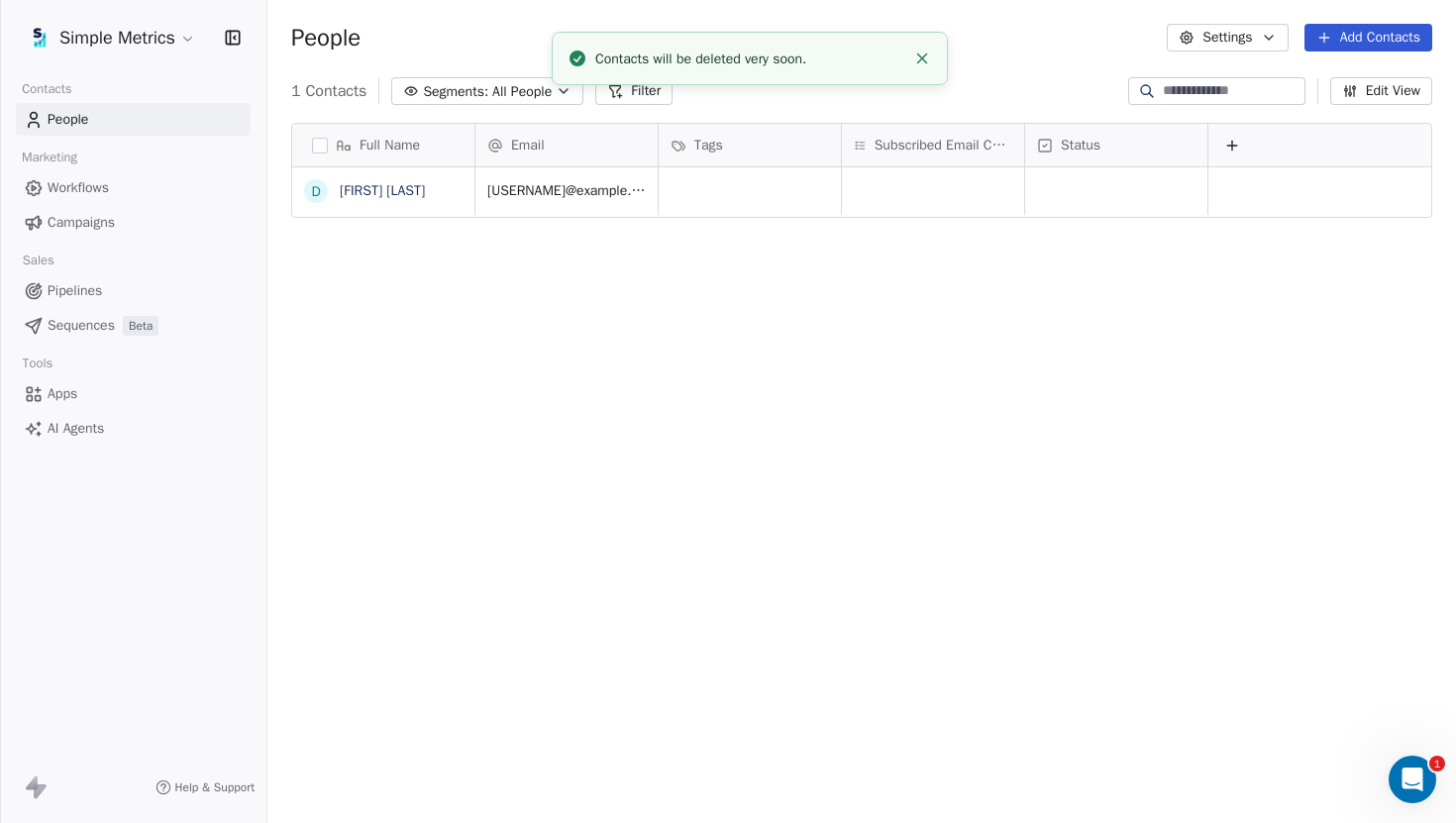 scroll, scrollTop: 15, scrollLeft: 16, axis: both 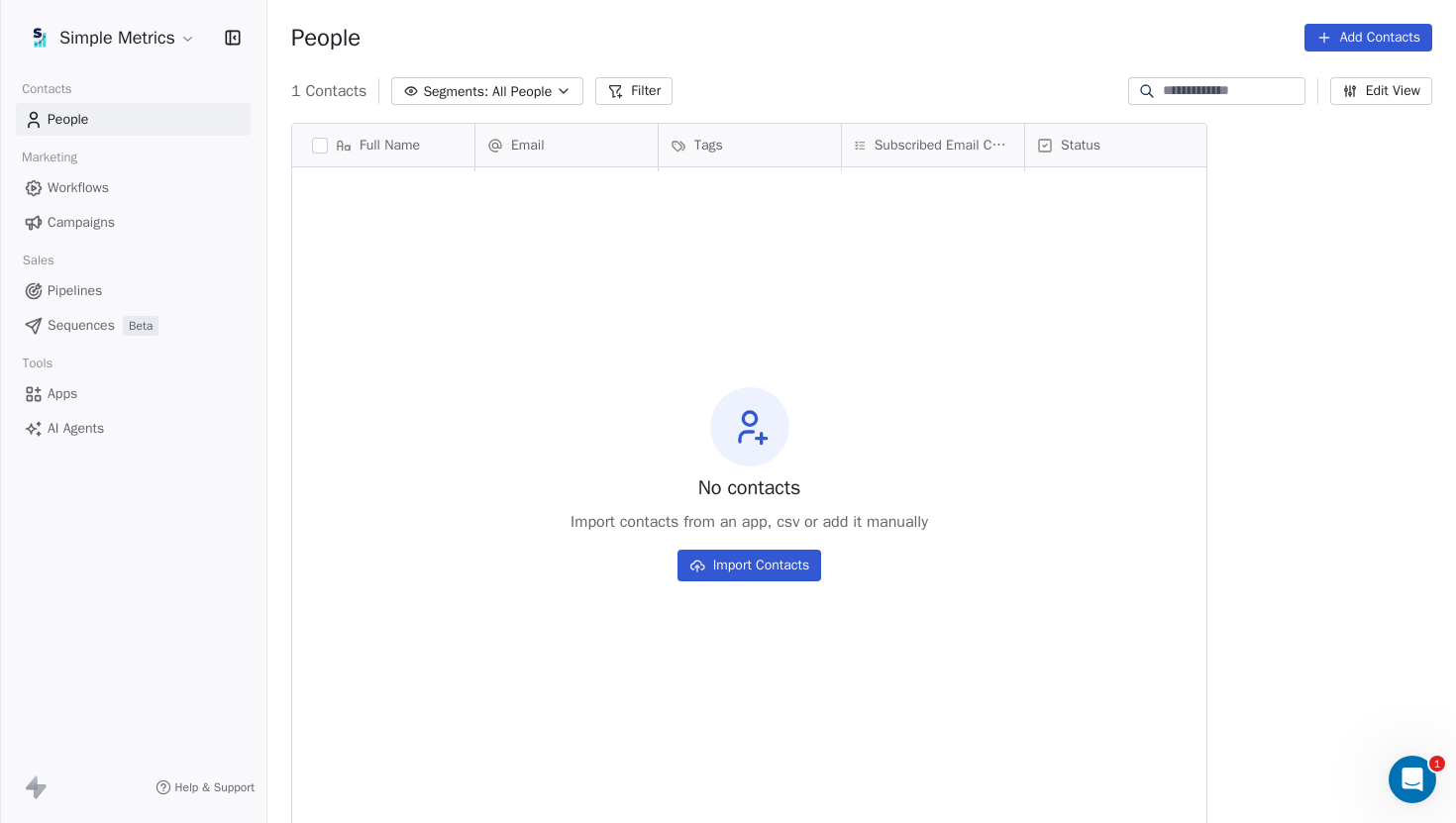 click on "Add Contacts" at bounding box center [1368, 38] 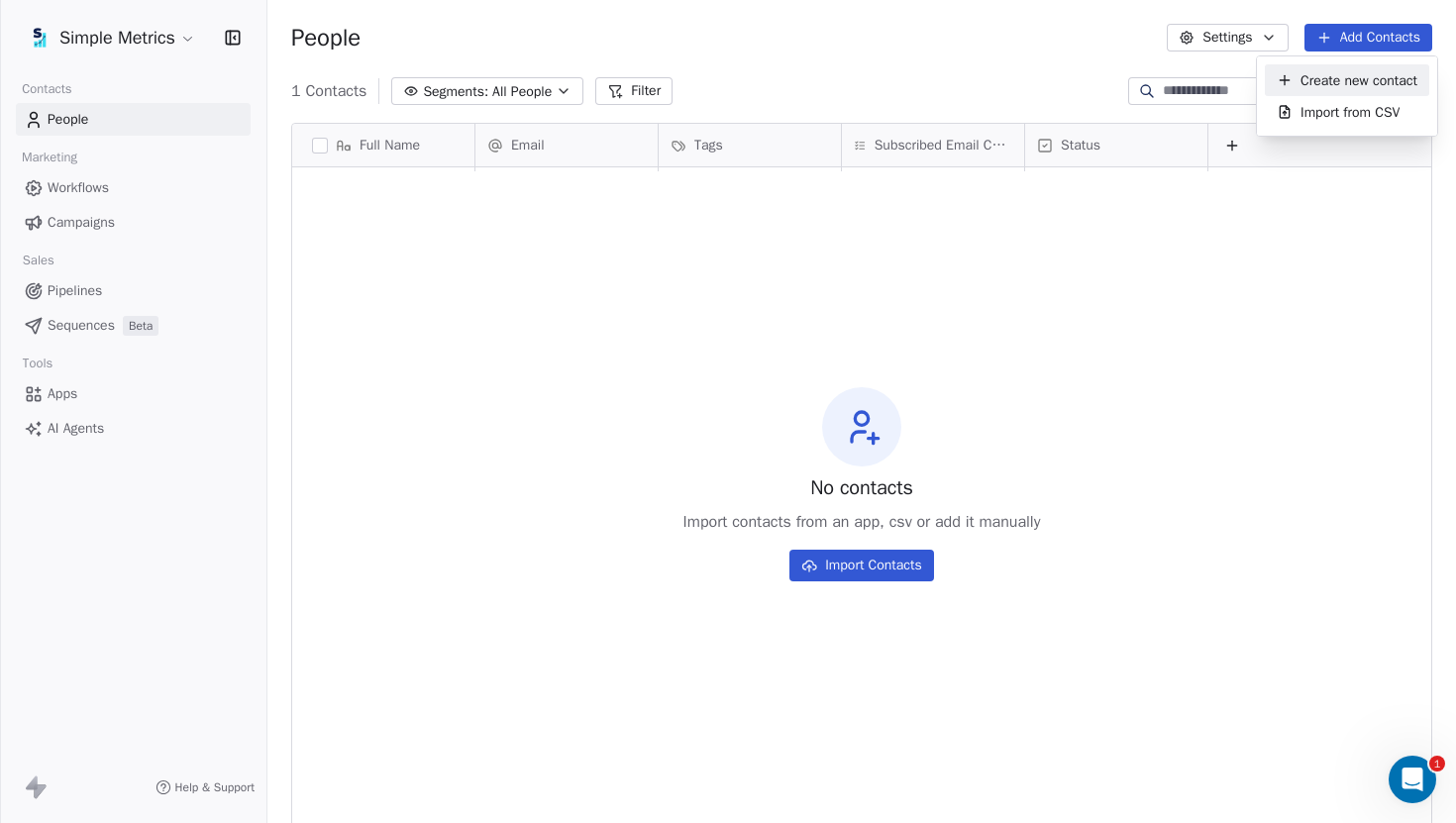 click on "Create new contact" at bounding box center [1347, 80] 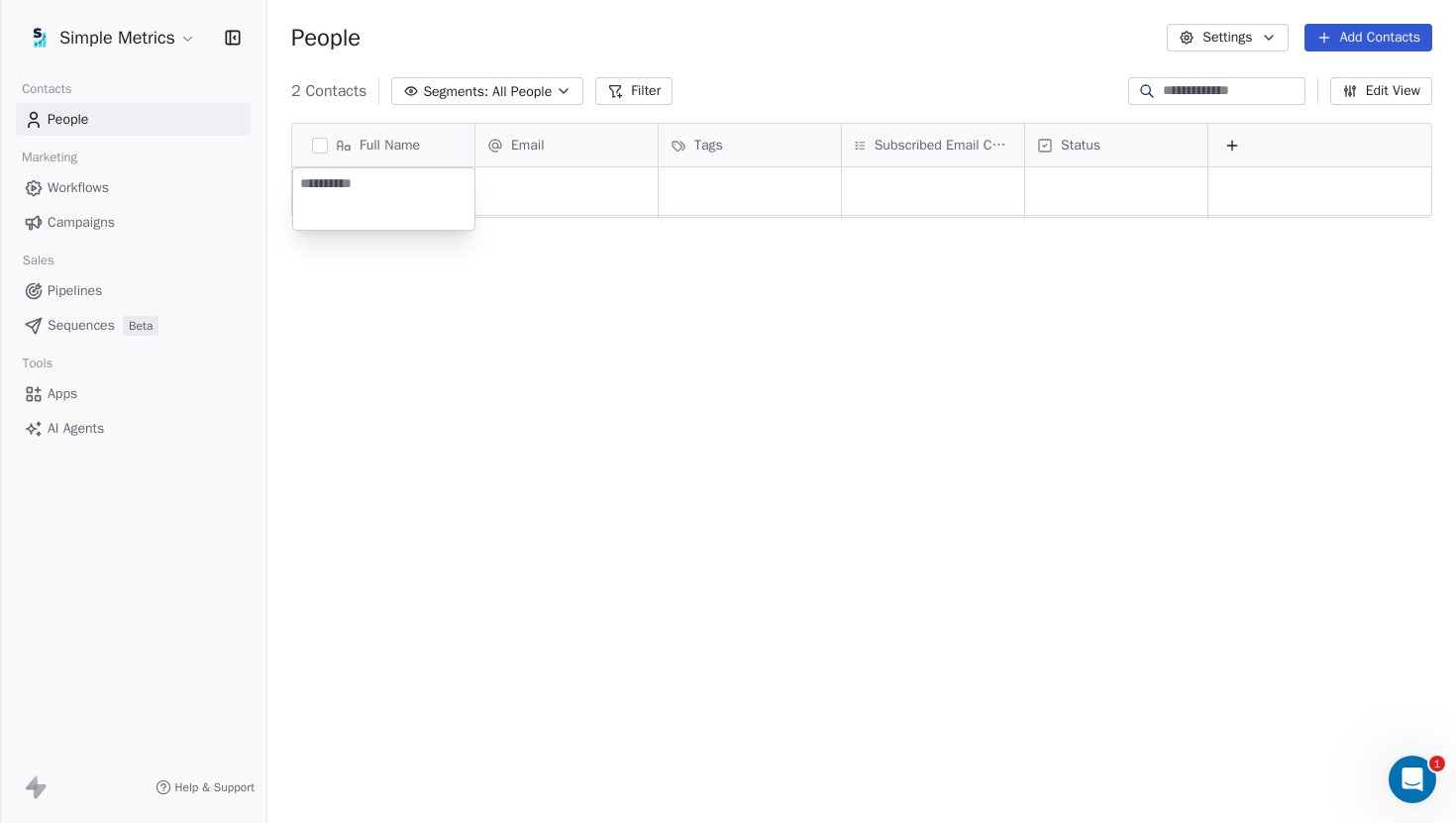 click on "Simple Metrics Contacts People Marketing Workflows Campaigns Sales Pipelines Sequences Beta Tools Apps AI Agents Help & Support People Settings  Add Contacts 2 Contacts Segments: All People Filter  Edit View Tag Add to Sequence Export Full Name Email Tags Subscribed Email Categories Status
To pick up a draggable item, press the space bar.
While dragging, use the arrow keys to move the item.
Press space again to drop the item in its new position, or press escape to cancel.
1" at bounding box center [728, 411] 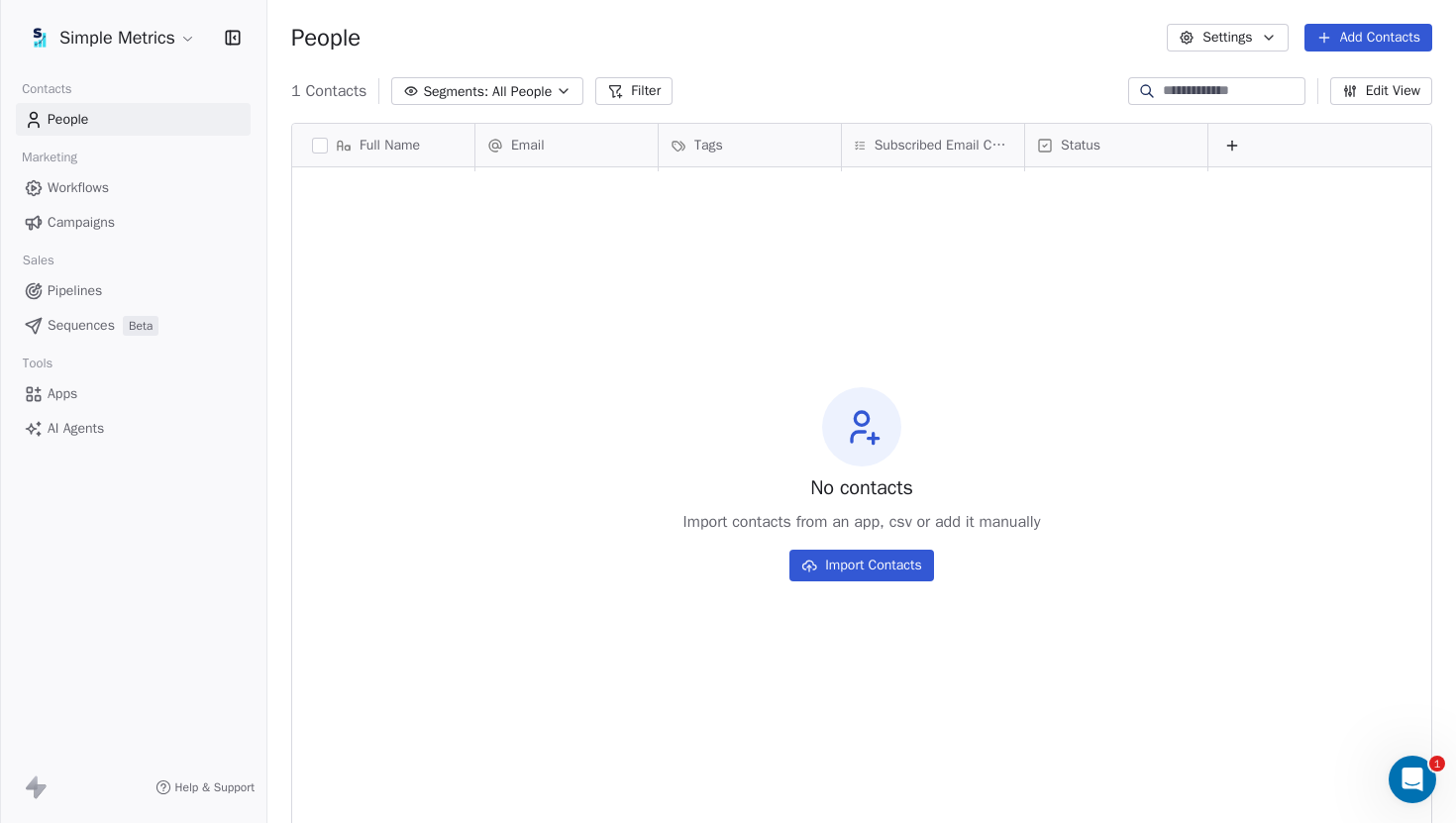click 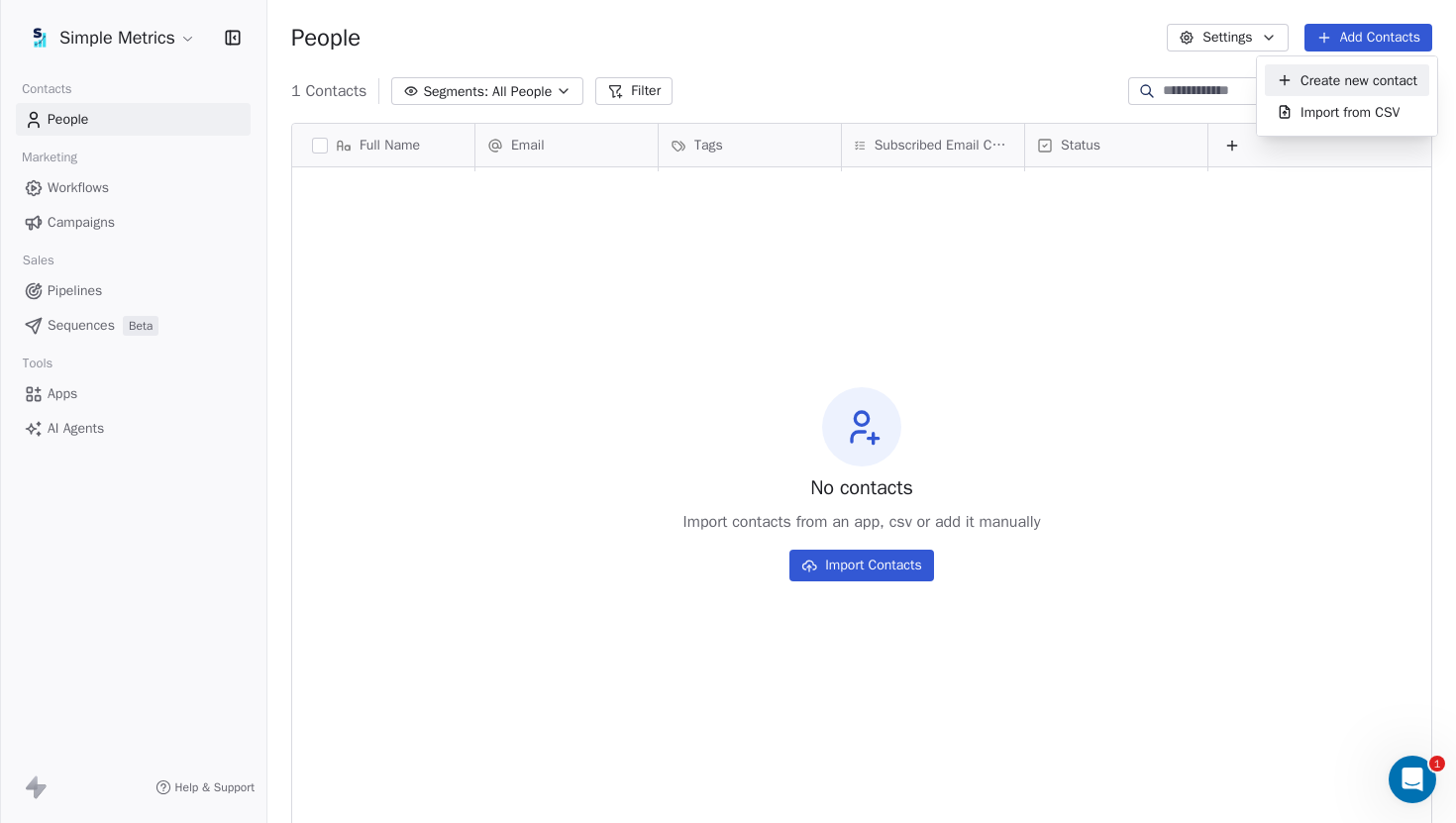 click on "Simple Metrics Contacts People Marketing Workflows Campaigns Sales Pipelines Sequences Beta Tools Apps AI Agents Help & Support People Settings  Add Contacts 1 Contacts Segments: All People Filter  Edit View Tag Add to Sequence Export Full Name Email Tags Subscribed Email Categories Status
To pick up a draggable item, press the space bar.
While dragging, use the arrow keys to move the item.
Press space again to drop the item in its new position, or press escape to cancel.
No contacts Import contacts from an app, csv or add it manually   Import Contacts   1 Create new contact Import from CSV" at bounding box center [728, 411] 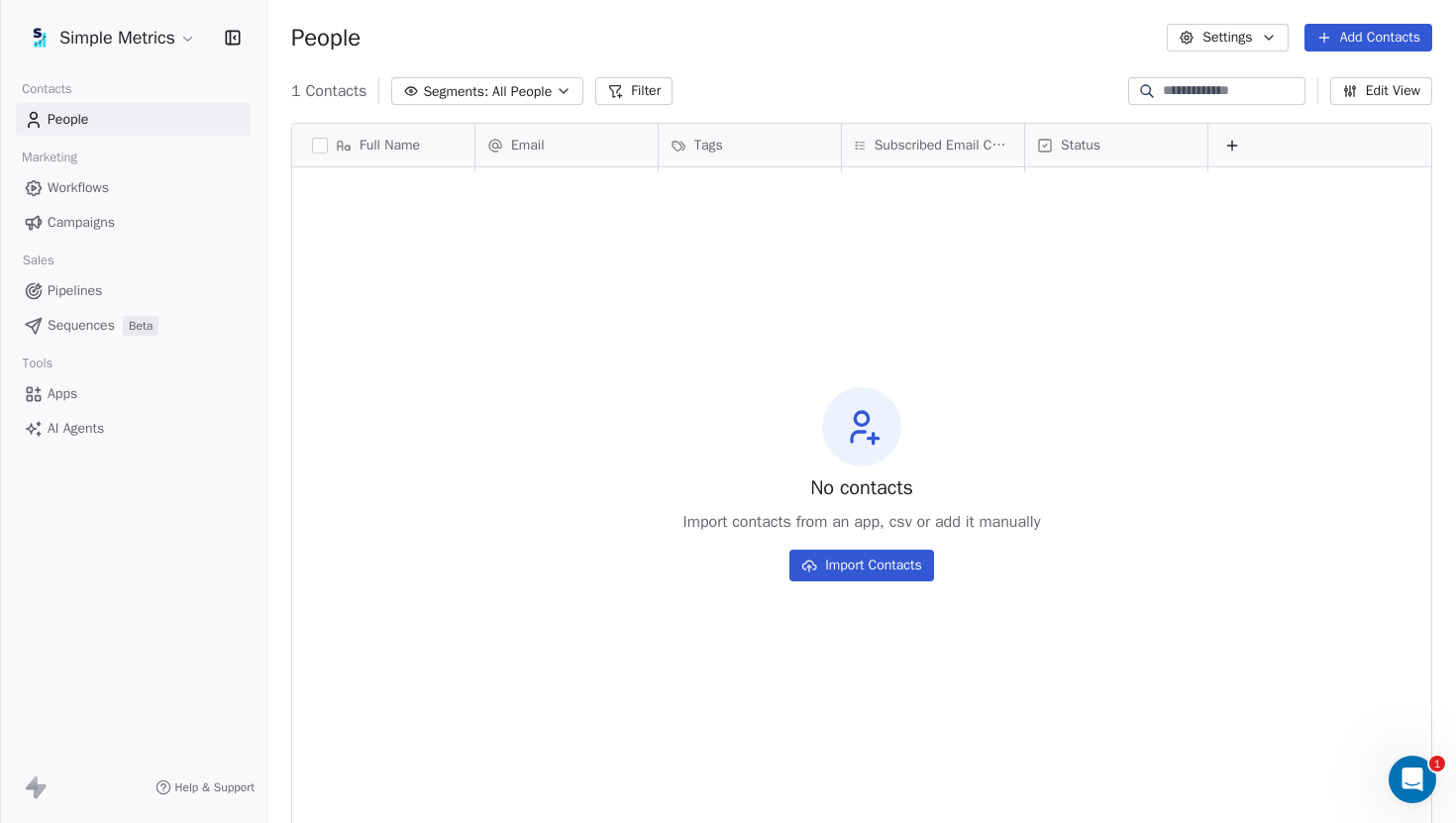 click on "Add Contacts" at bounding box center [1368, 38] 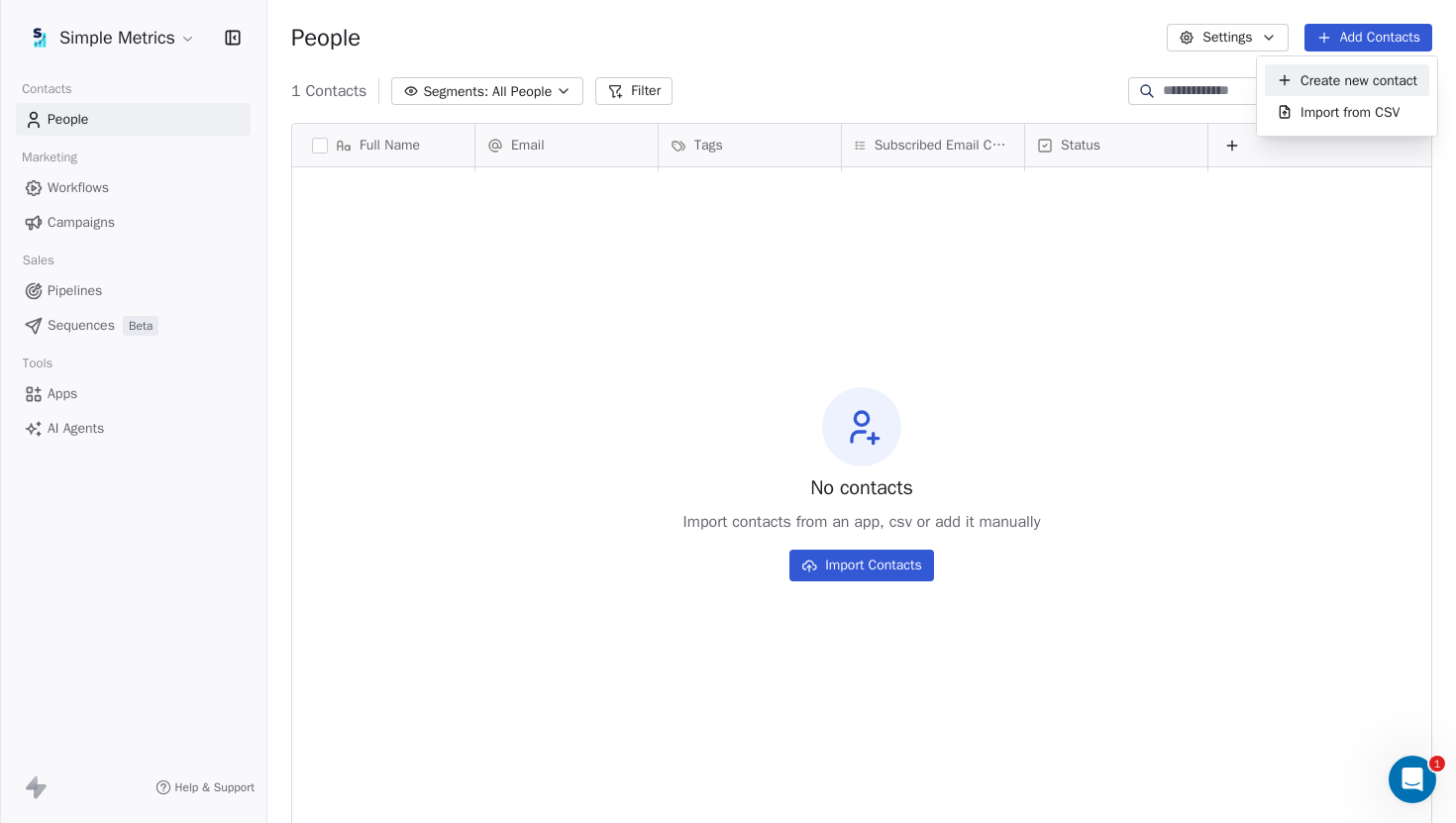 click on "Create new contact" at bounding box center [1359, 80] 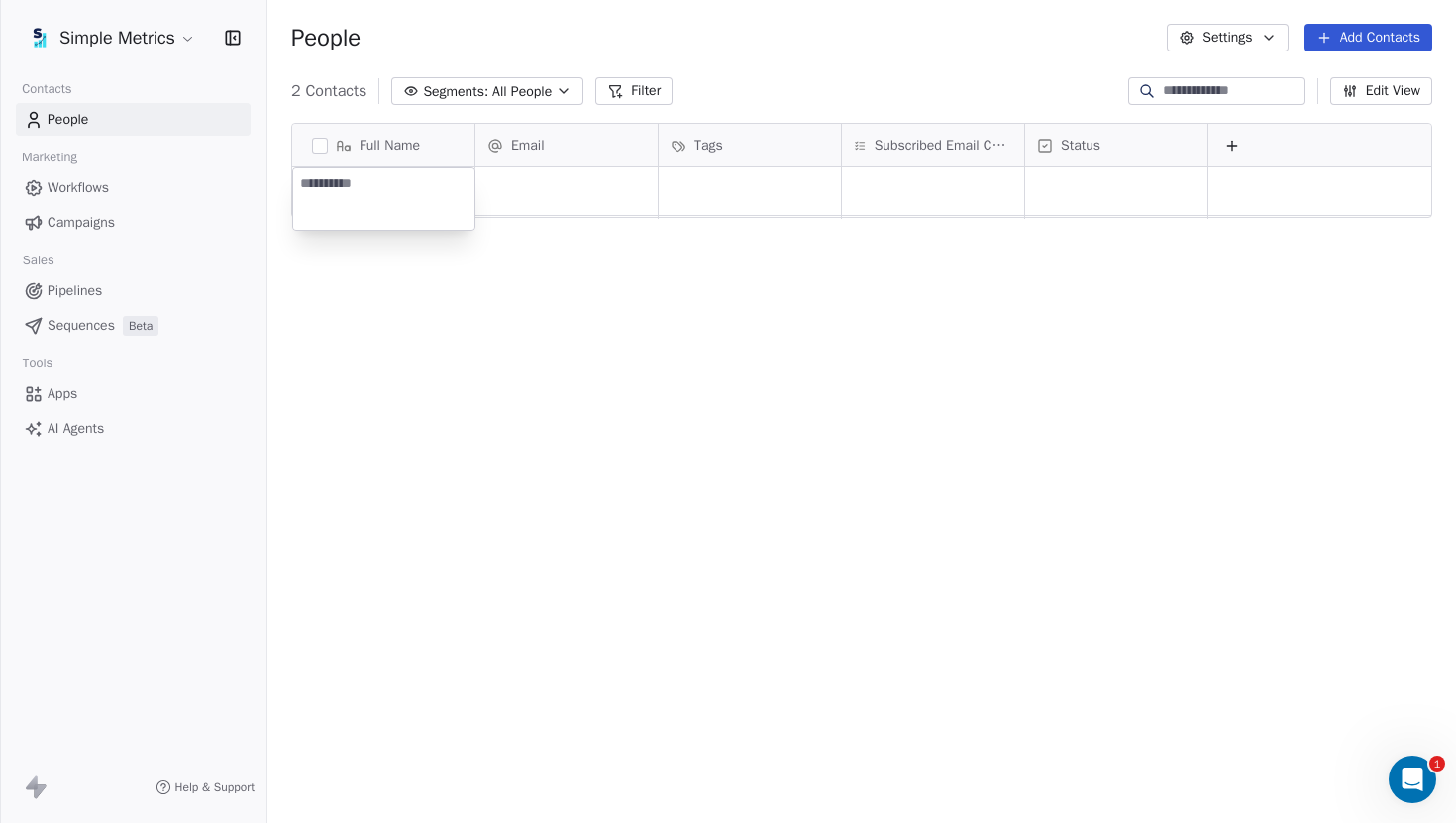 type on "****" 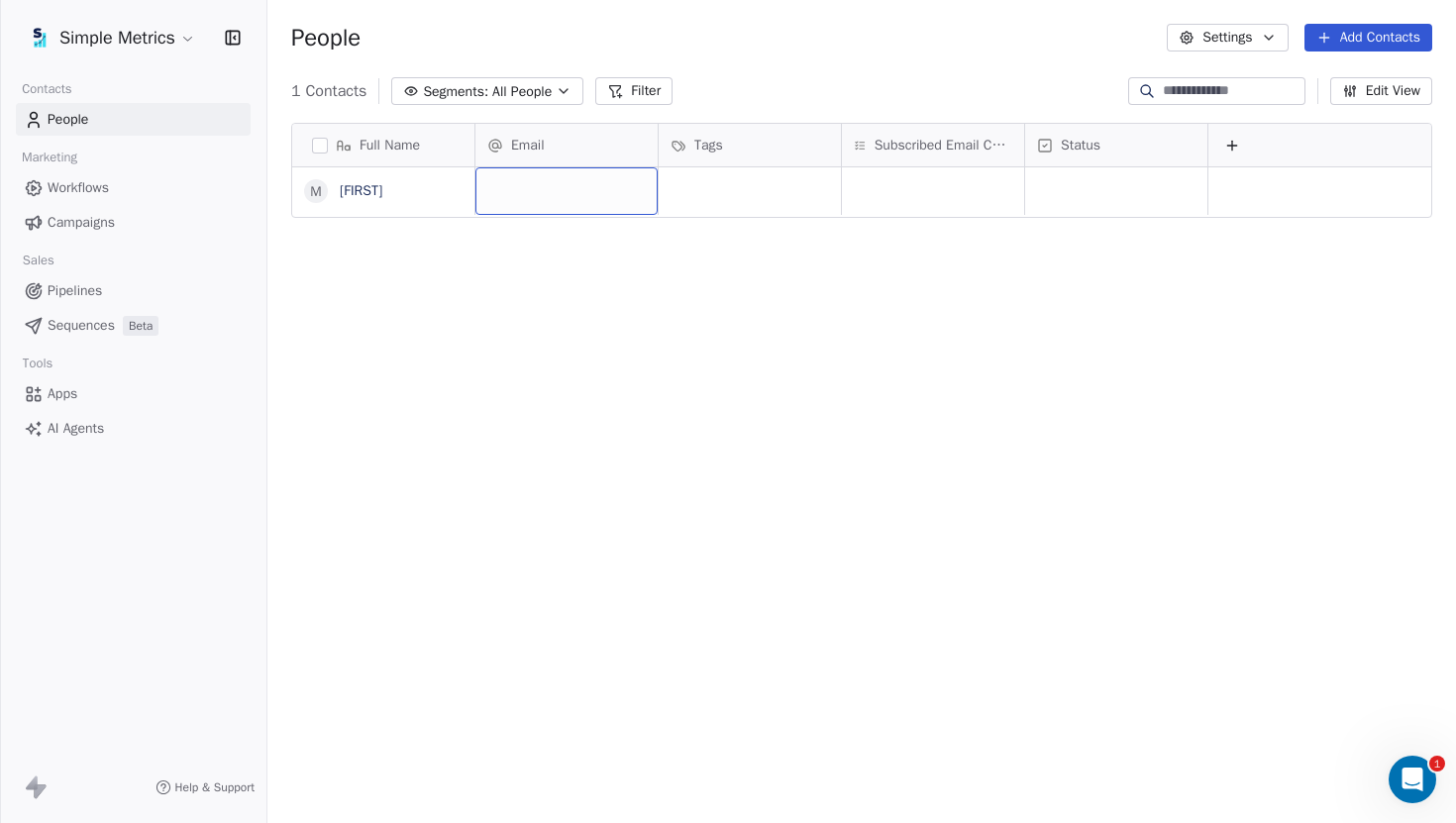 click at bounding box center [567, 191] 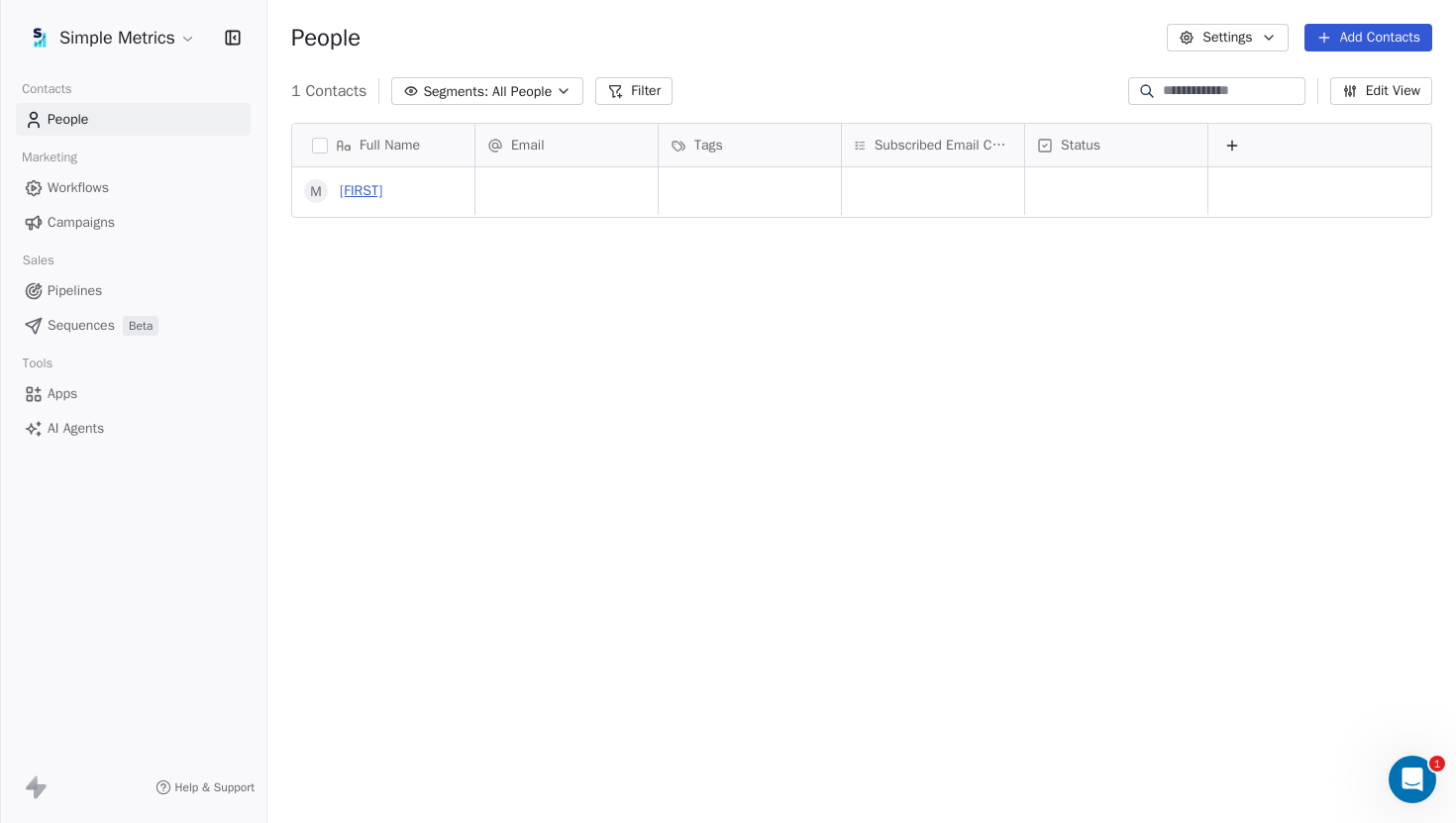 click on "[FIRST]" at bounding box center (361, 190) 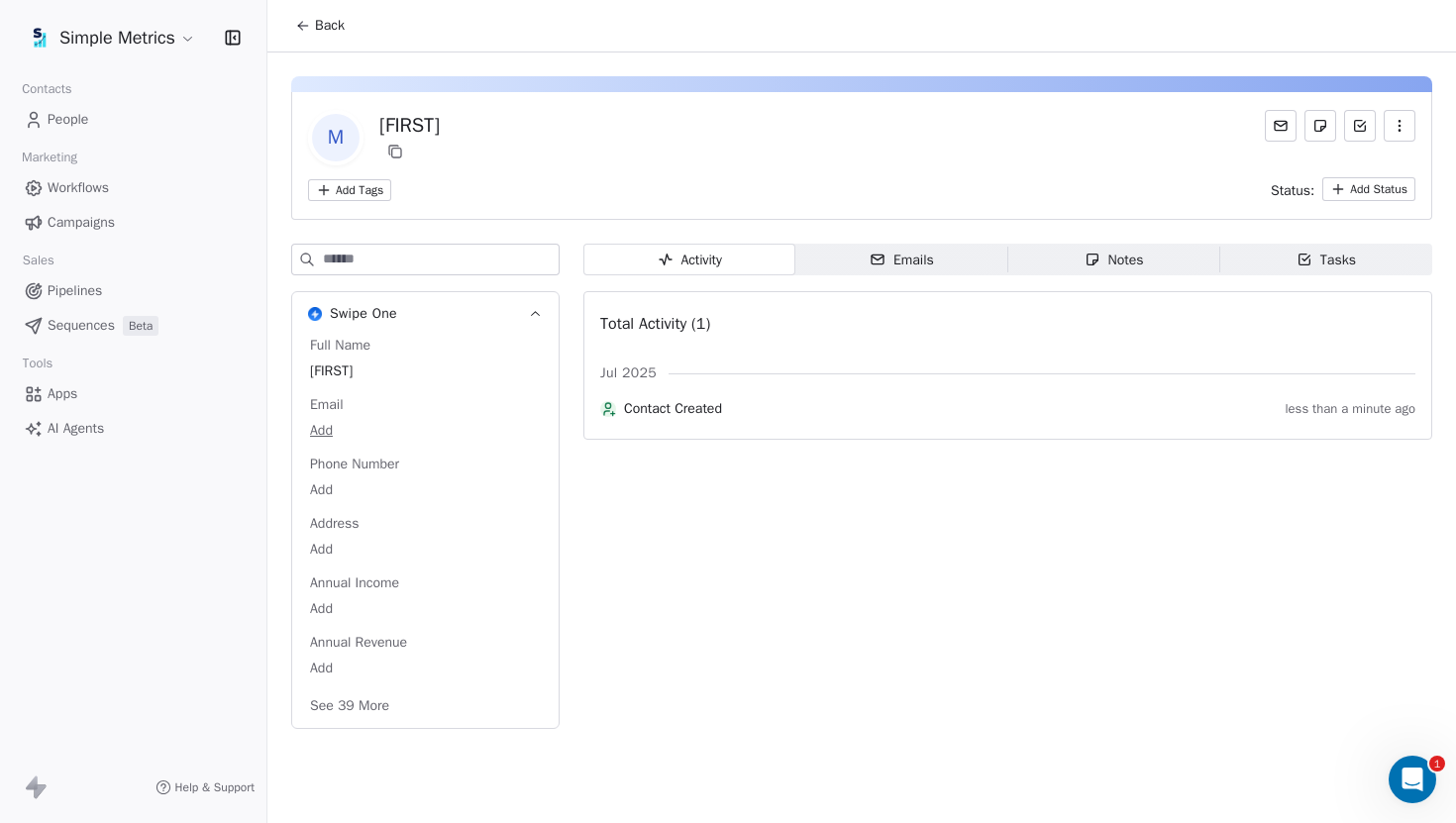 click on "Simple Metrics Contacts People Marketing Workflows Campaigns Sales Pipelines Sequences Beta Tools Apps AI Agents Help & Support Back M Majd  Add Tags Status:   Add Status Swipe One Full Name Majd Email Add Phone Number Add Address Add Annual Income Add Annual Revenue Add See   39   More   Activity Activity Emails Emails   Notes   Notes Tasks Tasks Total Activity (1) Jul 2025 Contact Created   less than a minute ago   1" at bounding box center (728, 411) 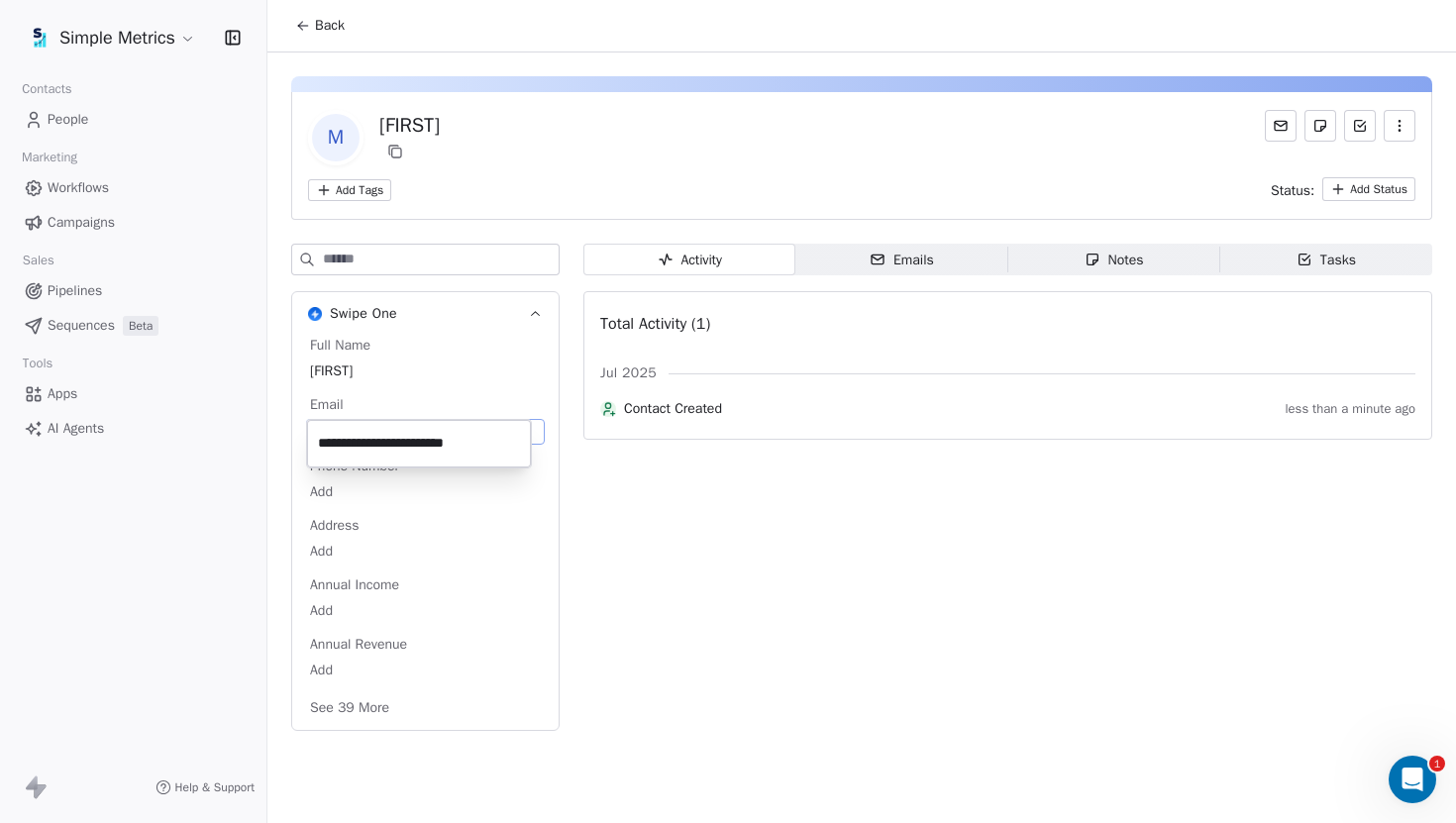 type on "**********" 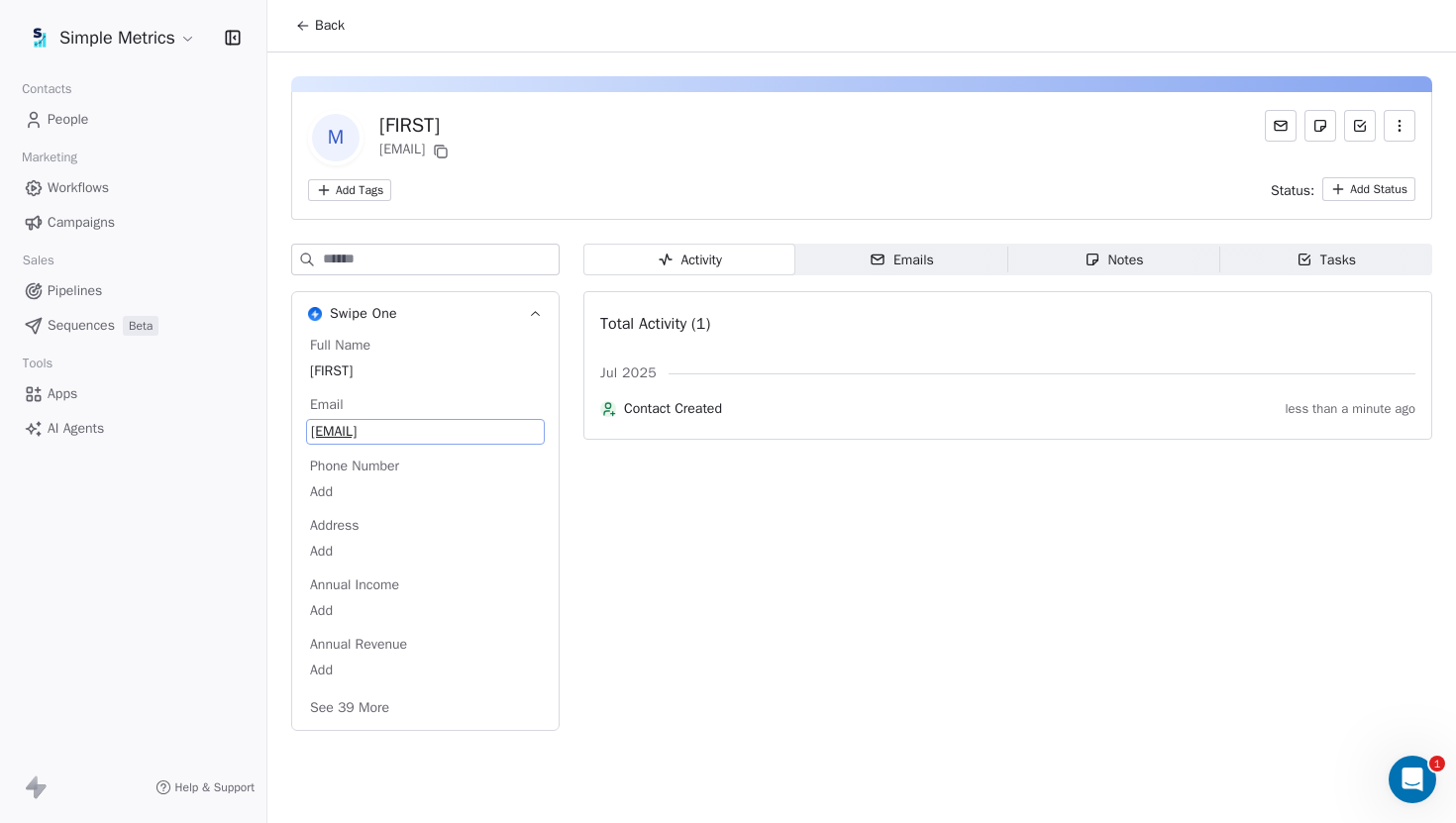 click on "M Majd majd@checkpointpuzzle.com  Add Tags Status:   Add Status" at bounding box center [862, 155] 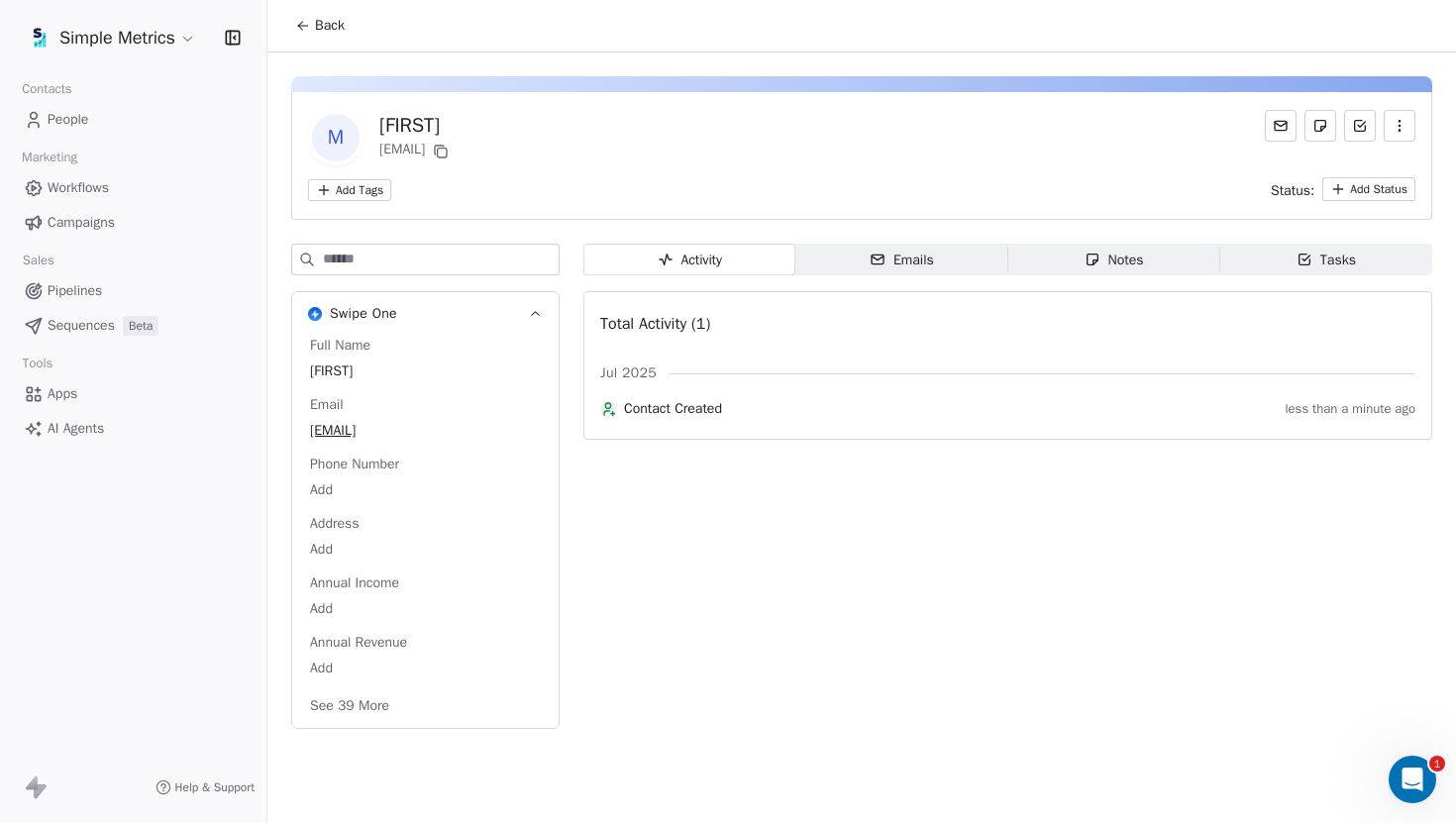 click on "People" at bounding box center (67, 119) 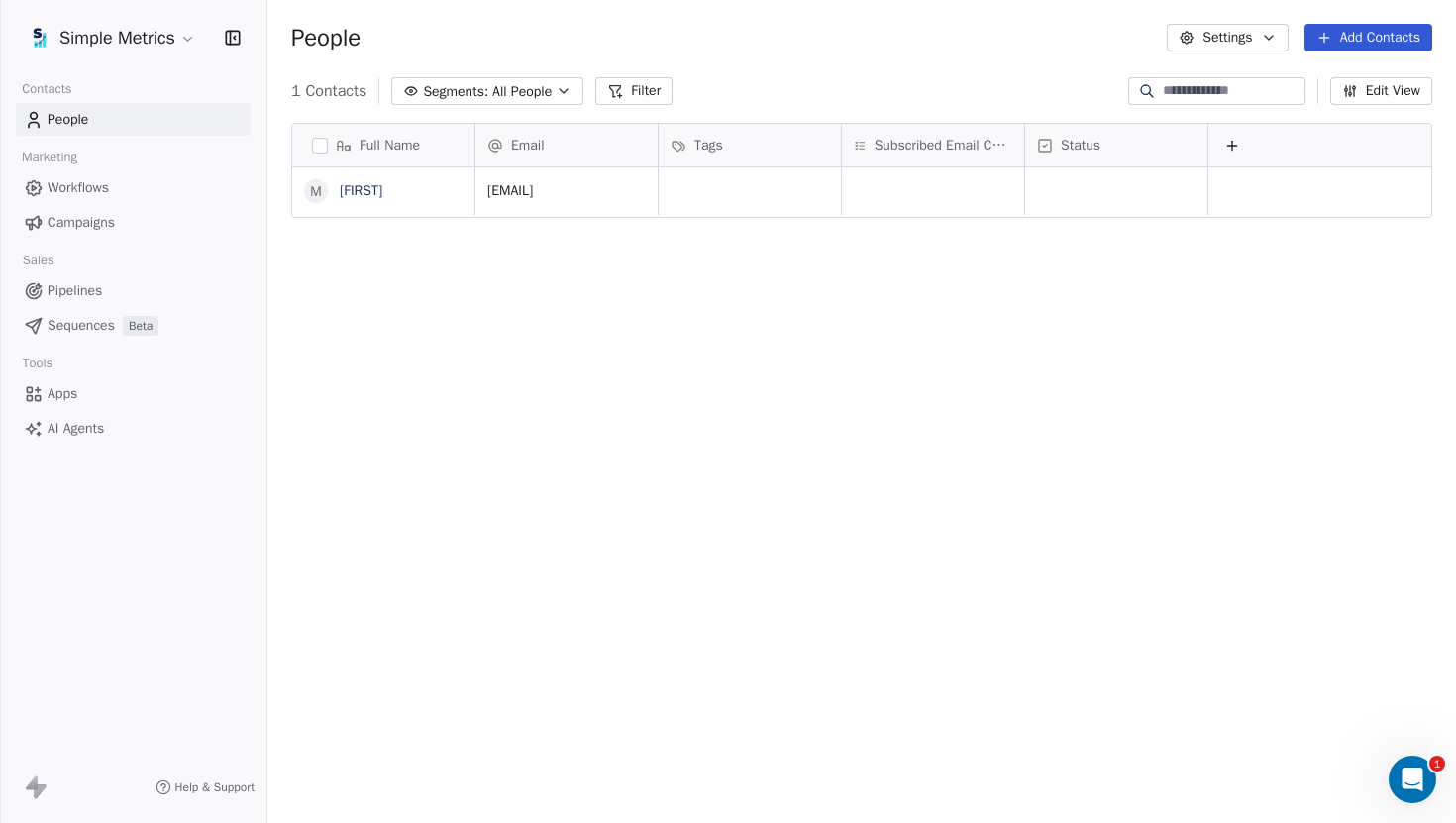 scroll, scrollTop: 15, scrollLeft: 16, axis: both 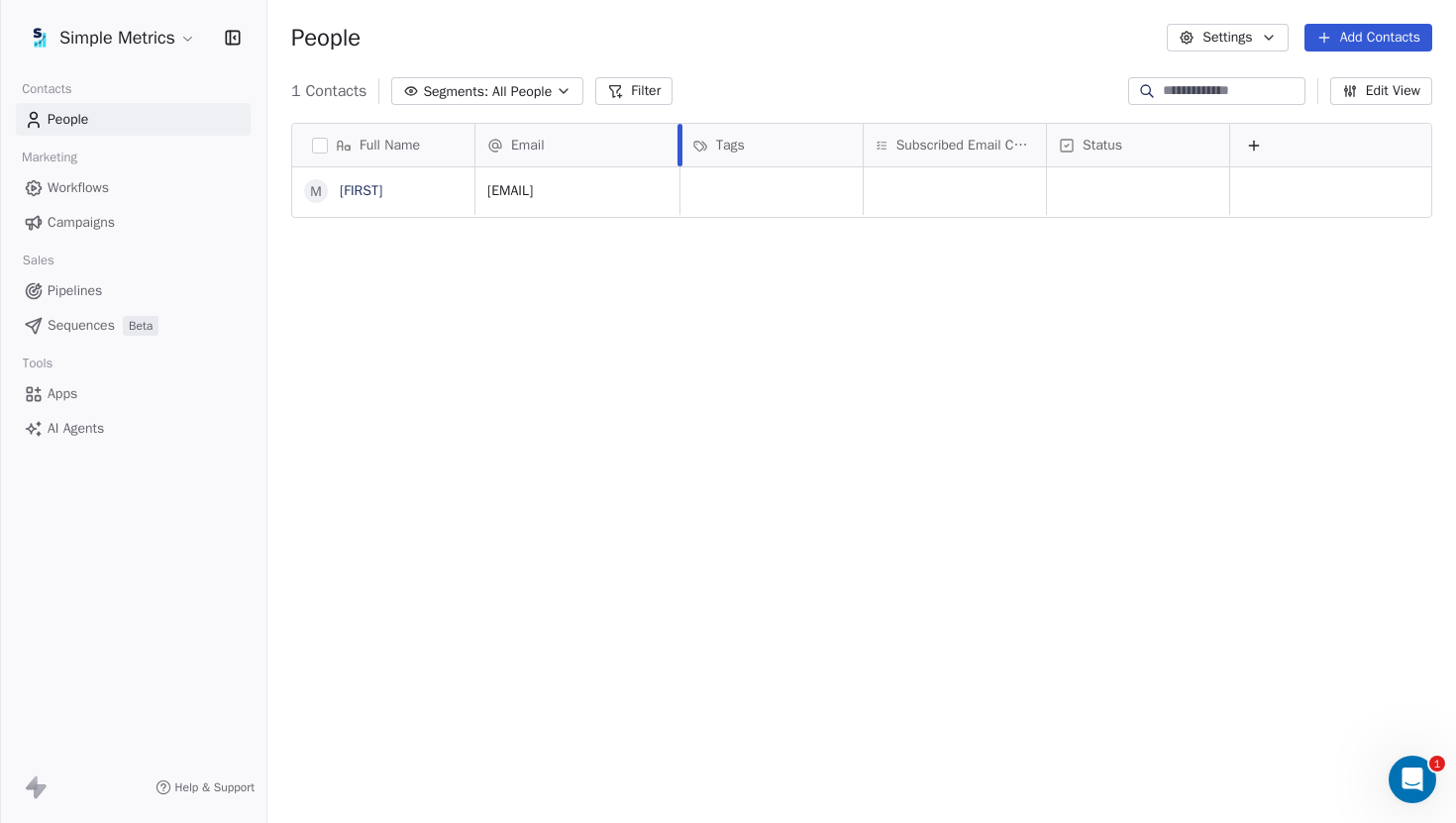 drag, startPoint x: 658, startPoint y: 134, endPoint x: 742, endPoint y: 136, distance: 84.02381 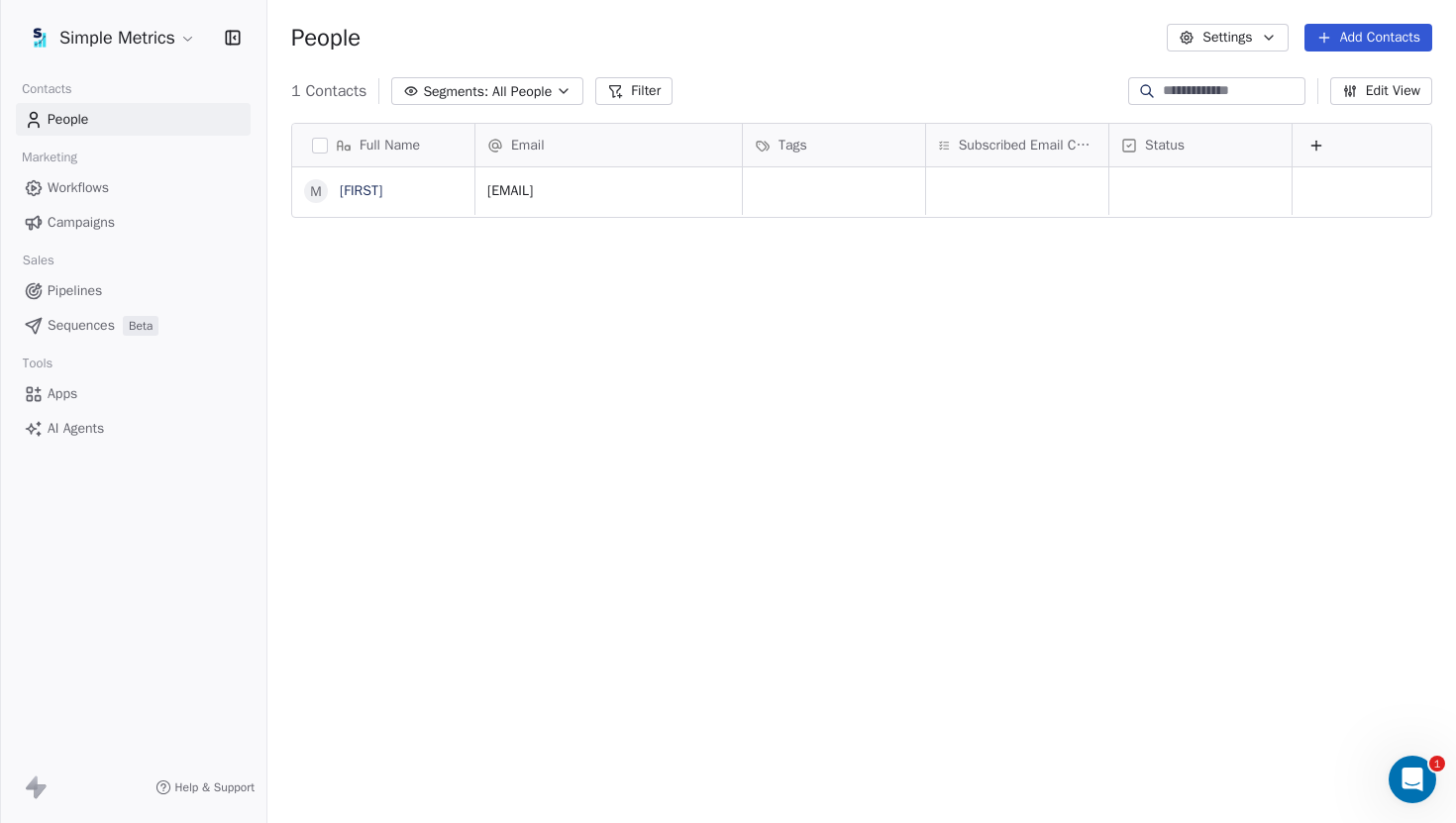 click on "Full Name M Majd Email Tags Subscribed Email Categories Status majd@checkpointpuzzle.com
To pick up a draggable item, press the space bar.
While dragging, use the arrow keys to move the item.
Press space again to drop the item in its new position, or press escape to cancel." at bounding box center [862, 468] 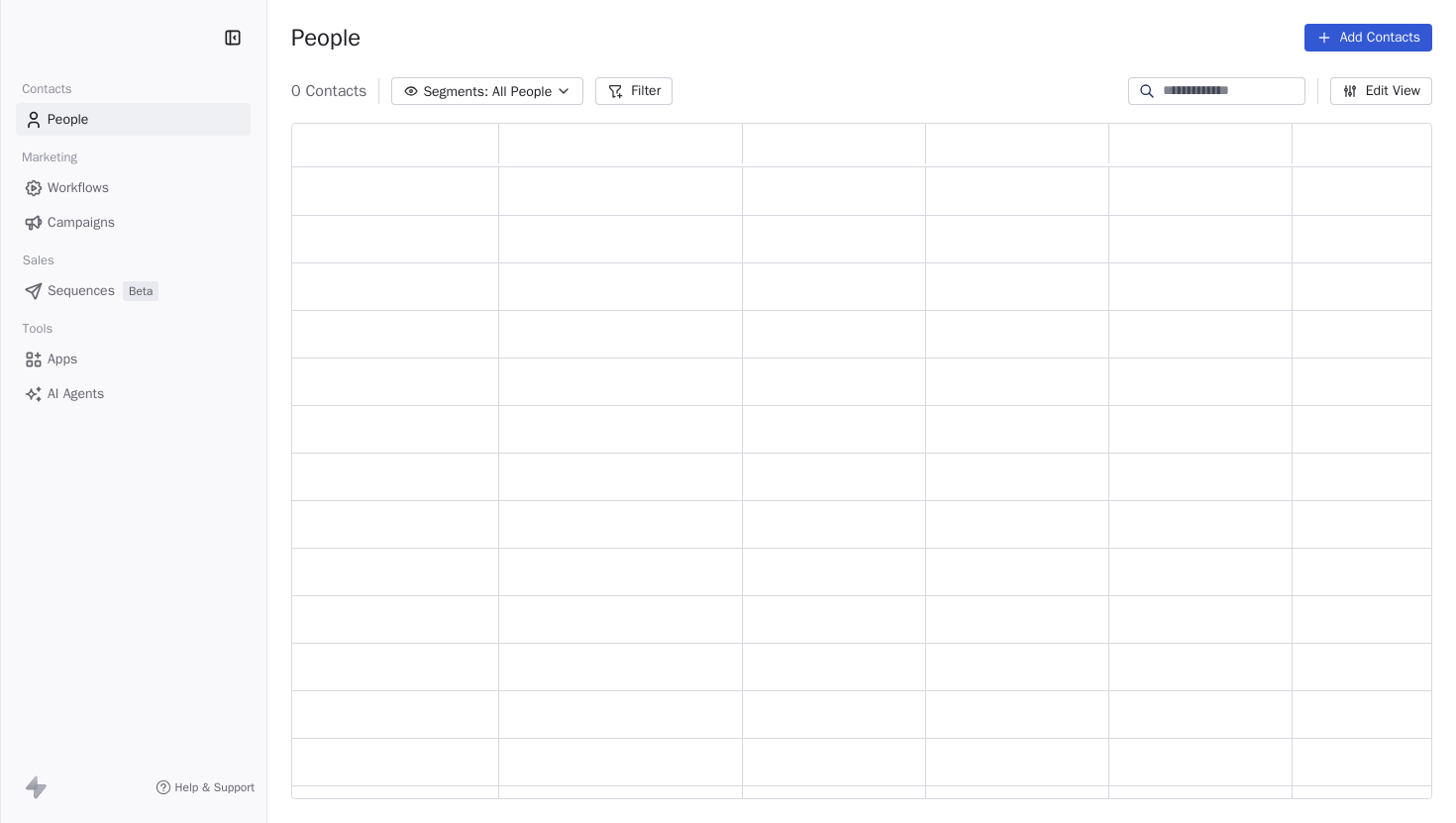scroll, scrollTop: 0, scrollLeft: 0, axis: both 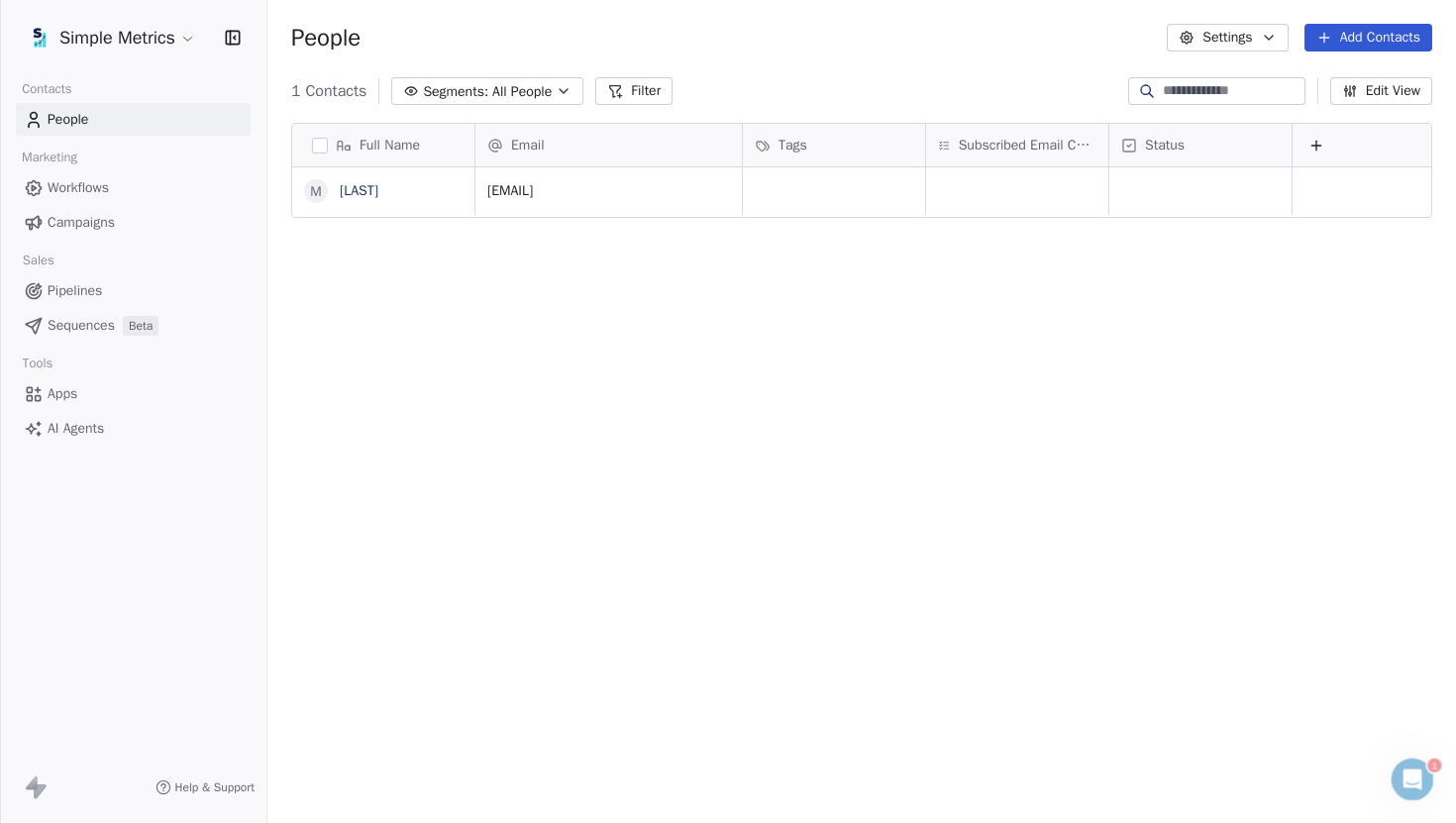 click on "Edit View" at bounding box center [1381, 91] 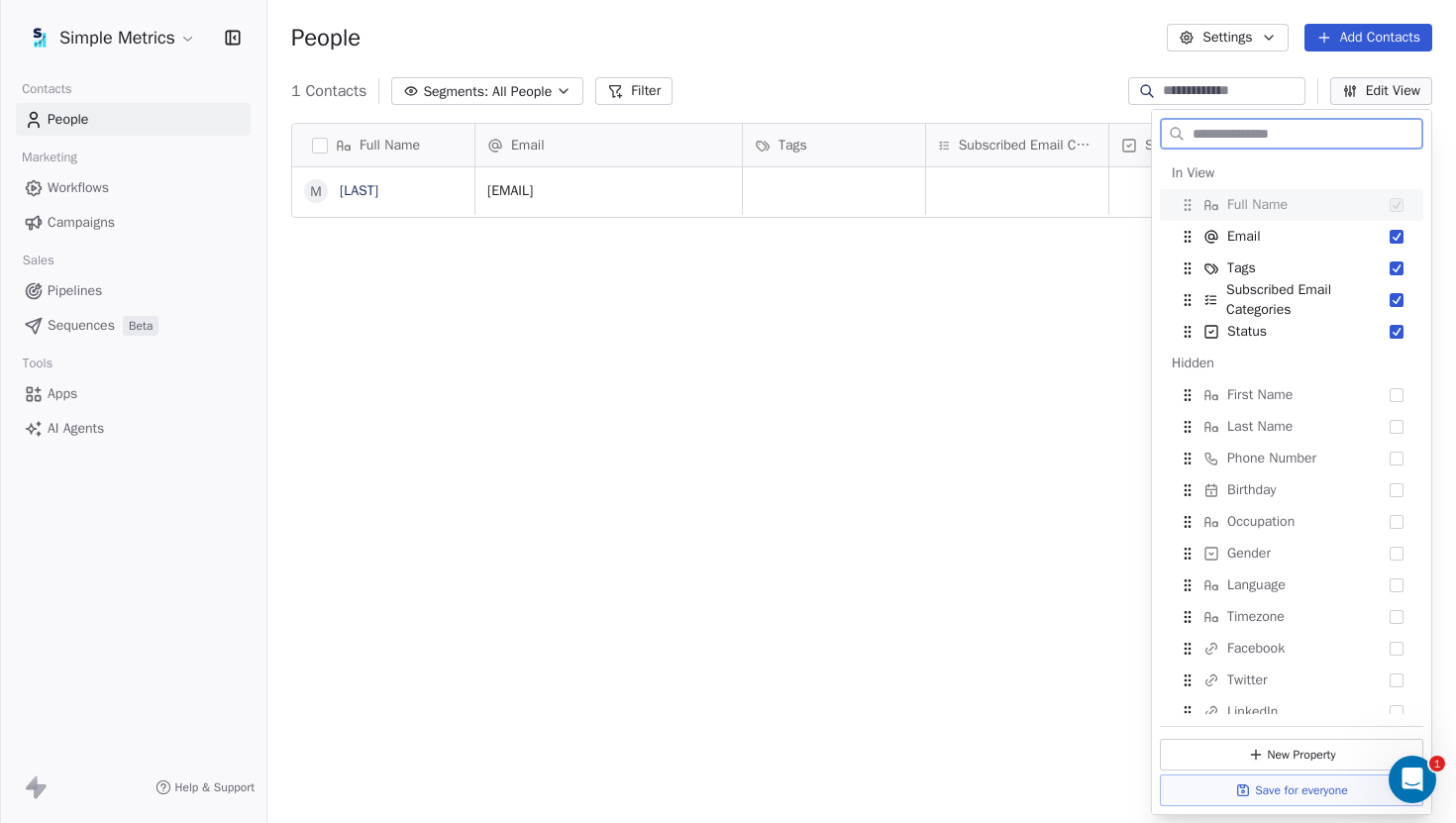 click on "Settings" at bounding box center (1227, 38) 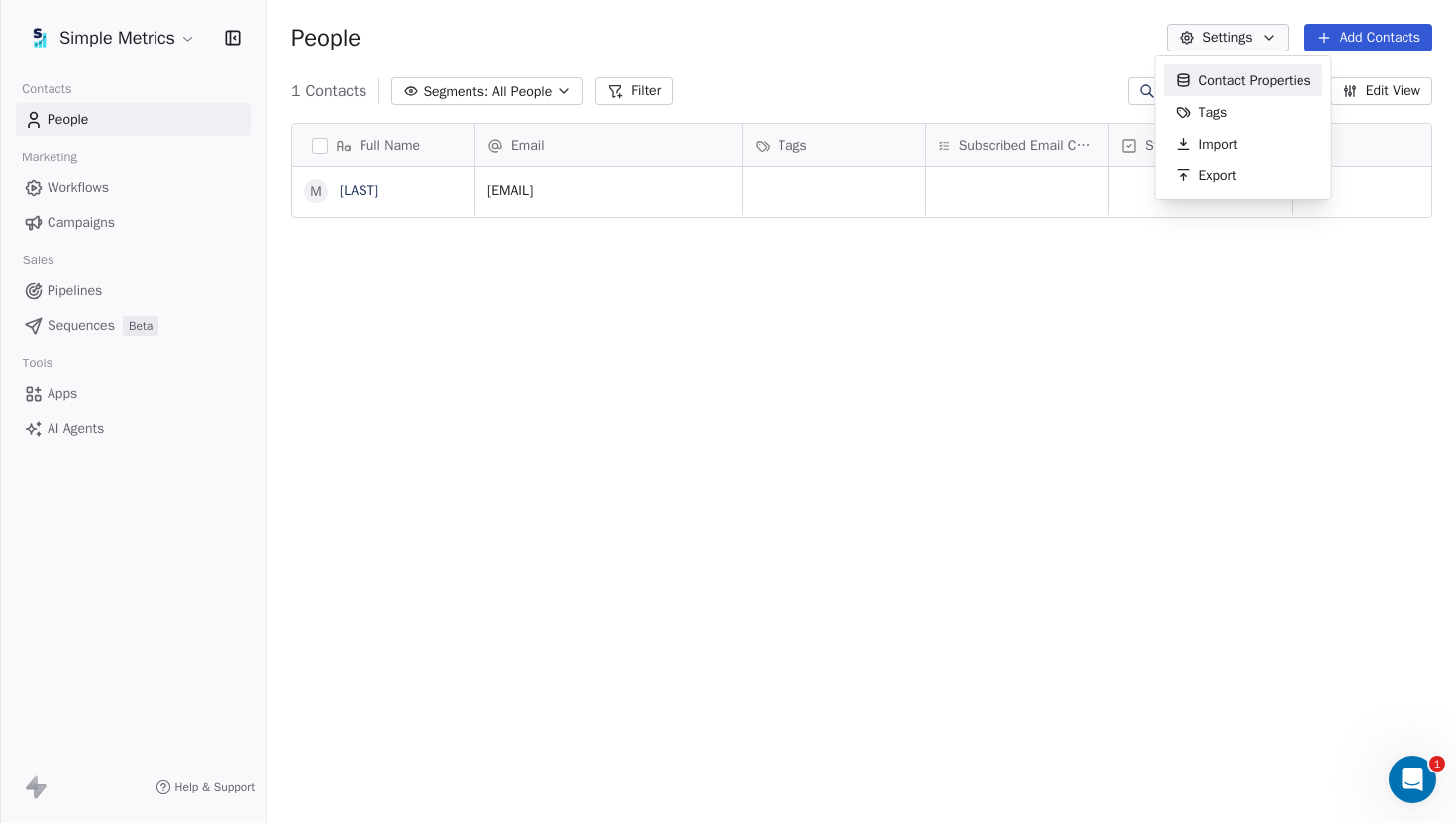 click on "Contact Properties" at bounding box center (1255, 80) 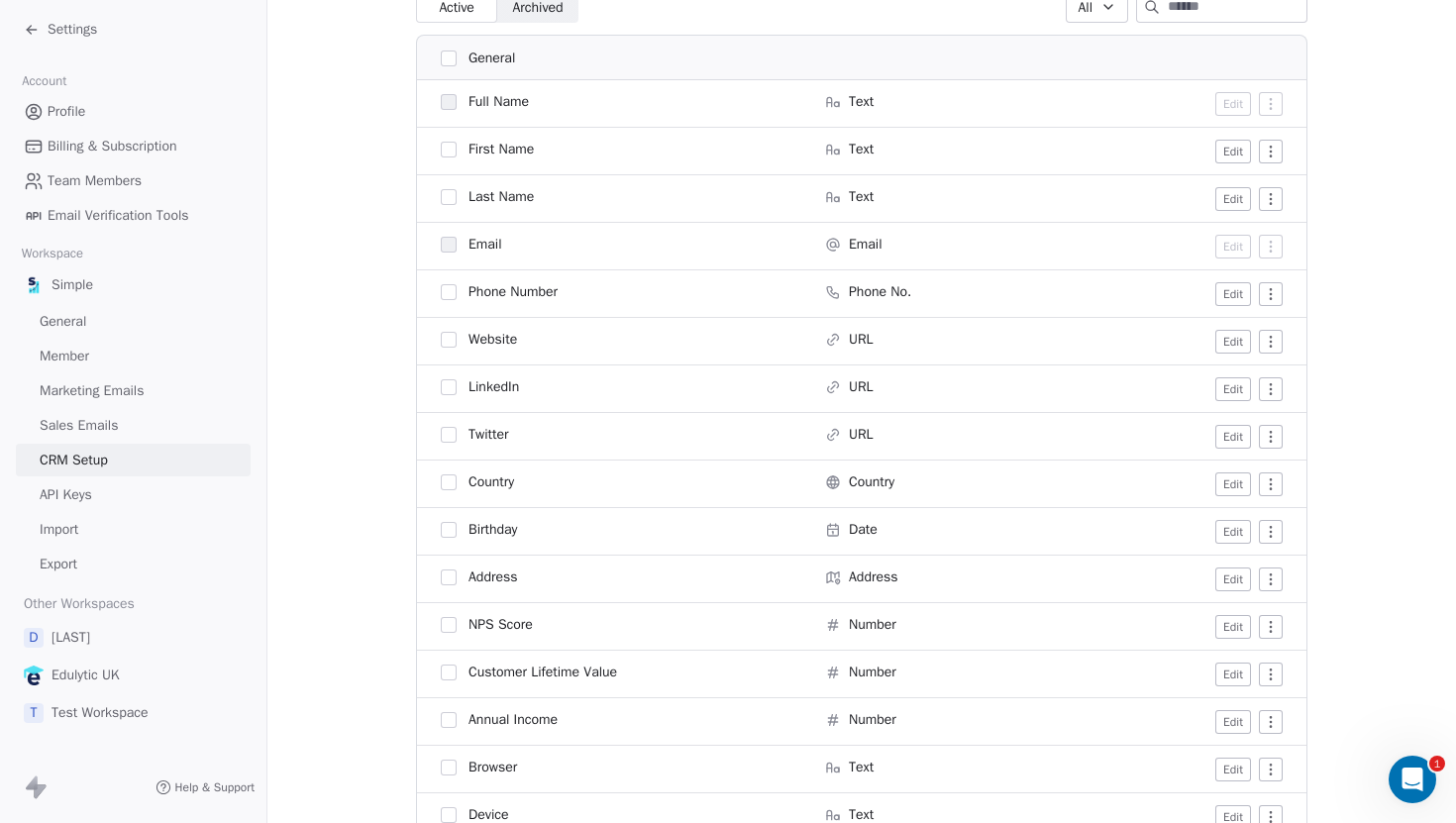 scroll, scrollTop: 313, scrollLeft: 0, axis: vertical 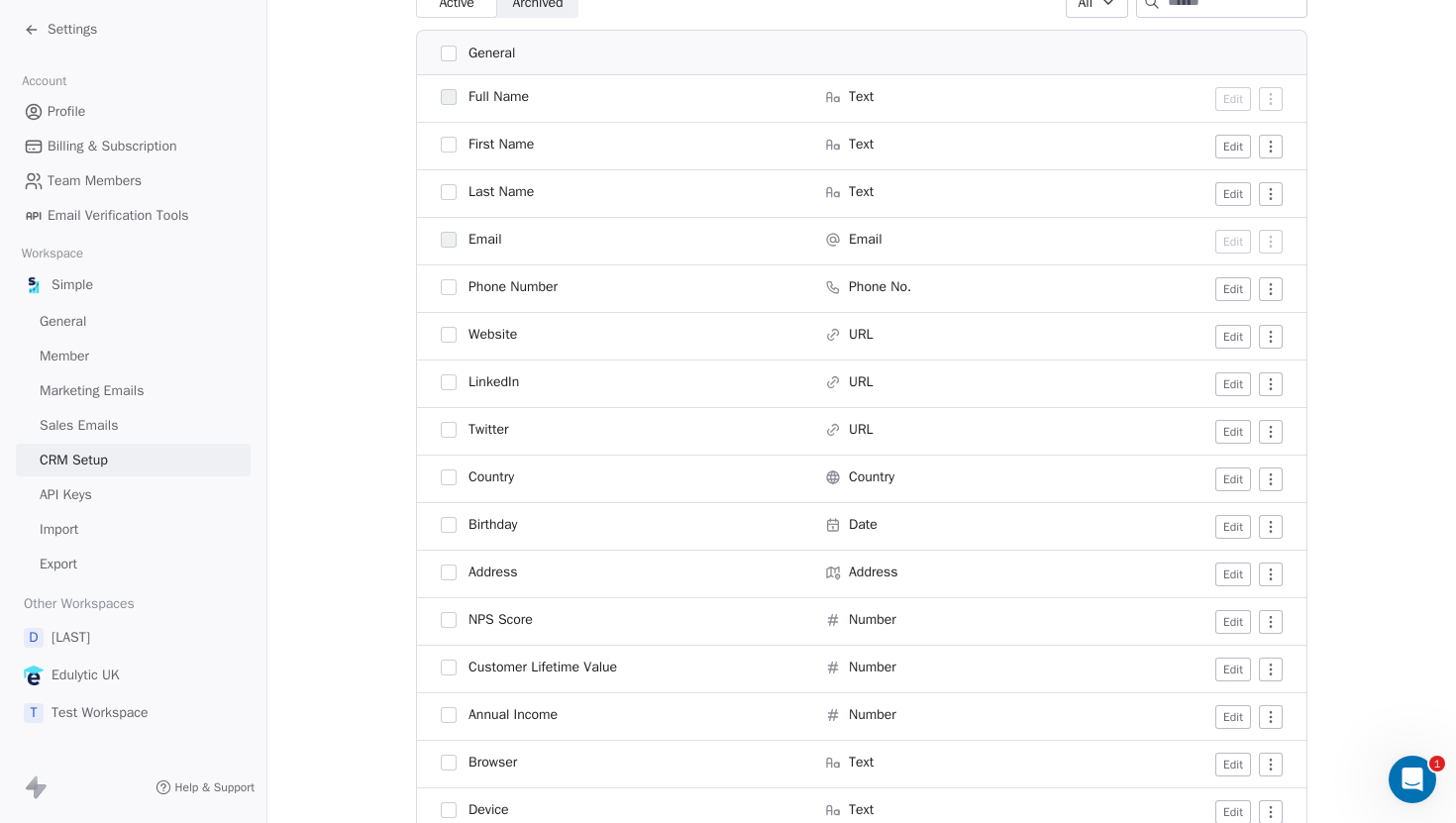 click on "Edit" at bounding box center (1233, 289) 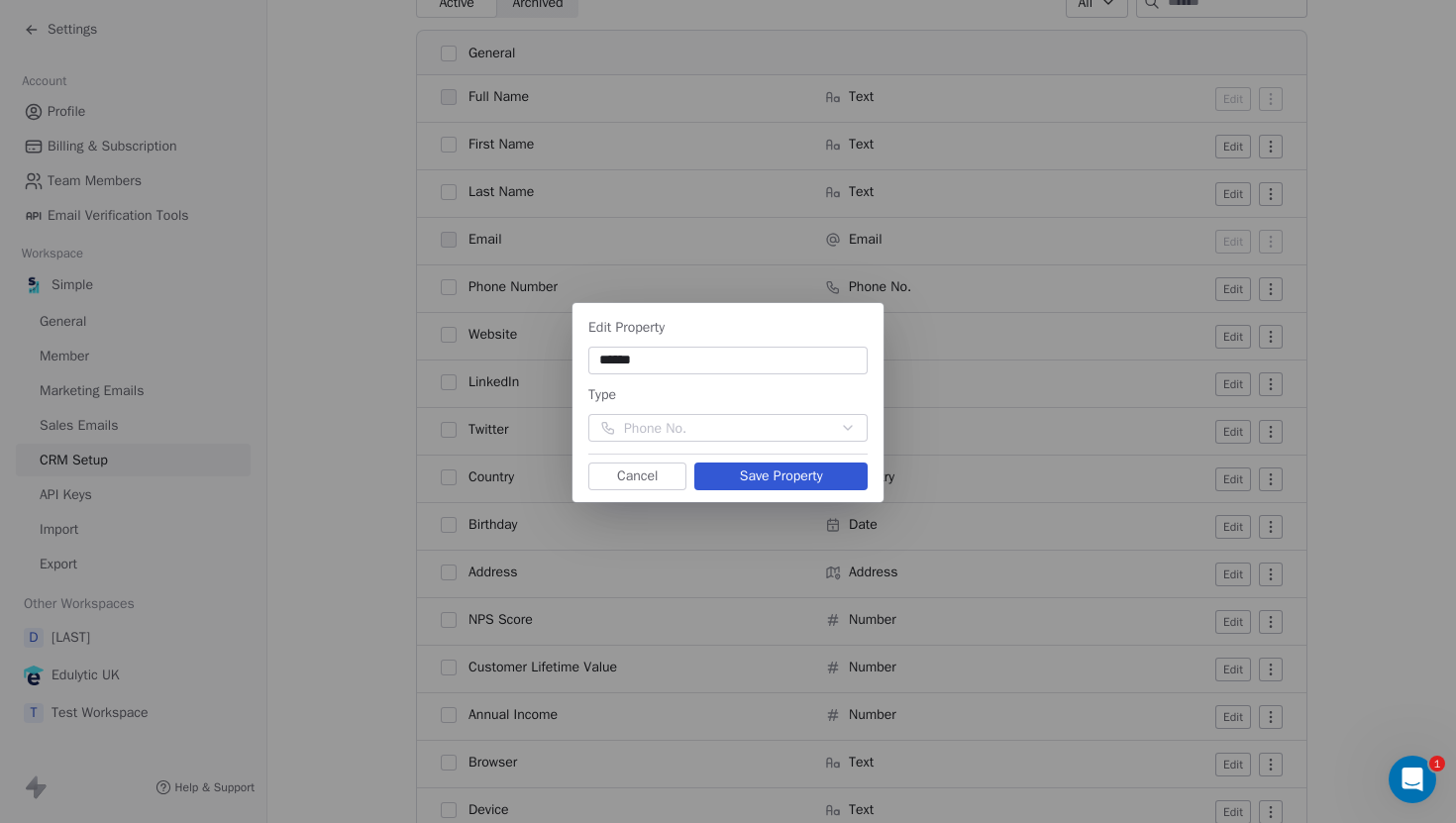 type on "******" 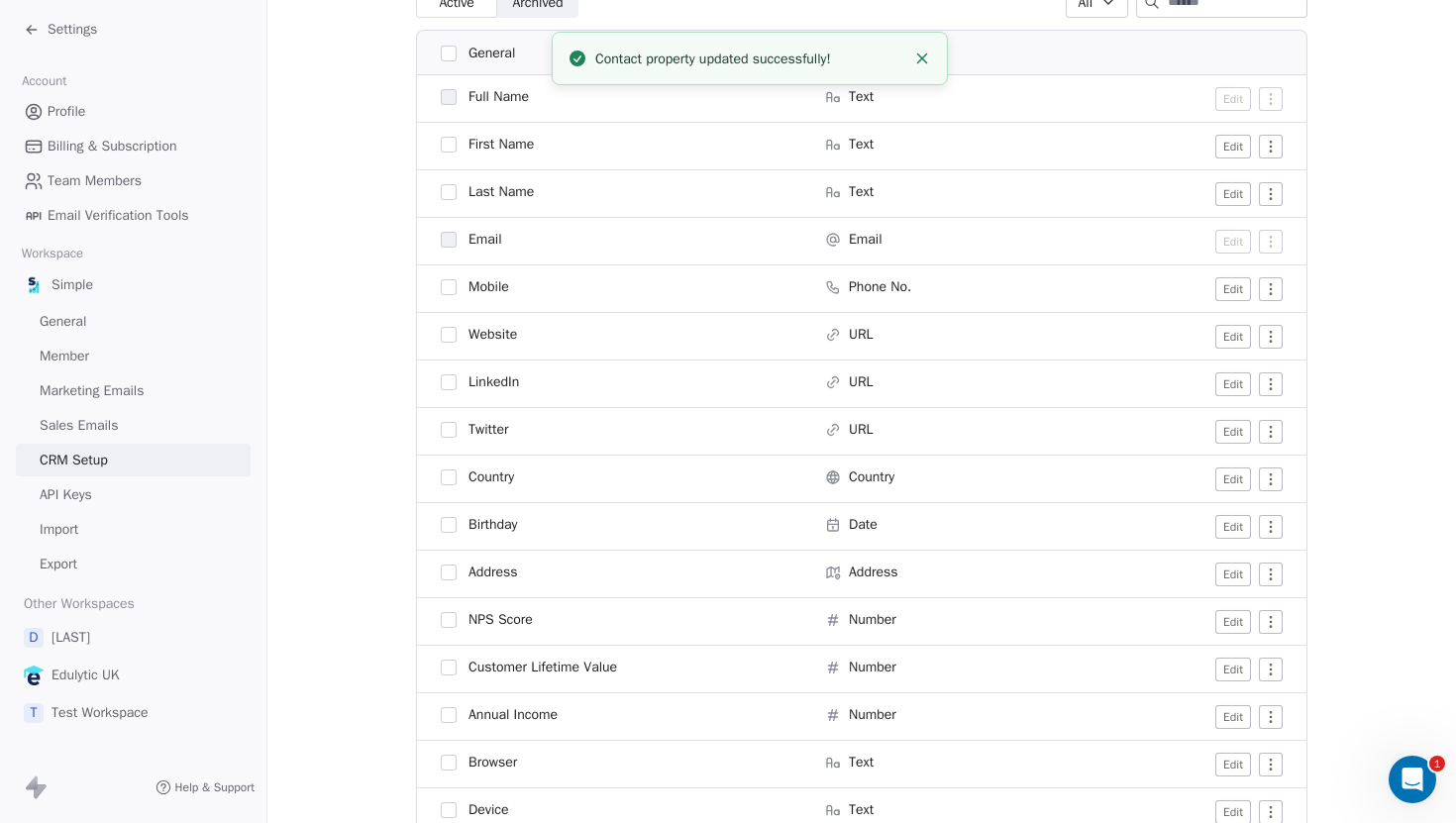 scroll, scrollTop: 186, scrollLeft: 0, axis: vertical 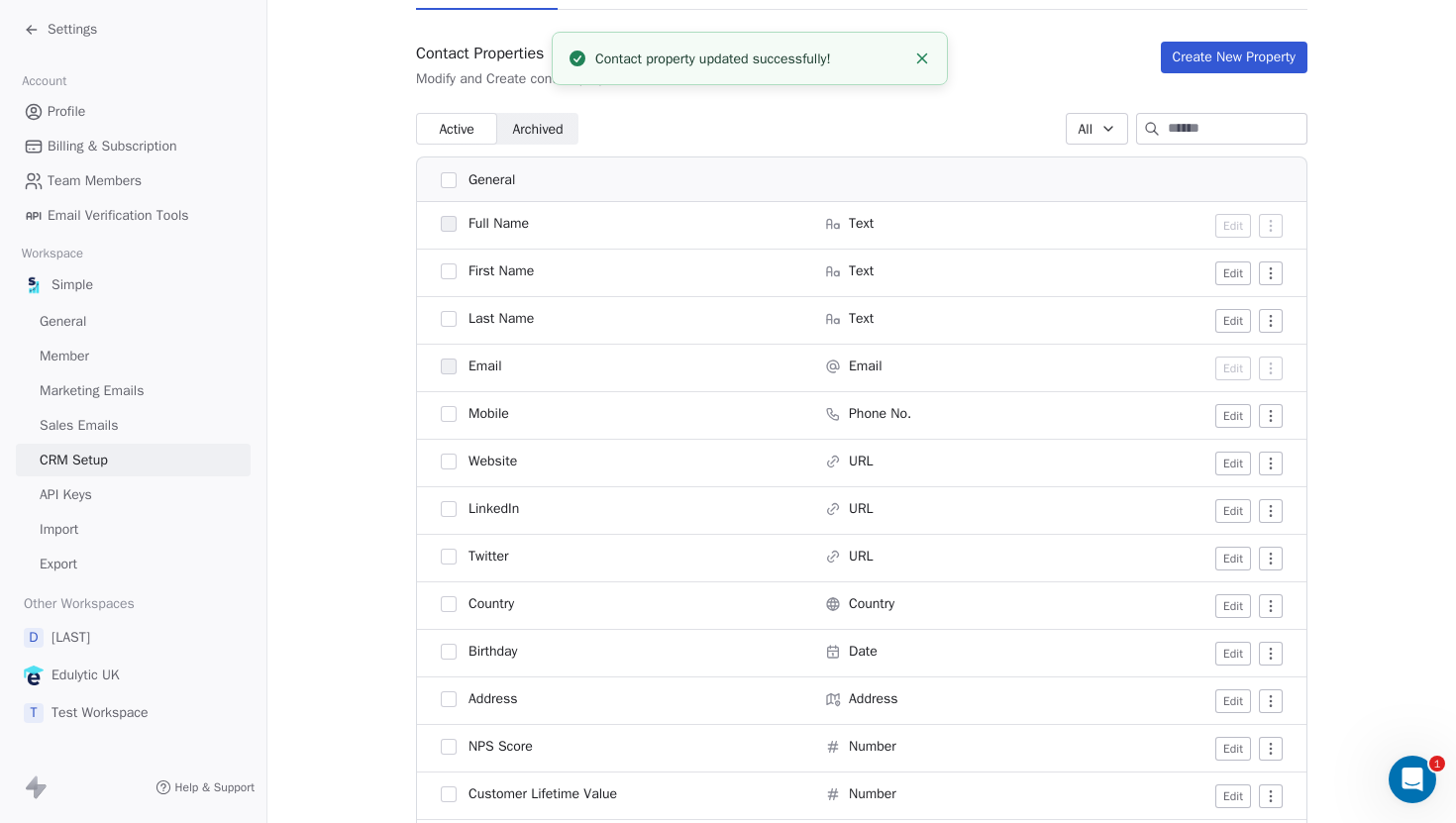 click on "Phone No." at bounding box center (880, 414) 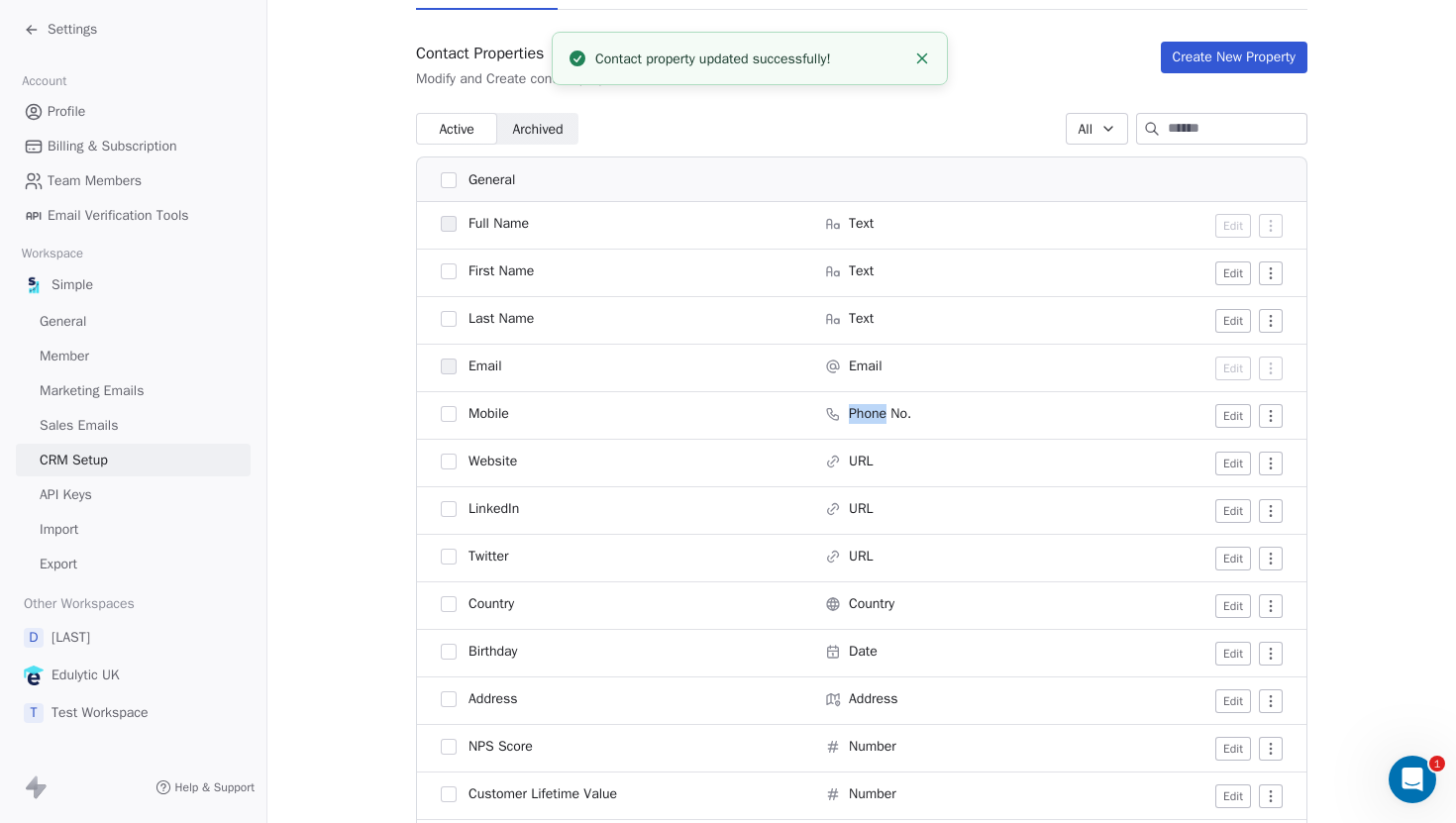 click on "Phone No." at bounding box center (880, 414) 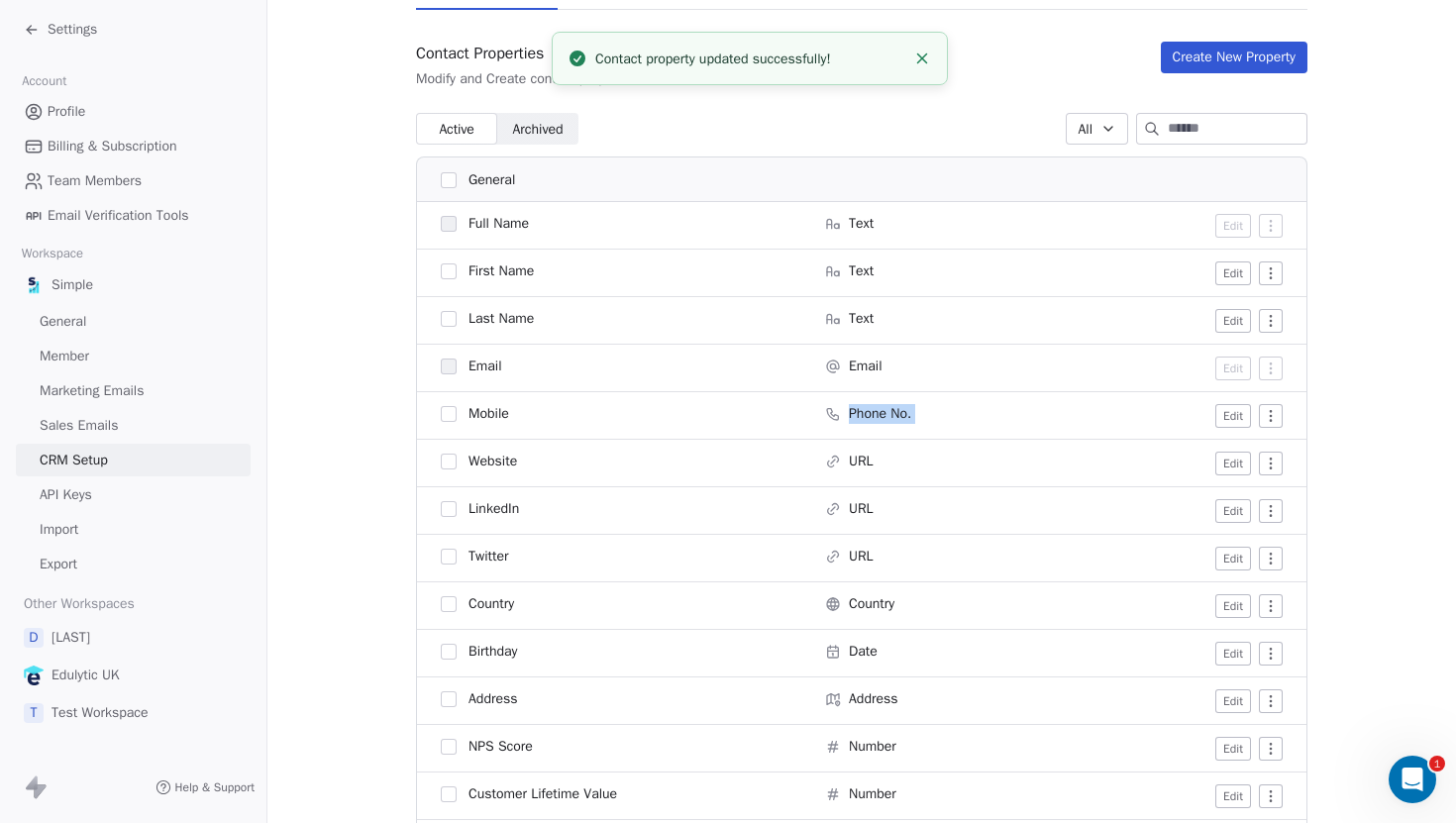 click on "Phone No." at bounding box center (940, 416) 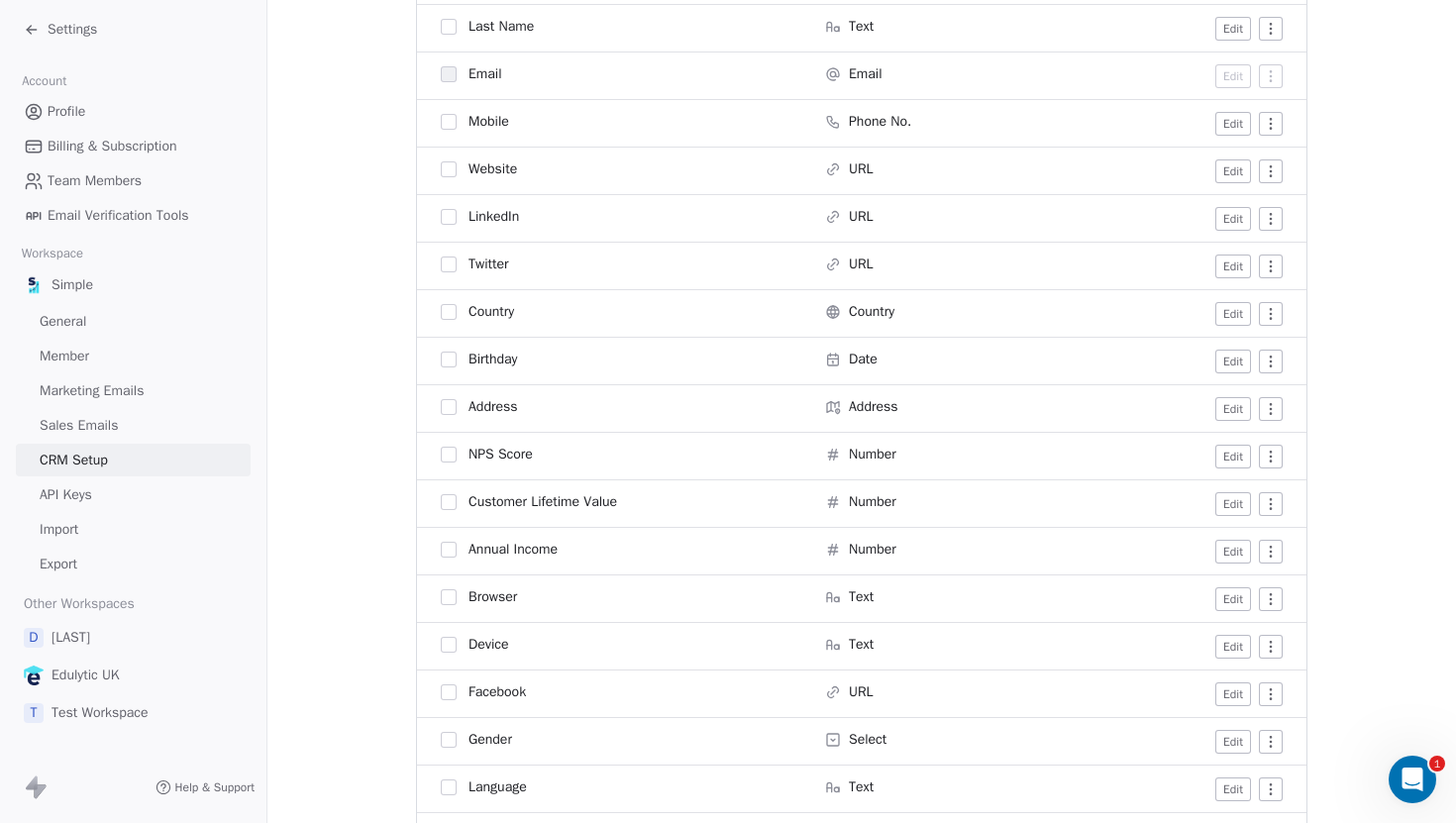 scroll, scrollTop: 468, scrollLeft: 0, axis: vertical 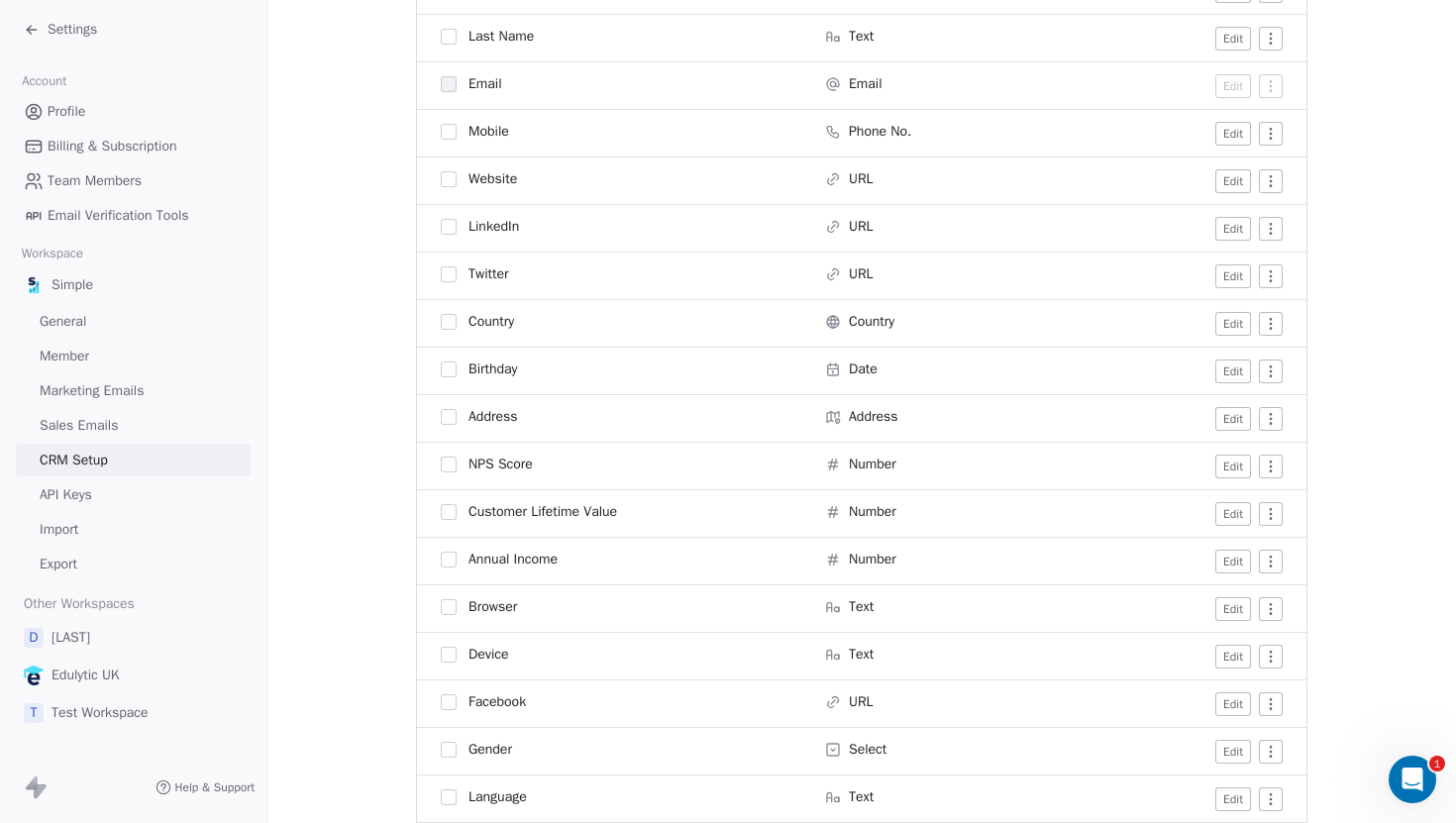 click on "Settings Account Profile Billing & Subscription Team Members Email Verification Tools Workspace Simple General Member Marketing Emails Sales Emails CRM Setup API Keys Import Export Other Workspaces D Daanish Edulytic UK T Test Workspace Help & Support CRM Setup Manage people properties and other relevant settings. Contact Properties Contact Properties Tags Tags Status Status Contact Properties Modify and Create contact properties Create New Property Active Active Archived Archived All General Full Name Text   Edit First Name Text   Edit Last Name Text   Edit Email Email   Edit Mobile Phone No.   Edit Website URL   Edit LinkedIn URL   Edit Twitter URL   Edit Country Country   Edit Birthday Date   Edit Address Address   Edit NPS Score Number   Edit Customer Lifetime Value Number   Edit Annual Income Number   Edit Browser Text   Edit Device Text   Edit Facebook URL   Edit Gender Select   Edit Language Text   Edit Occupation Text   Edit Timezone Text   Edit System Tags Tags   Manage Status Status   Manage" at bounding box center (728, 411) 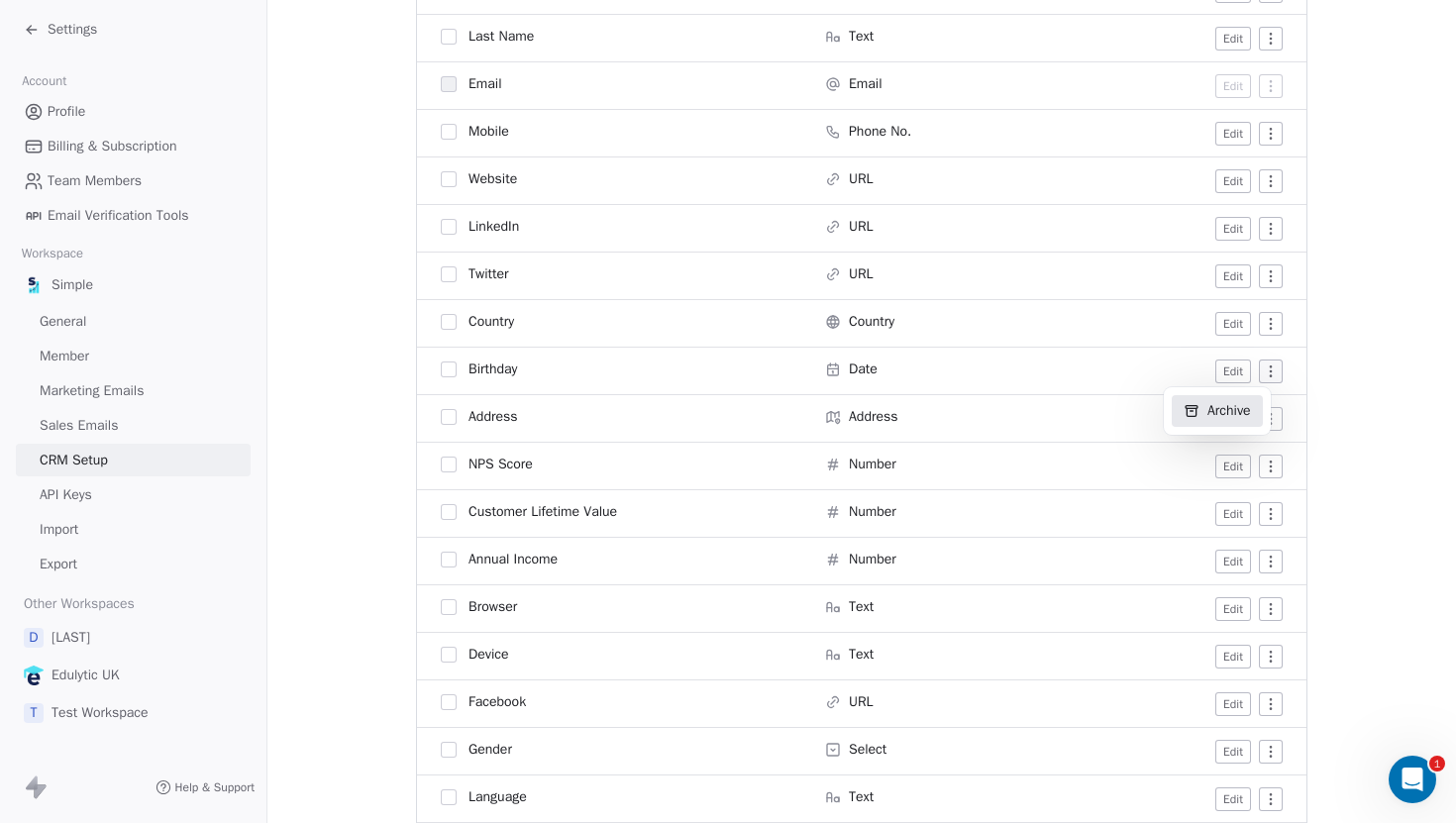 click on "Archive" at bounding box center [1217, 411] 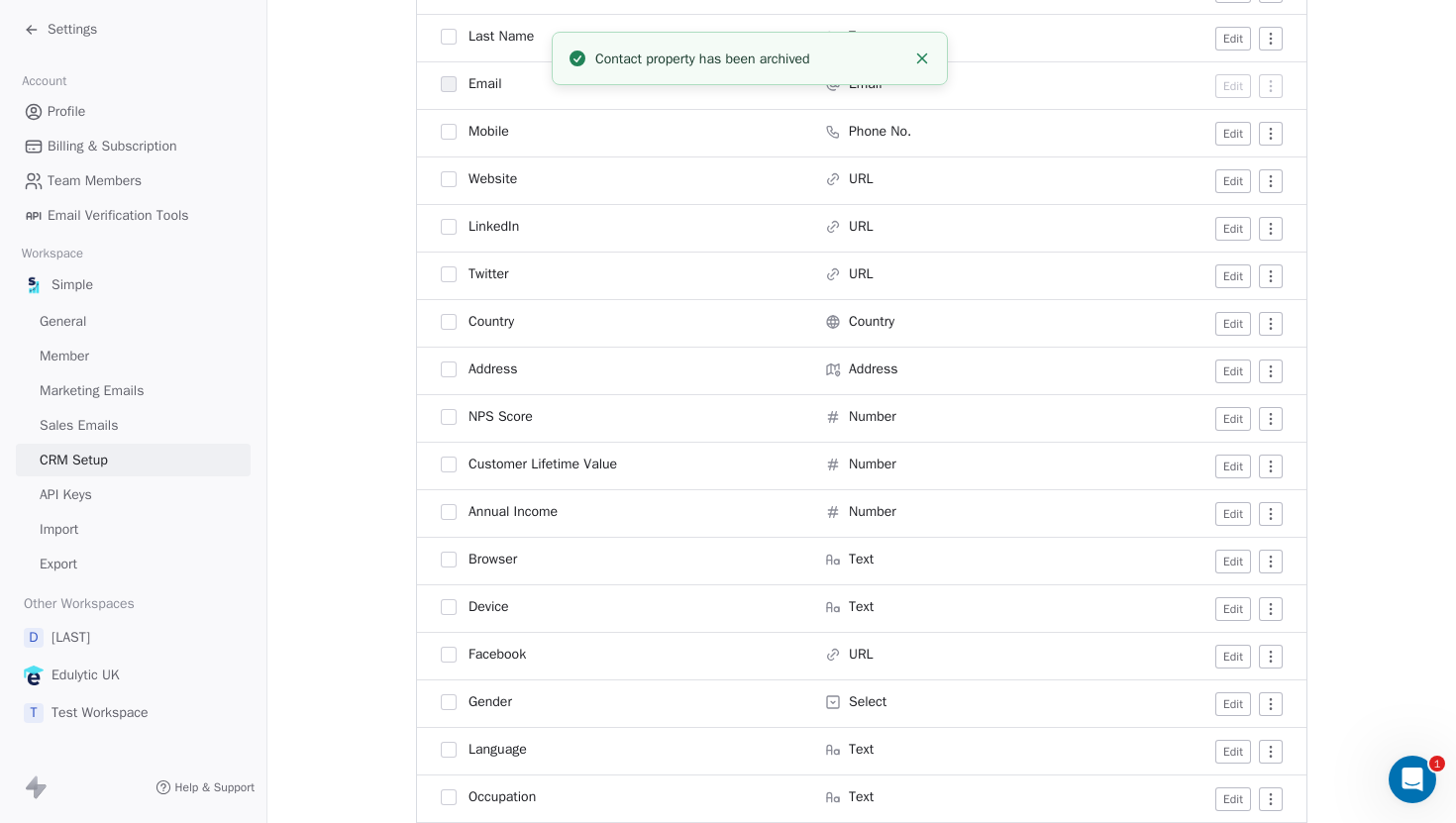 click on "Settings Account Profile Billing & Subscription Team Members Email Verification Tools Workspace Simple General Member Marketing Emails Sales Emails CRM Setup API Keys Import Export Other Workspaces D Daanish Edulytic UK T Test Workspace Help & Support CRM Setup Manage people properties and other relevant settings. Contact Properties Contact Properties Tags Tags Status Status Contact Properties Modify and Create contact properties Create New Property Active Active Archived Archived All General Full Name Text   Edit First Name Text   Edit Last Name Text   Edit Email Email   Edit Mobile Phone No.   Edit Website URL   Edit LinkedIn URL   Edit Twitter URL   Edit Country Country   Edit Address Address   Edit NPS Score Number   Edit Customer Lifetime Value Number   Edit Annual Income Number   Edit Browser Text   Edit Device Text   Edit Facebook URL   Edit Gender Select   Edit Language Text   Edit Occupation Text   Edit Timezone Text   Edit System Tags Tags   Manage Status Status   Manage Multi-select   Manage Text" at bounding box center (728, 411) 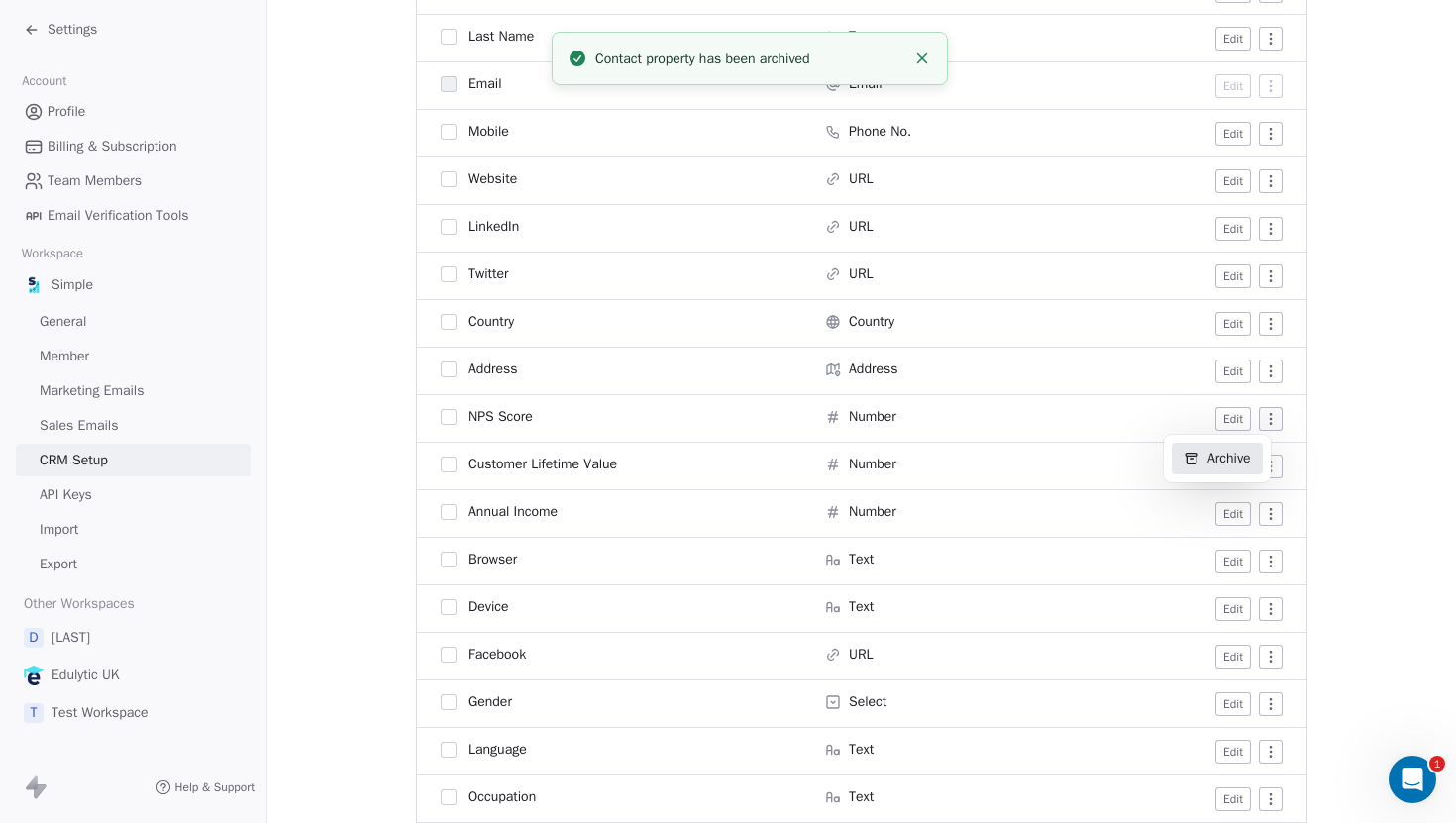 click on "Archive" at bounding box center [1217, 459] 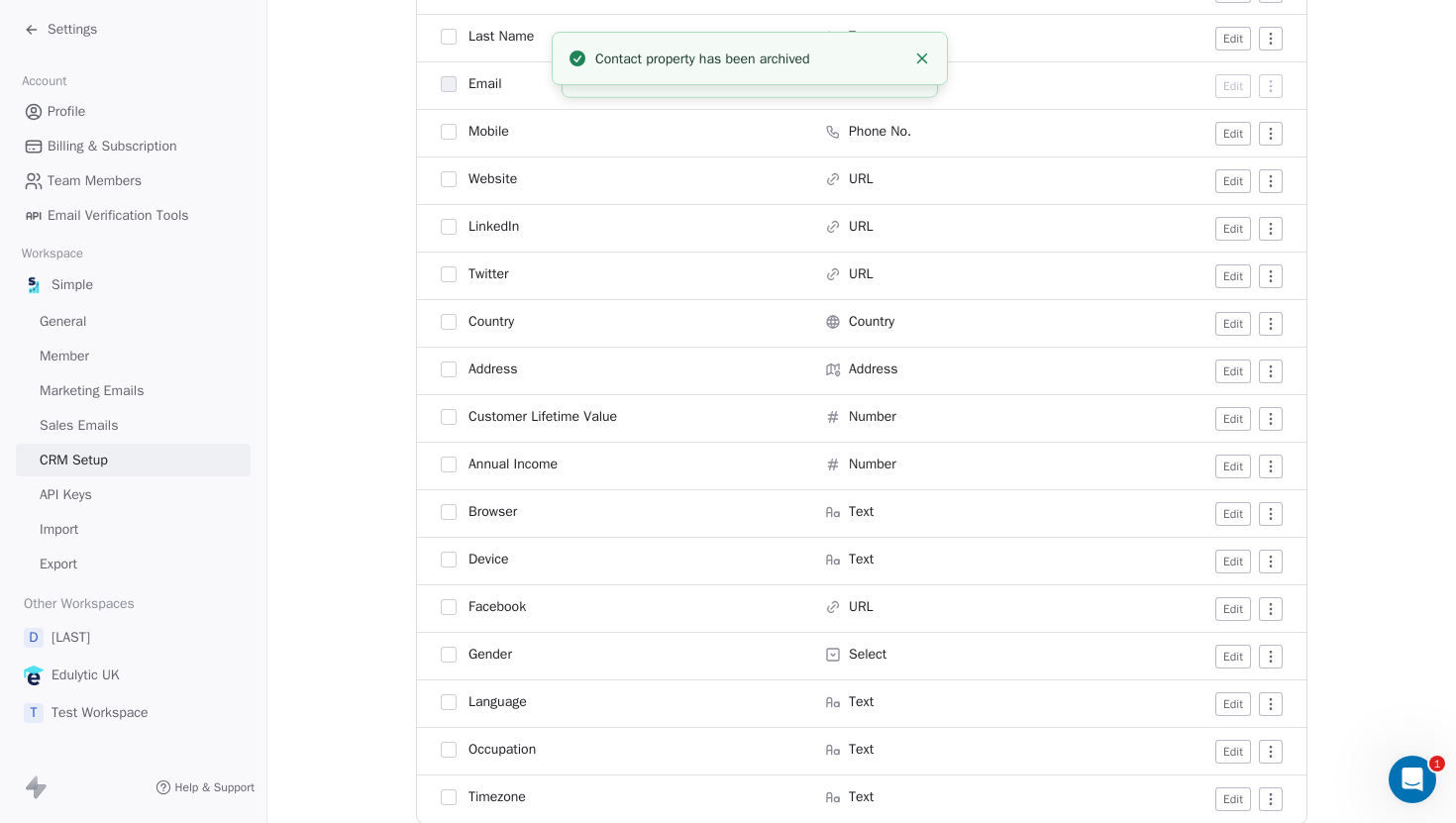 scroll, scrollTop: 482, scrollLeft: 0, axis: vertical 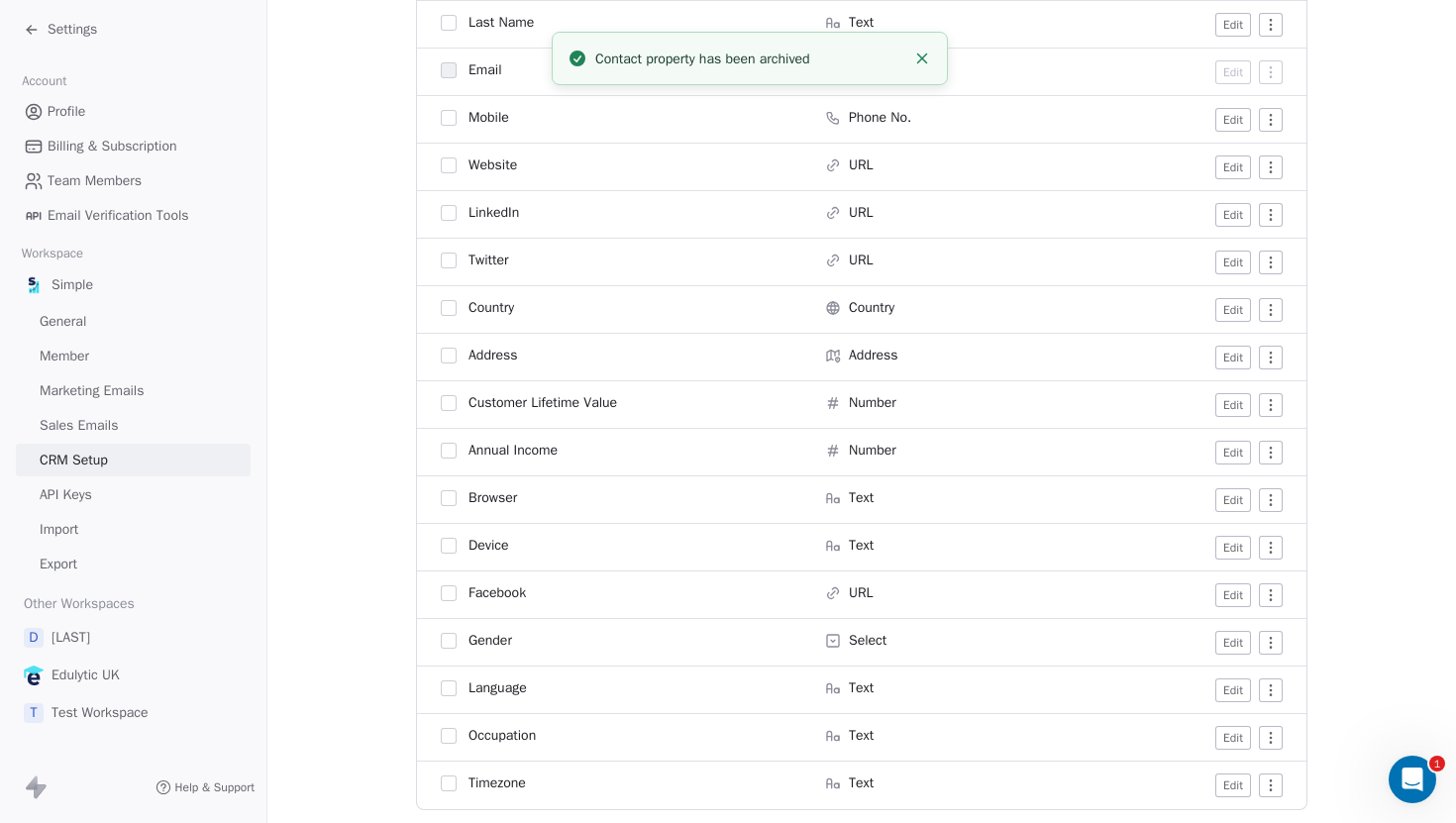 click on "Settings Account Profile Billing & Subscription Team Members Email Verification Tools Workspace Simple General Member Marketing Emails Sales Emails CRM Setup API Keys Import Export Other Workspaces D Daanish Edulytic UK T Test Workspace Help & Support CRM Setup Manage people properties and other relevant settings. Contact Properties Contact Properties Tags Tags Status Status Contact Properties Modify and Create contact properties Create New Property Active Active Archived Archived All General Full Name Text   Edit First Name Text   Edit Last Name Text   Edit Email Email   Edit Mobile Phone No.   Edit Website URL   Edit LinkedIn URL   Edit Twitter URL   Edit Country Country   Edit Address Address   Edit Customer Lifetime Value Number   Edit Annual Income Number   Edit Browser Text   Edit Device Text   Edit Facebook URL   Edit Gender Select   Edit Language Text   Edit Occupation Text   Edit Timezone Text   Edit System Tags Tags   Manage Status Status   Manage Subscribed Email Categories Multi-select   Manage" at bounding box center (728, 411) 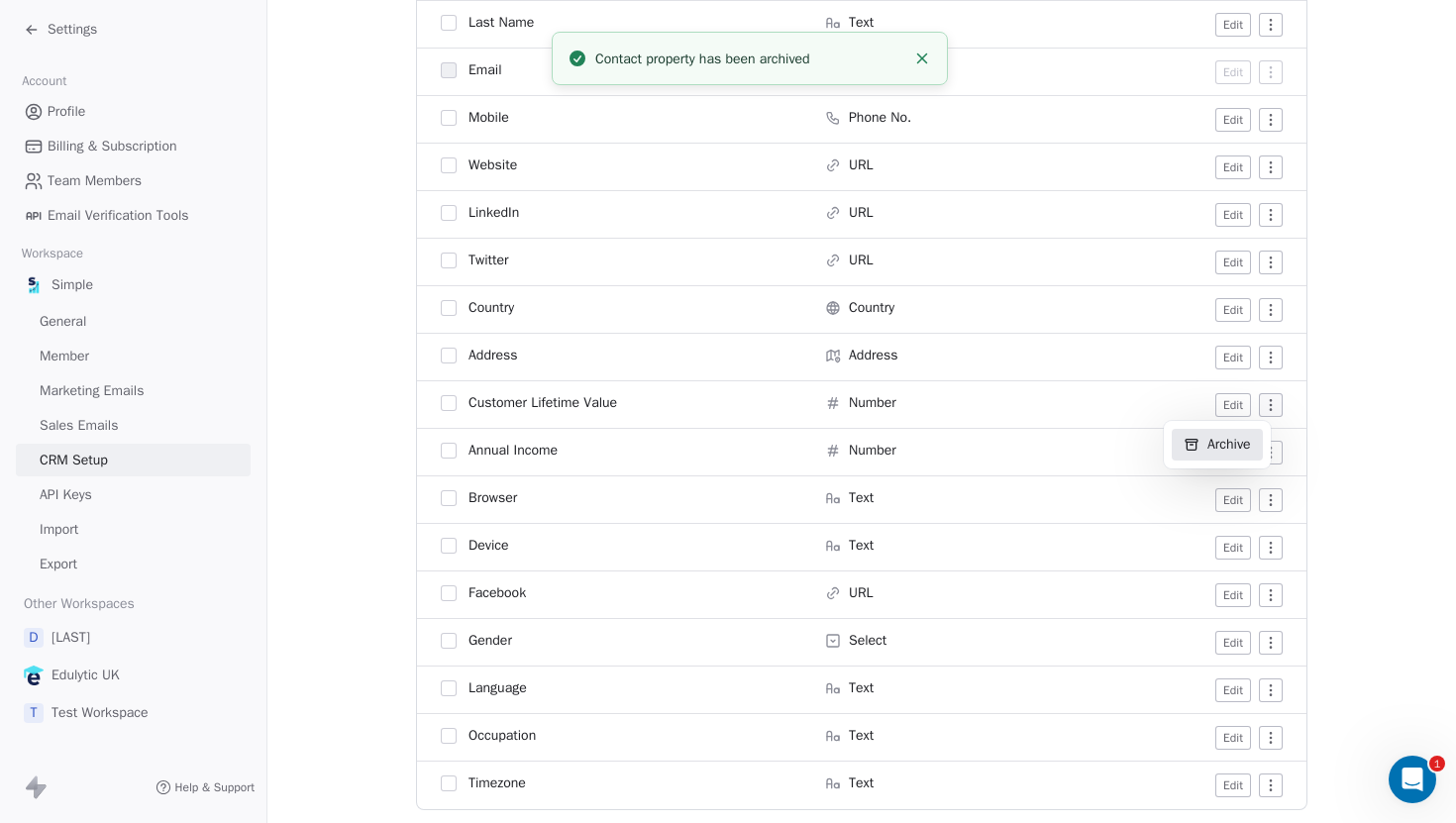 click on "Archive" at bounding box center [1217, 445] 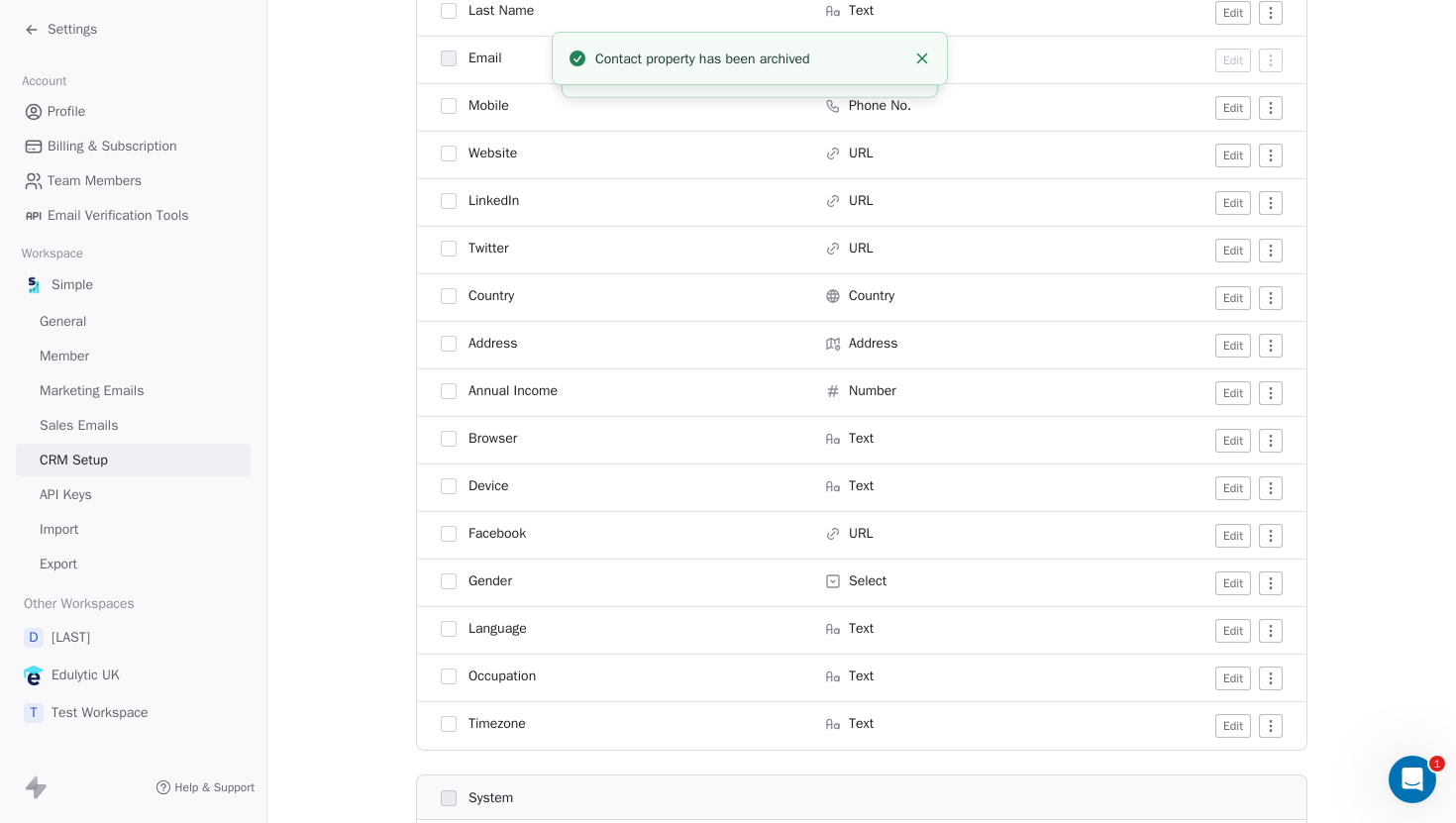 scroll, scrollTop: 511, scrollLeft: 0, axis: vertical 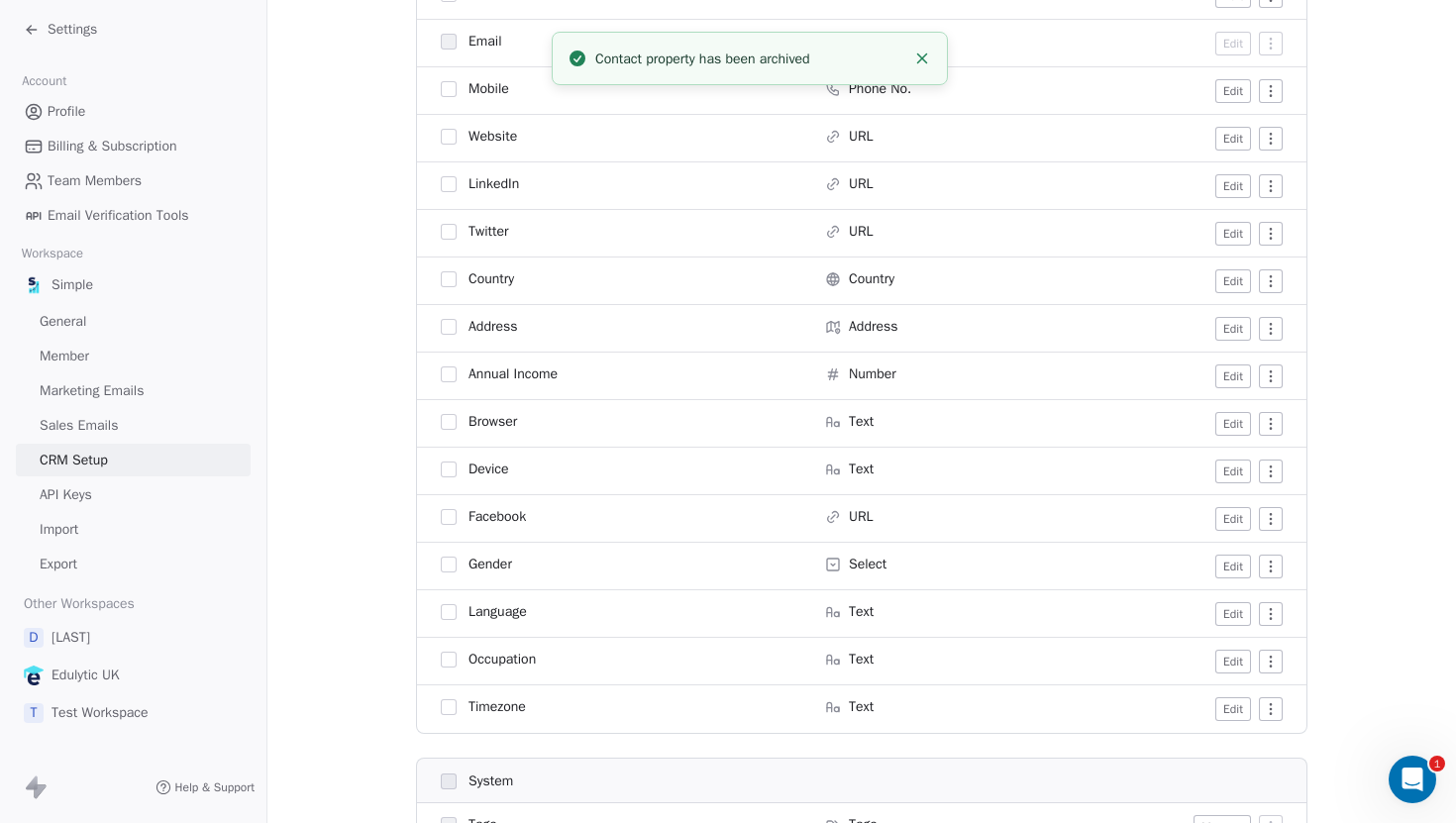 click on "Settings Account Profile Billing & Subscription Team Members Email Verification Tools Workspace Simple General Member Marketing Emails Sales Emails CRM Setup API Keys Import Export Other Workspaces D Daanish Edulytic UK T Test Workspace Help & Support CRM Setup Manage people properties and other relevant settings. Contact Properties Contact Properties Tags Tags Status Status Contact Properties Modify and Create contact properties Create New Property Active Active Archived Archived All General Full Name Text   Edit First Name Text   Edit Last Name Text   Edit Email Email   Edit Mobile Phone No.   Edit Website URL   Edit LinkedIn URL   Edit Twitter URL   Edit Country Country   Edit Address Address   Edit Annual Income Number   Edit Browser Text   Edit Device Text   Edit Facebook URL   Edit Gender Select   Edit Language Text   Edit Occupation Text   Edit Timezone Text   Edit System Tags Tags   Manage Status Status   Manage Subscribed Email Categories Multi-select   Manage Contact Source Text   Edit Select" at bounding box center [728, 411] 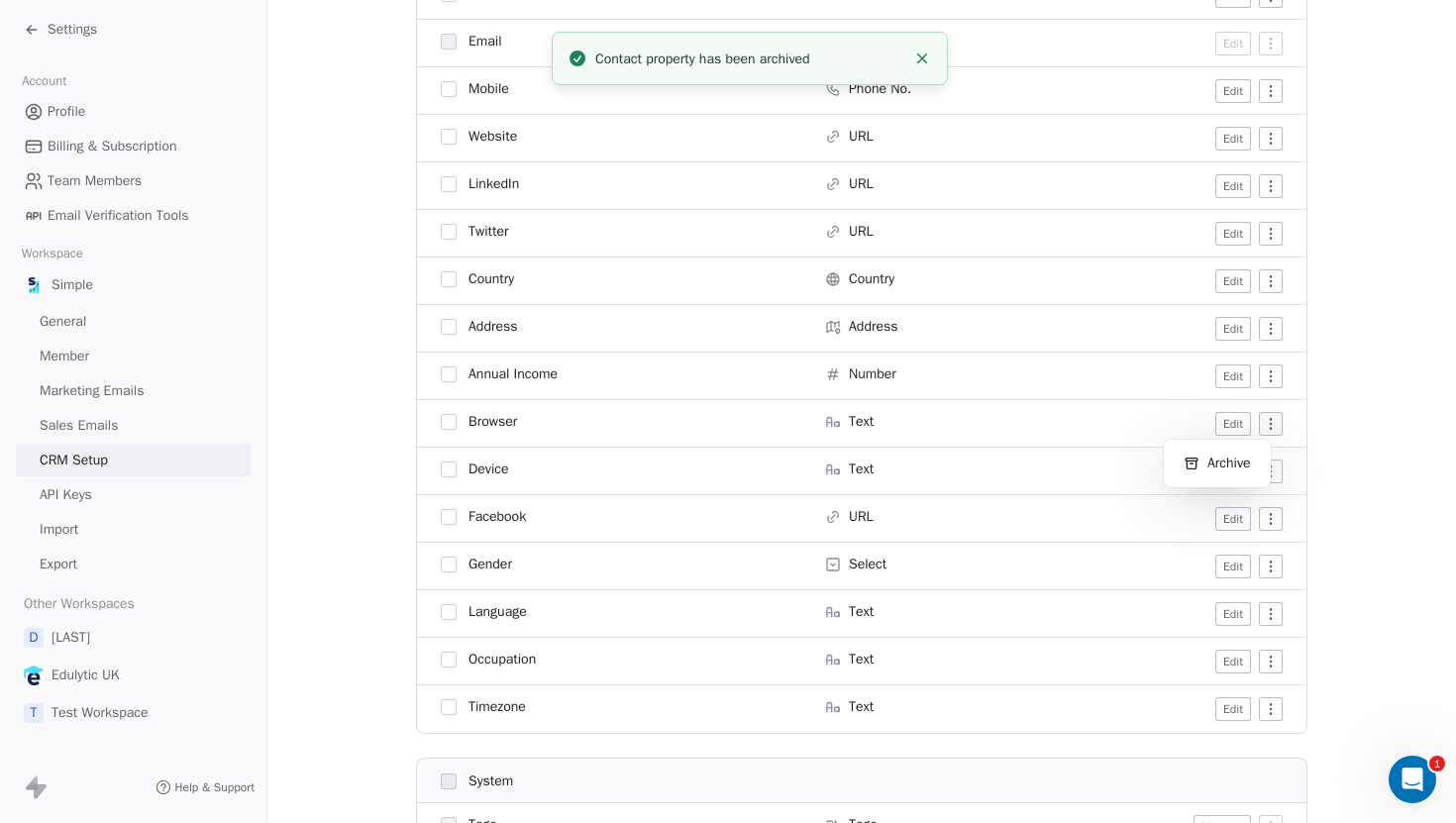 click on "Archive" at bounding box center [1217, 463] 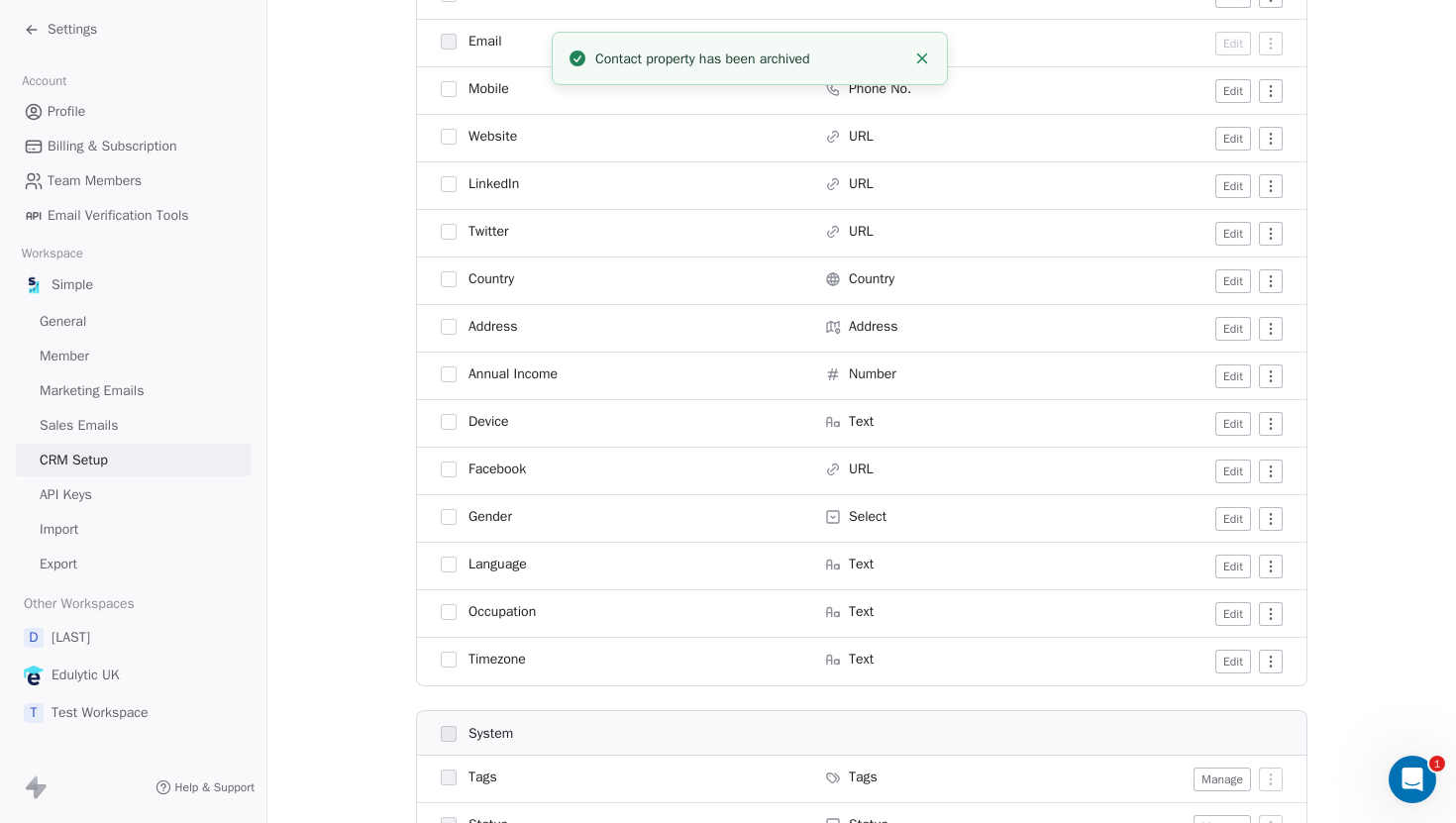 click on "Settings Account Profile Billing & Subscription Team Members Email Verification Tools Workspace Simple General Member Marketing Emails Sales Emails CRM Setup API Keys Import Export Other Workspaces D Daanish Edulytic UK T Test Workspace Help & Support CRM Setup Manage people properties and other relevant settings. Contact Properties Contact Properties Tags Tags Status Status Contact Properties Modify and Create contact properties Create New Property Active Active Archived Archived All General Full Name Text   Edit First Name Text   Edit Last Name Text   Edit Email Email   Edit Mobile Phone No.   Edit Website URL   Edit LinkedIn URL   Edit Twitter URL   Edit Country Country   Edit Address Address   Edit Annual Income Number   Edit Device Text   Edit Facebook URL   Edit Gender Select   Edit Language Text   Edit Occupation Text   Edit Timezone Text   Edit System Tags Tags   Manage Status Status   Manage Subscribed Email Categories Multi-select   Manage Contact Source Text   Edit Email Marketing Consent Select" at bounding box center (728, 411) 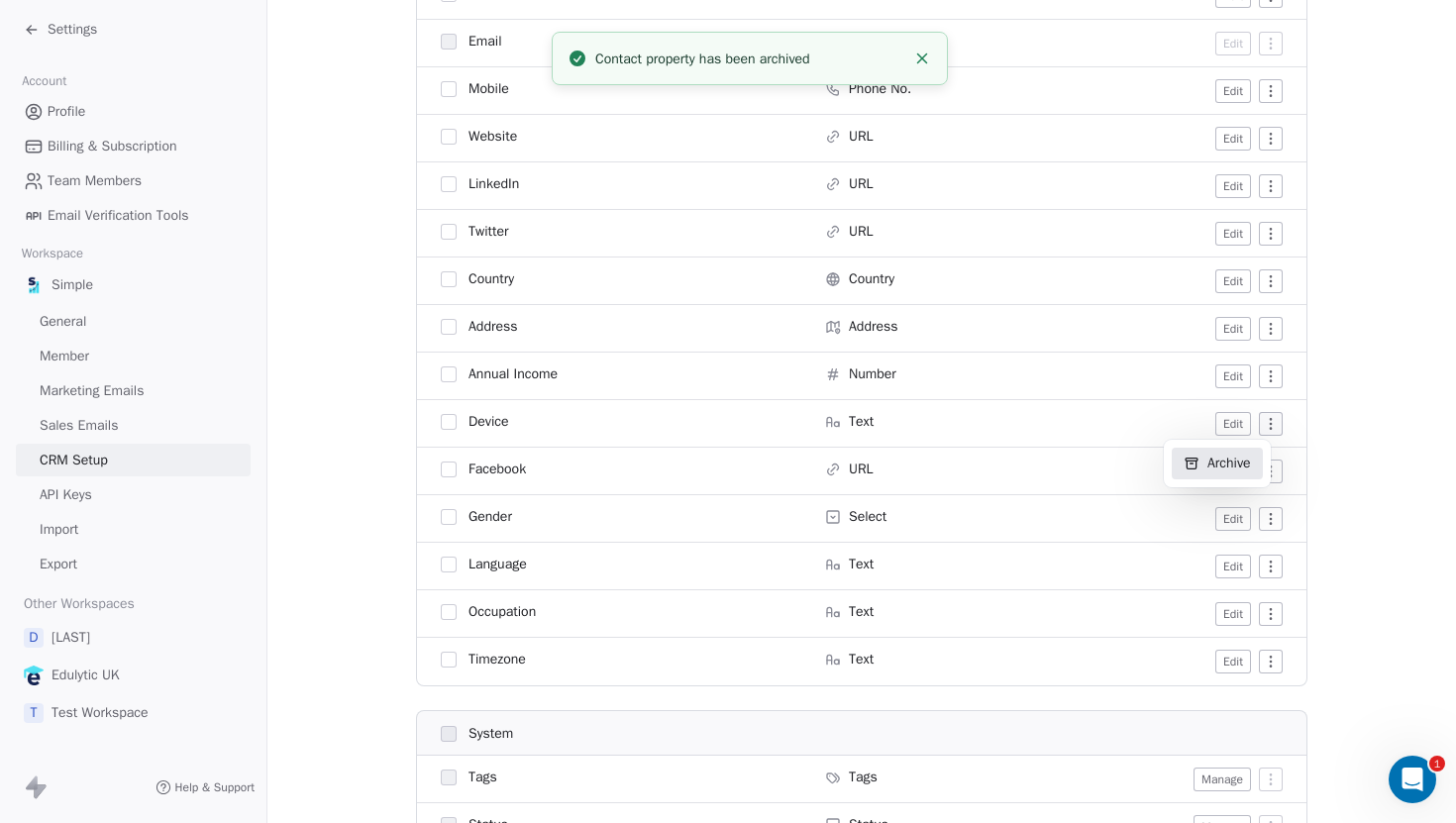 click on "Archive" at bounding box center [1217, 463] 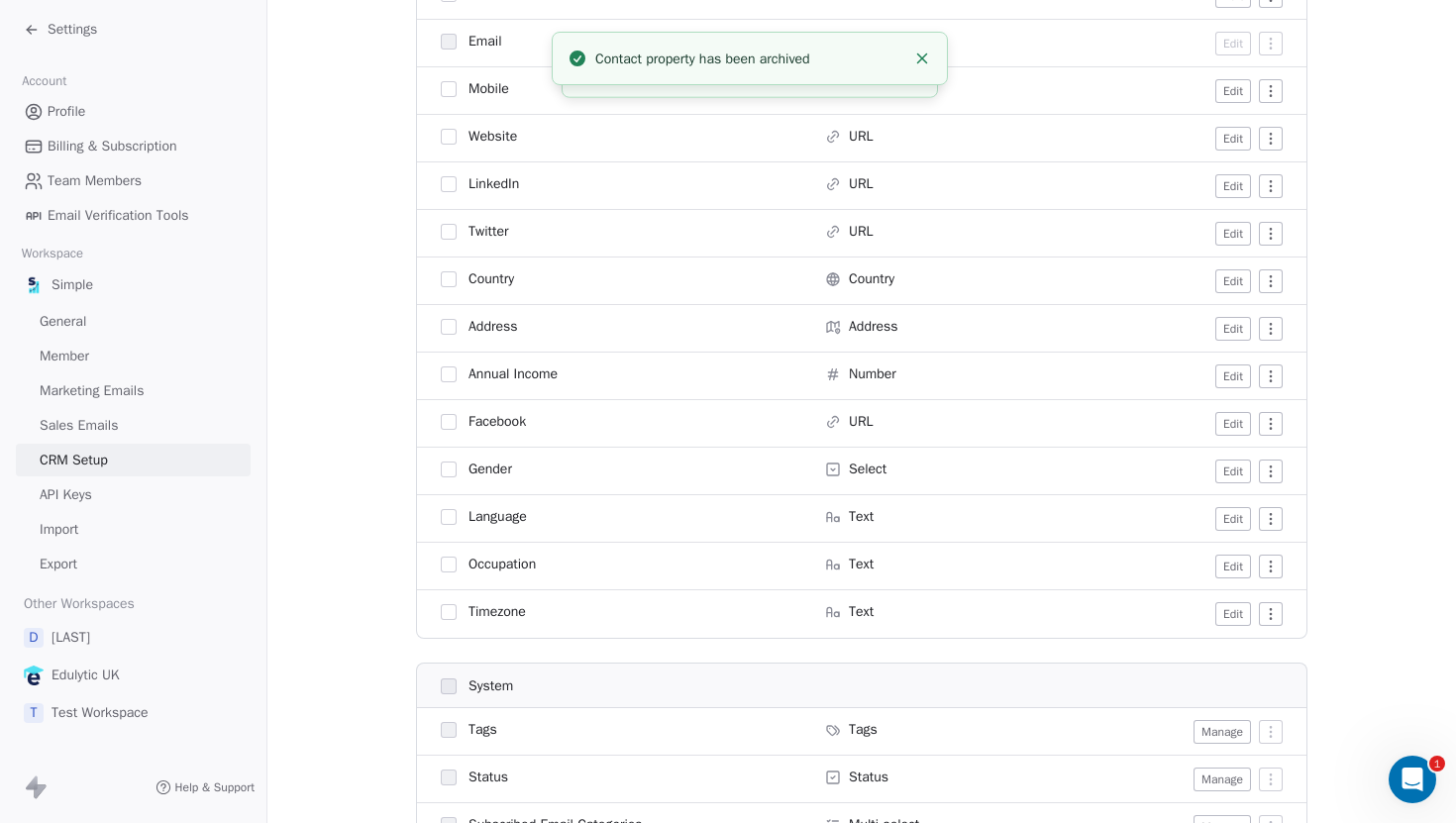 click on "Settings Account Profile Billing & Subscription Team Members Email Verification Tools Workspace Simple General Member Marketing Emails Sales Emails CRM Setup API Keys Import Export Other Workspaces D Daanish Edulytic UK T Test Workspace Help & Support CRM Setup Manage people properties and other relevant settings. Contact Properties Contact Properties Tags Tags Status Status Contact Properties Modify and Create contact properties Create New Property Active Active Archived Archived All General Full Name Text   Edit First Name Text   Edit Last Name Text   Edit Email Email   Edit Mobile Phone No.   Edit Website URL   Edit LinkedIn URL   Edit Twitter URL   Edit Country Country   Edit Address Address   Edit Annual Income Number   Edit Facebook URL   Edit Gender Select   Edit Language Text   Edit Occupation Text   Edit Timezone Text   Edit System Tags Tags   Manage Status Status   Manage Subscribed Email Categories Multi-select   Manage Contact Source Text   Edit Email Marketing Consent Select   Edit Select" at bounding box center [728, 411] 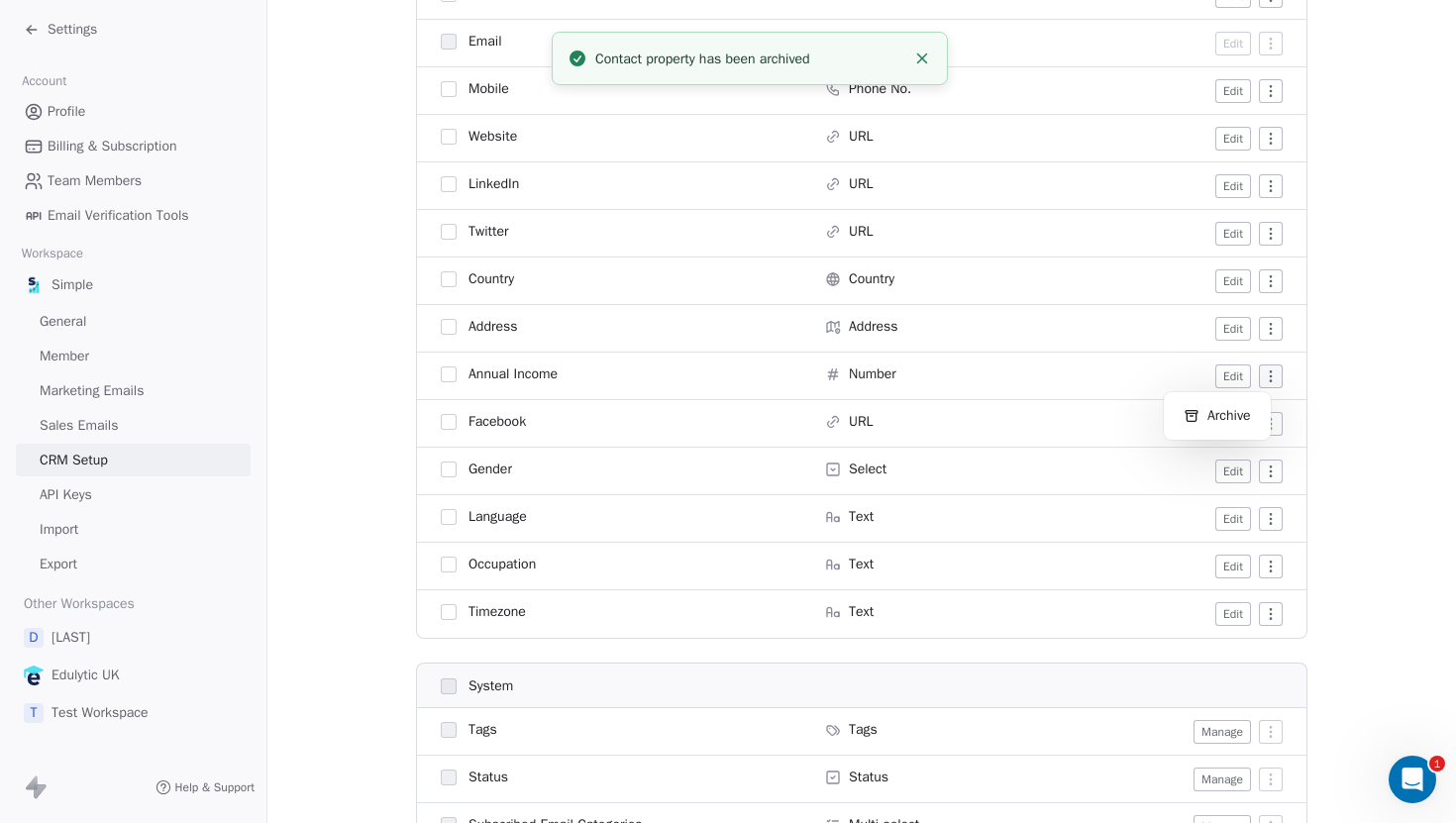 click on "Settings Account Profile Billing & Subscription Team Members Email Verification Tools Workspace Simple General Member Marketing Emails Sales Emails CRM Setup API Keys Import Export Other Workspaces D Daanish Edulytic UK T Test Workspace Help & Support CRM Setup Manage people properties and other relevant settings. Contact Properties Contact Properties Tags Tags Status Status Contact Properties Modify and Create contact properties Create New Property Active Active Archived Archived All General Full Name Text   Edit First Name Text   Edit Last Name Text   Edit Email Email   Edit Mobile Phone No.   Edit Website URL   Edit LinkedIn URL   Edit Twitter URL   Edit Country Country   Edit Address Address   Edit Annual Income Number   Edit Facebook URL   Edit Gender Select   Edit Language Text   Edit Occupation Text   Edit Timezone Text   Edit System Tags Tags   Manage Status Status   Manage Subscribed Email Categories Multi-select   Manage Contact Source Text   Edit Email Marketing Consent Select   Edit Select" at bounding box center (728, 411) 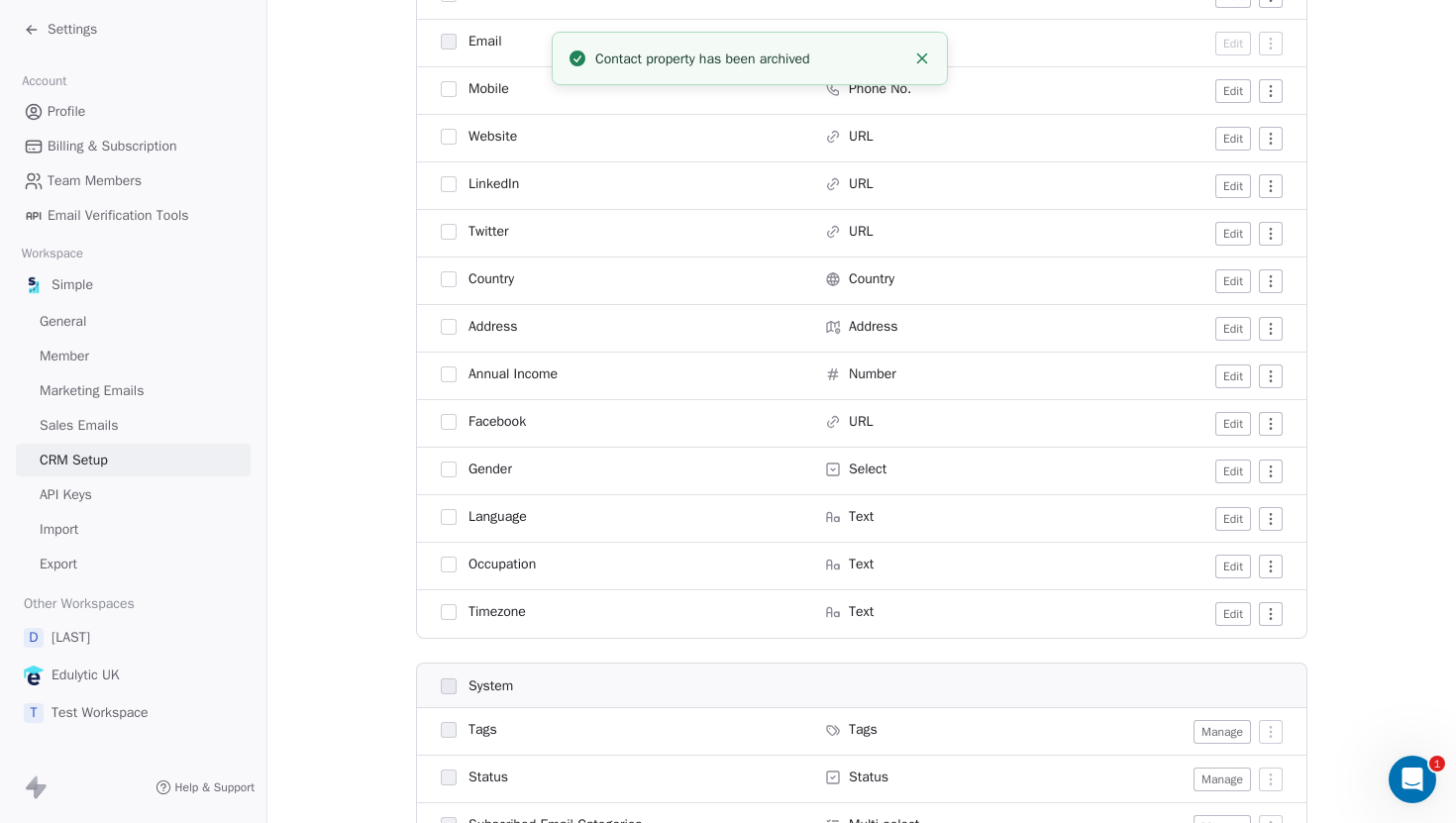 click on "Settings Account Profile Billing & Subscription Team Members Email Verification Tools Workspace Simple General Member Marketing Emails Sales Emails CRM Setup API Keys Import Export Other Workspaces D Daanish Edulytic UK T Test Workspace Help & Support CRM Setup Manage people properties and other relevant settings. Contact Properties Contact Properties Tags Tags Status Status Contact Properties Modify and Create contact properties Create New Property Active Active Archived Archived All General Full Name Text   Edit First Name Text   Edit Last Name Text   Edit Email Email   Edit Mobile Phone No.   Edit Website URL   Edit LinkedIn URL   Edit Twitter URL   Edit Country Country   Edit Address Address   Edit Annual Income Number   Edit Facebook URL   Edit Gender Select   Edit Language Text   Edit Occupation Text   Edit Timezone Text   Edit System Tags Tags   Manage Status Status   Manage Subscribed Email Categories Multi-select   Manage Contact Source Text   Edit Email Marketing Consent Select   Edit Select" at bounding box center (728, 411) 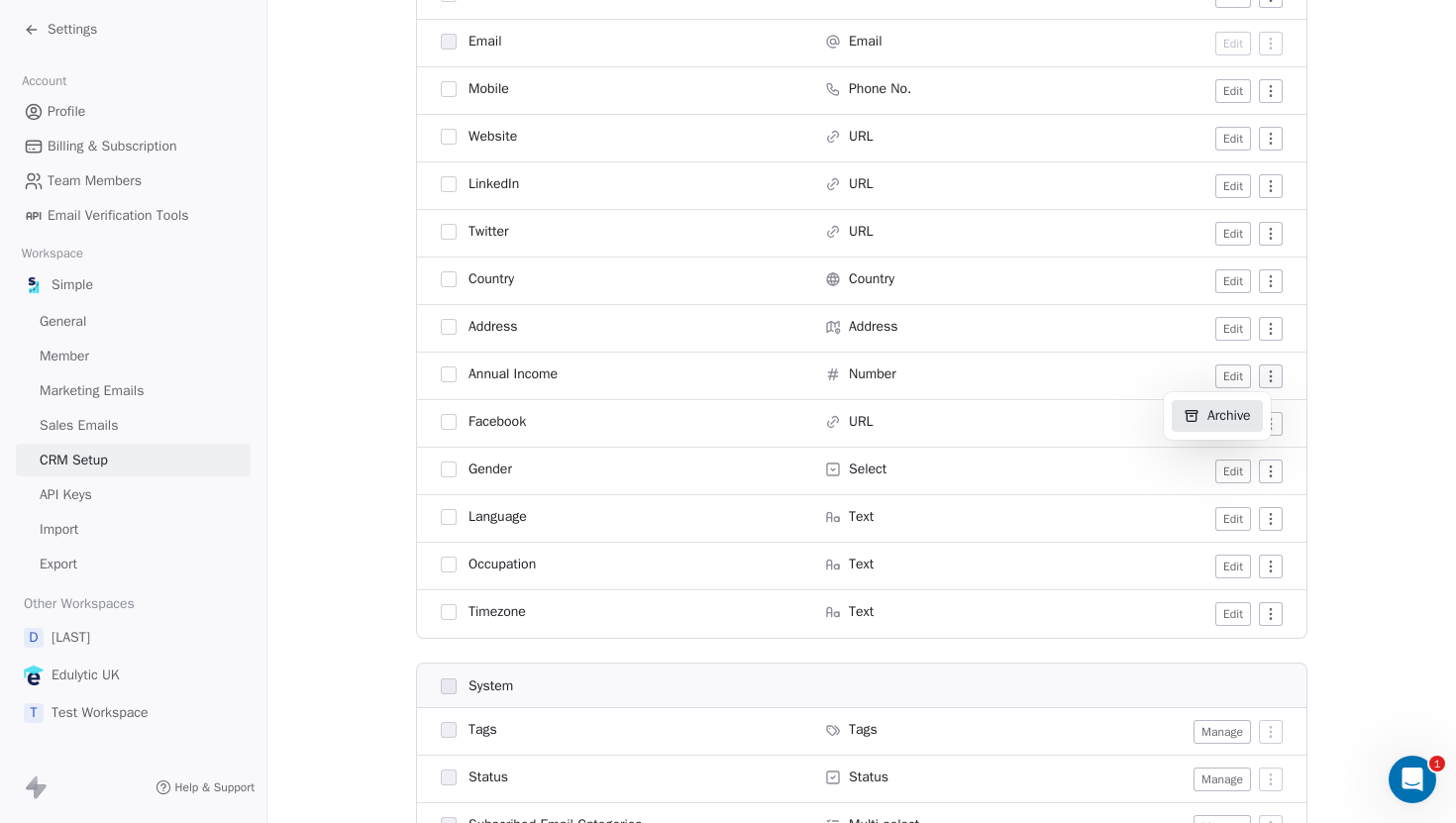 click on "Archive" at bounding box center [1217, 416] 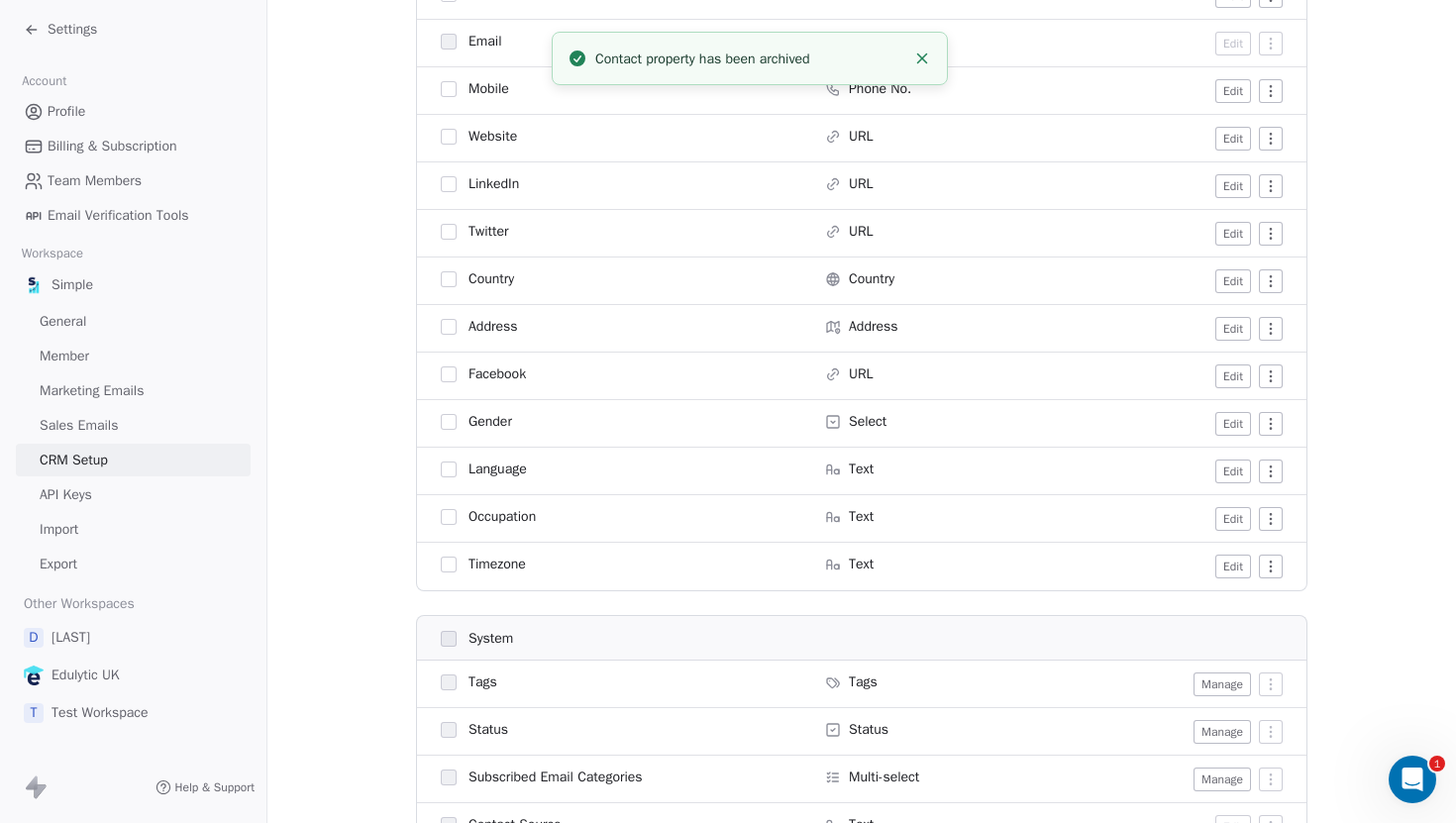 scroll, scrollTop: 535, scrollLeft: 0, axis: vertical 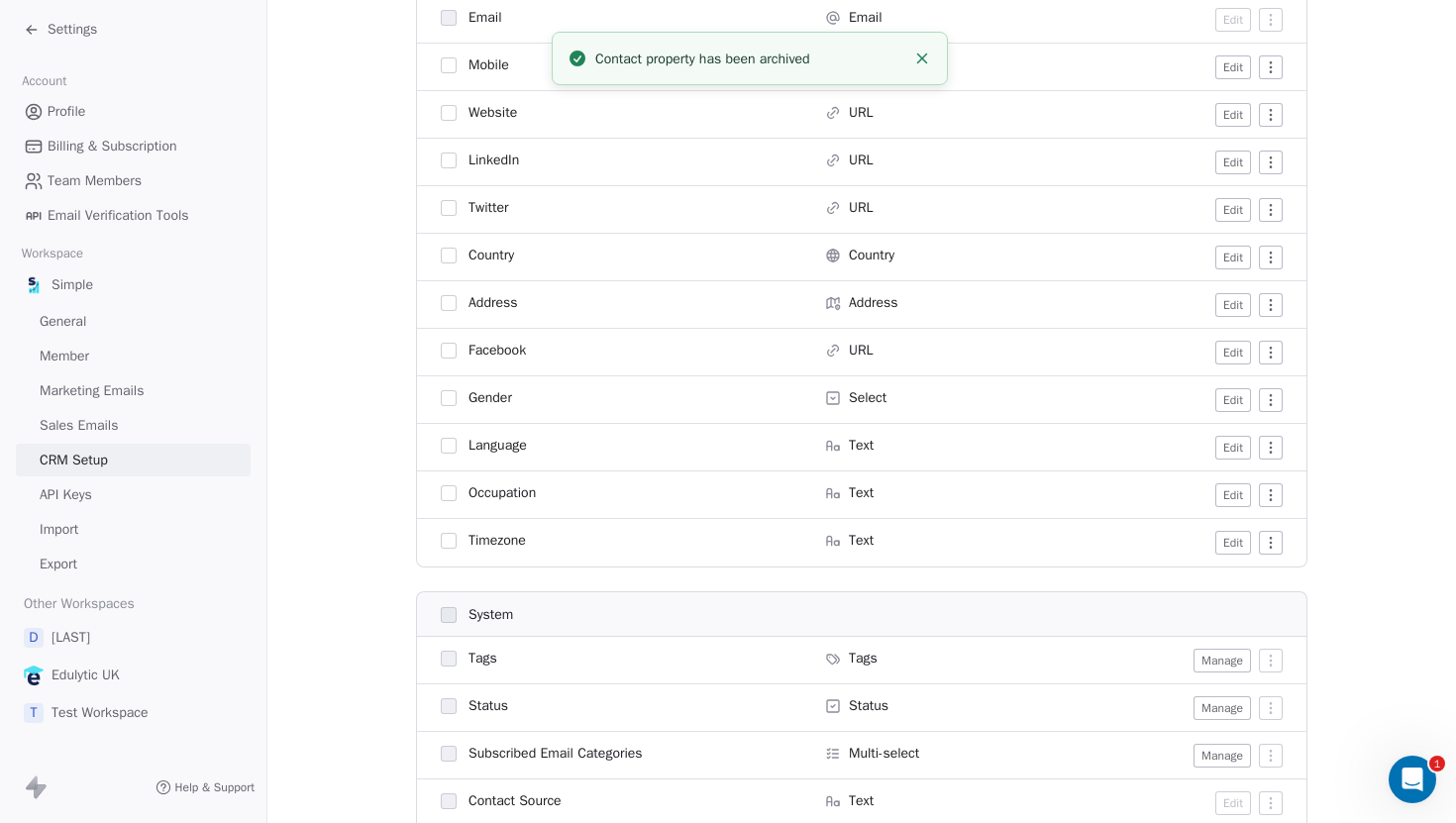 click on "Settings Account Profile Billing & Subscription Team Members Email Verification Tools Workspace Simple General Member Marketing Emails Sales Emails CRM Setup API Keys Import Export Other Workspaces D Daanish Edulytic UK T Test Workspace Help & Support CRM Setup Manage people properties and other relevant settings. Contact Properties Contact Properties Tags Tags Status Status Contact Properties Modify and Create contact properties Create New Property Active Active Archived Archived All General Full Name Text   Edit First Name Text   Edit Last Name Text   Edit Email Email   Edit Mobile Phone No.   Edit Website URL   Edit LinkedIn URL   Edit Twitter URL   Edit Country Country   Edit Address Address   Edit Facebook URL   Edit Gender Select   Edit Language Text   Edit Occupation Text   Edit Timezone Text   Edit System Tags Tags   Manage Status Status   Manage Subscribed Email Categories Multi-select   Manage Contact Source Text   Edit Email Marketing Consent Select   Edit Email Verification Status Select   Edit" at bounding box center [728, 411] 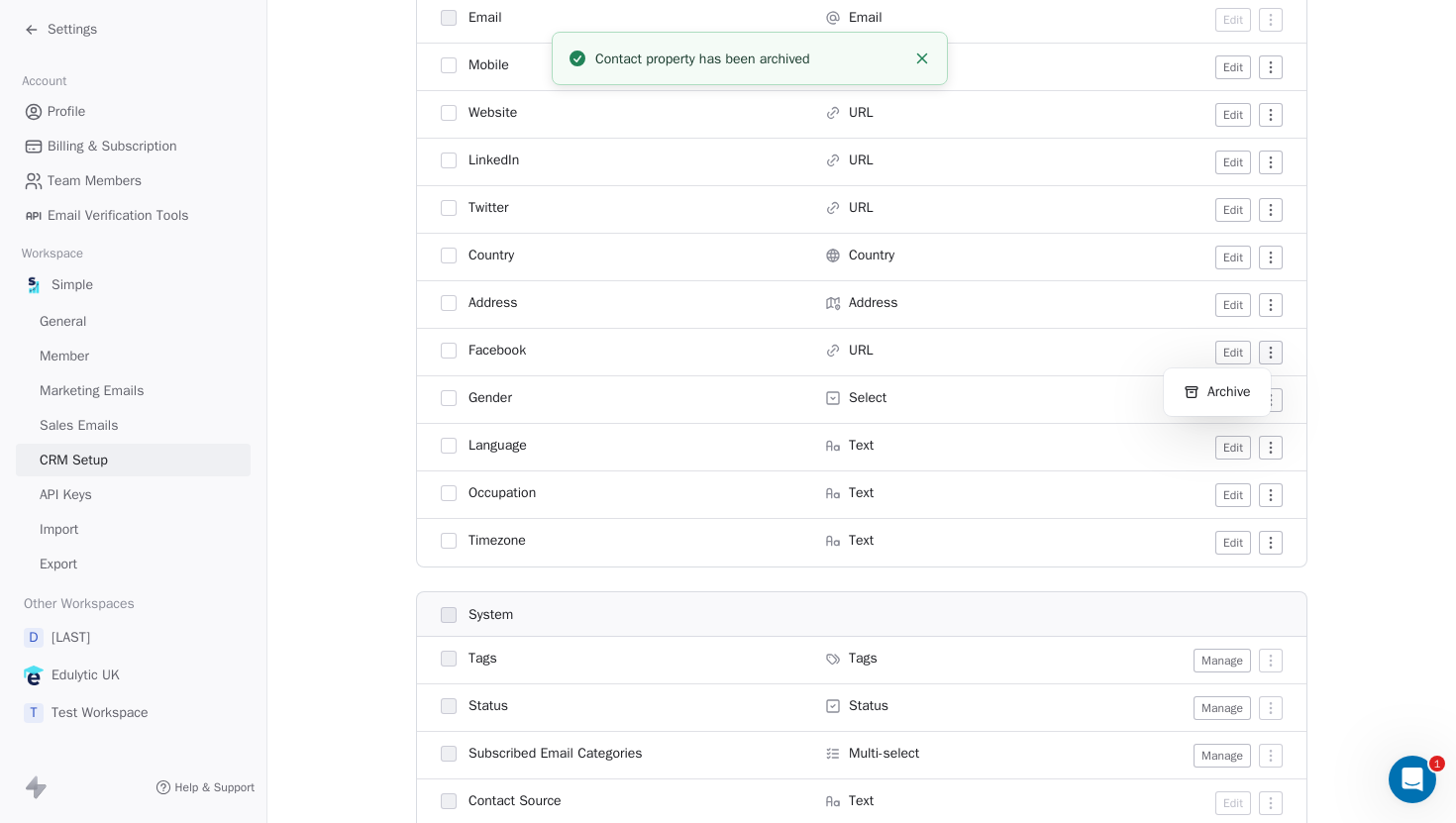 click on "Settings Account Profile Billing & Subscription Team Members Email Verification Tools Workspace Simple General Member Marketing Emails Sales Emails CRM Setup API Keys Import Export Other Workspaces D Daanish Edulytic UK T Test Workspace Help & Support CRM Setup Manage people properties and other relevant settings. Contact Properties Contact Properties Tags Tags Status Status Contact Properties Modify and Create contact properties Create New Property Active Active Archived Archived All General Full Name Text   Edit First Name Text   Edit Last Name Text   Edit Email Email   Edit Mobile Phone No.   Edit Website URL   Edit LinkedIn URL   Edit Twitter URL   Edit Country Country   Edit Address Address   Edit Facebook URL   Edit Gender Select   Edit Language Text   Edit Occupation Text   Edit Timezone Text   Edit System Tags Tags   Manage Status Status   Manage Subscribed Email Categories Multi-select   Manage Contact Source Text   Edit Email Marketing Consent Select   Edit Email Verification Status Select   Edit" at bounding box center (728, 411) 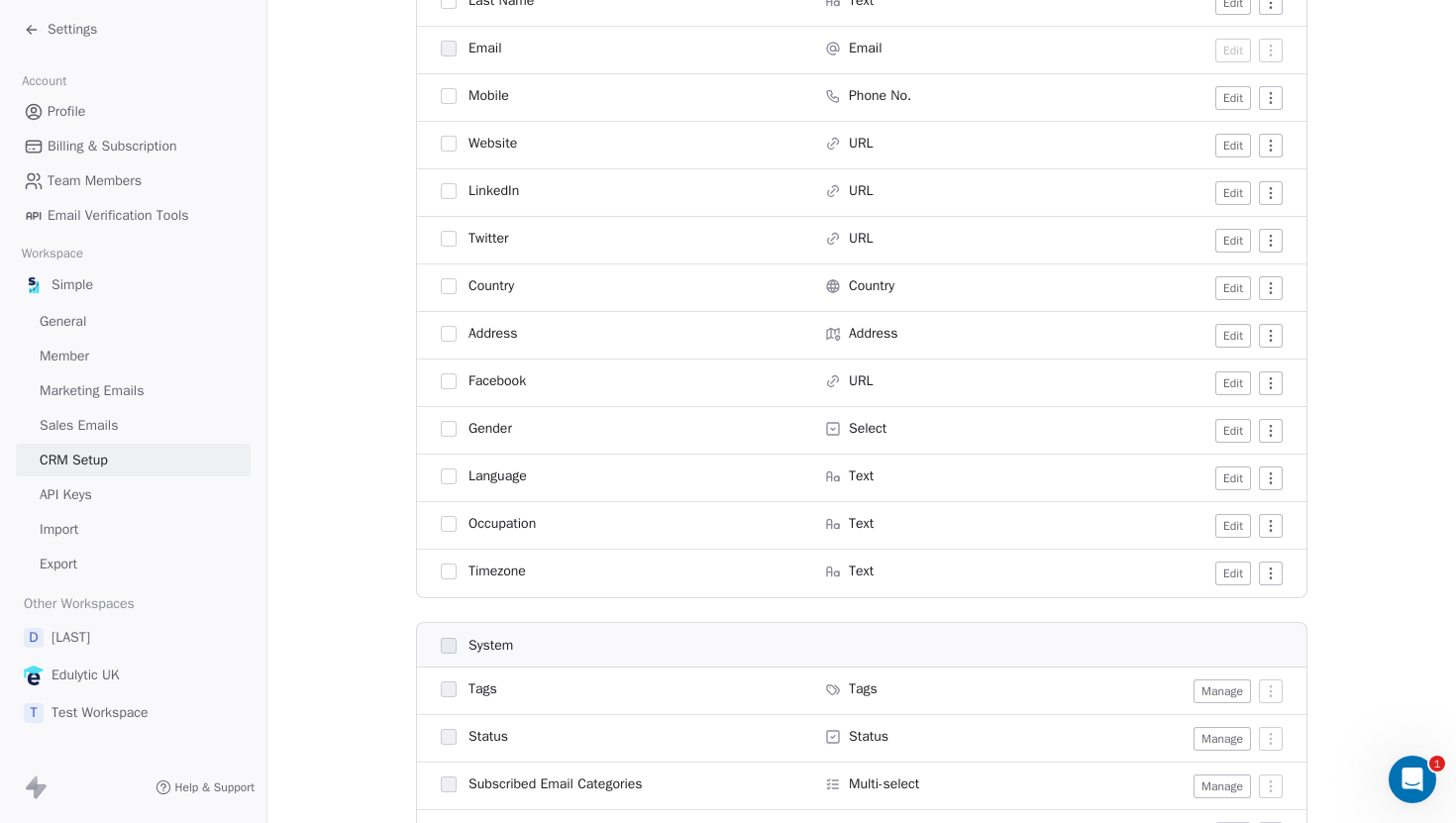 scroll, scrollTop: 610, scrollLeft: 0, axis: vertical 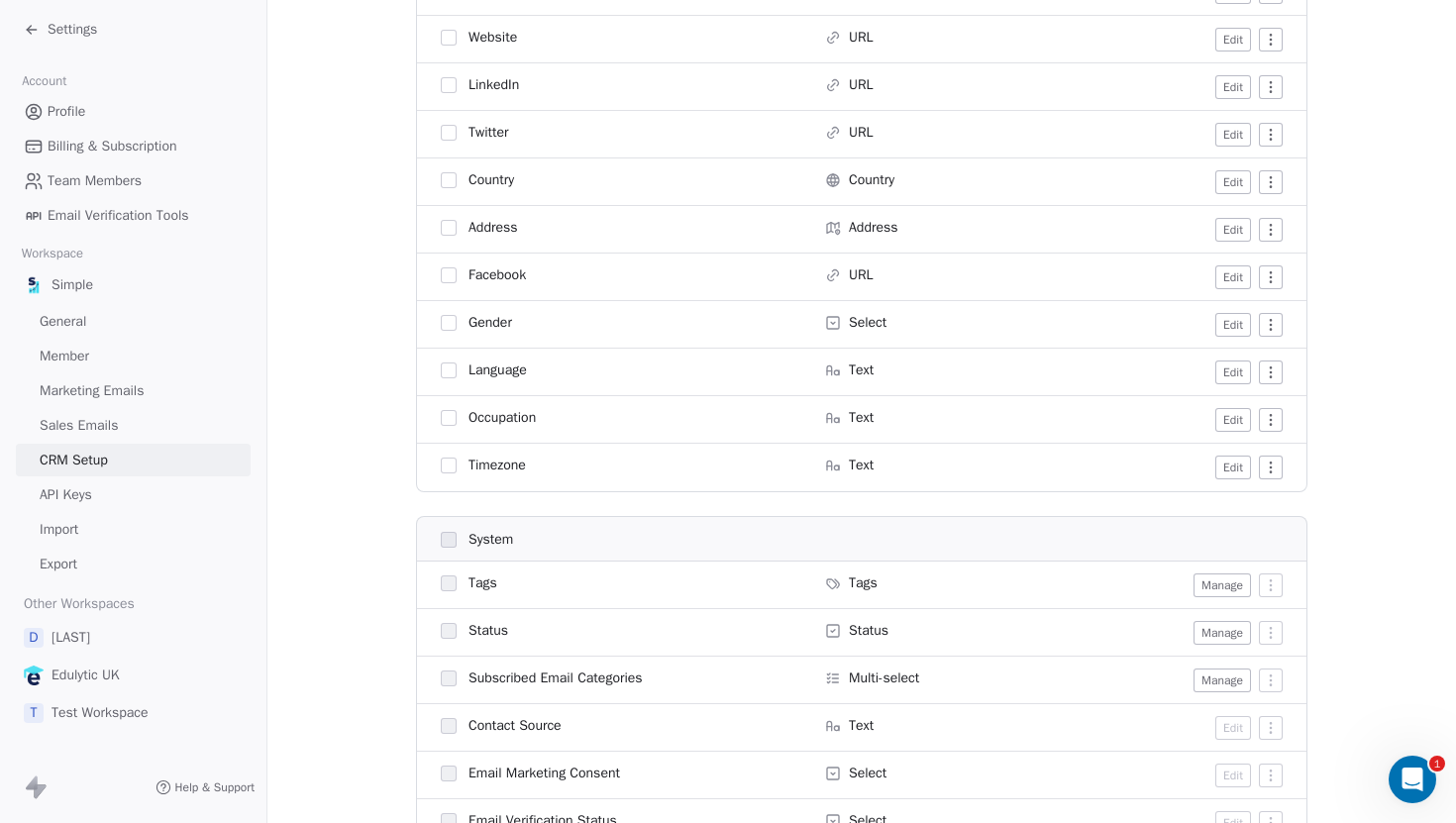 click on "Settings Account Profile Billing & Subscription Team Members Email Verification Tools Workspace Simple General Member Marketing Emails Sales Emails CRM Setup API Keys Import Export Other Workspaces D Daanish Edulytic UK T Test Workspace Help & Support CRM Setup Manage people properties and other relevant settings. Contact Properties Contact Properties Tags Tags Status Status Contact Properties Modify and Create contact properties Create New Property Active Active Archived Archived All General Full Name Text   Edit First Name Text   Edit Last Name Text   Edit Email Email   Edit Mobile Phone No.   Edit Website URL   Edit LinkedIn URL   Edit Twitter URL   Edit Country Country   Edit Address Address   Edit Facebook URL   Edit Gender Select   Edit Language Text   Edit Occupation Text   Edit Timezone Text   Edit System Tags Tags   Manage Status Status   Manage Subscribed Email Categories Multi-select   Manage Contact Source Text   Edit Email Marketing Consent Select   Edit Email Verification Status Select   Edit" at bounding box center [728, 411] 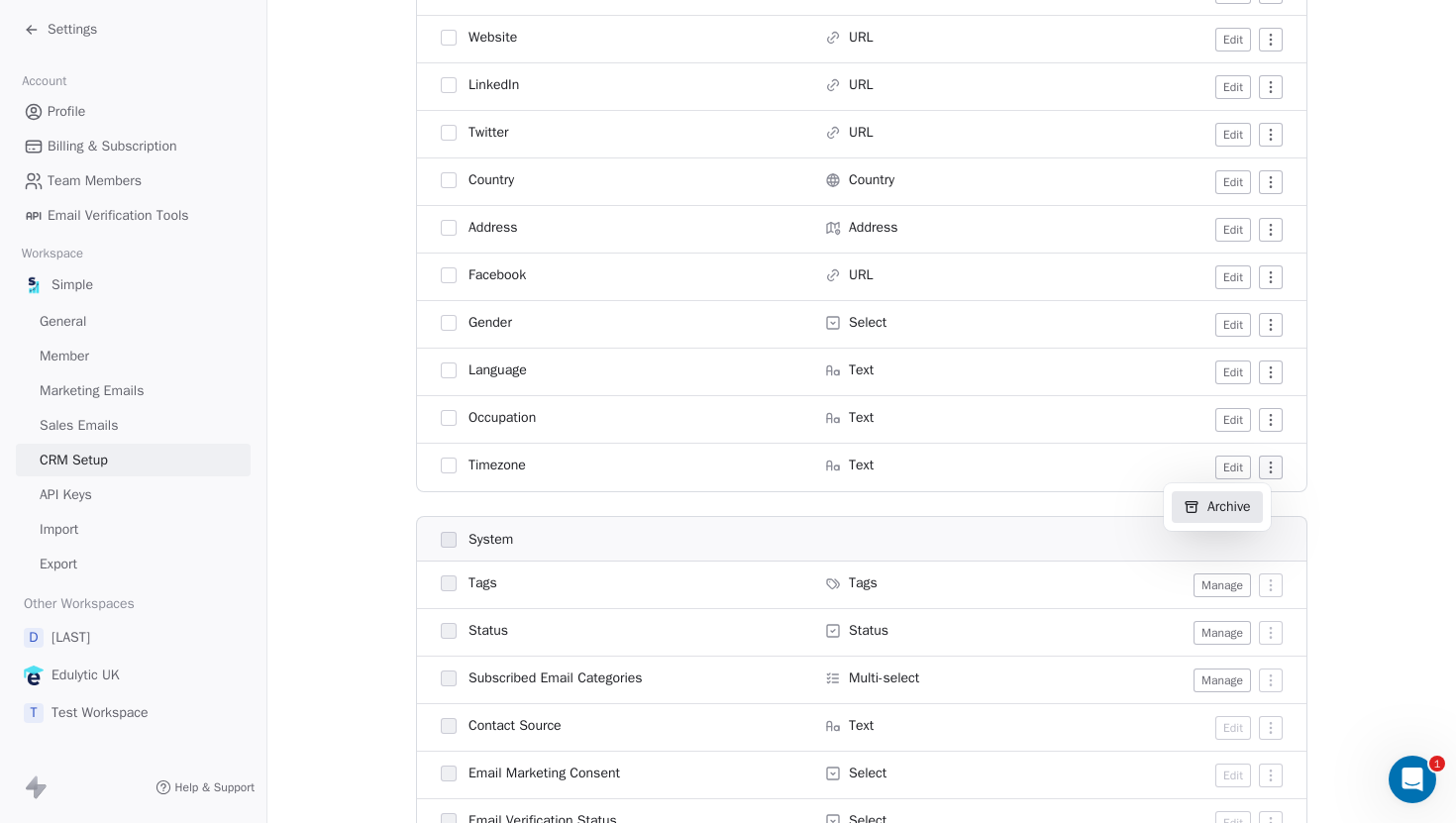 click on "Archive" at bounding box center [1217, 507] 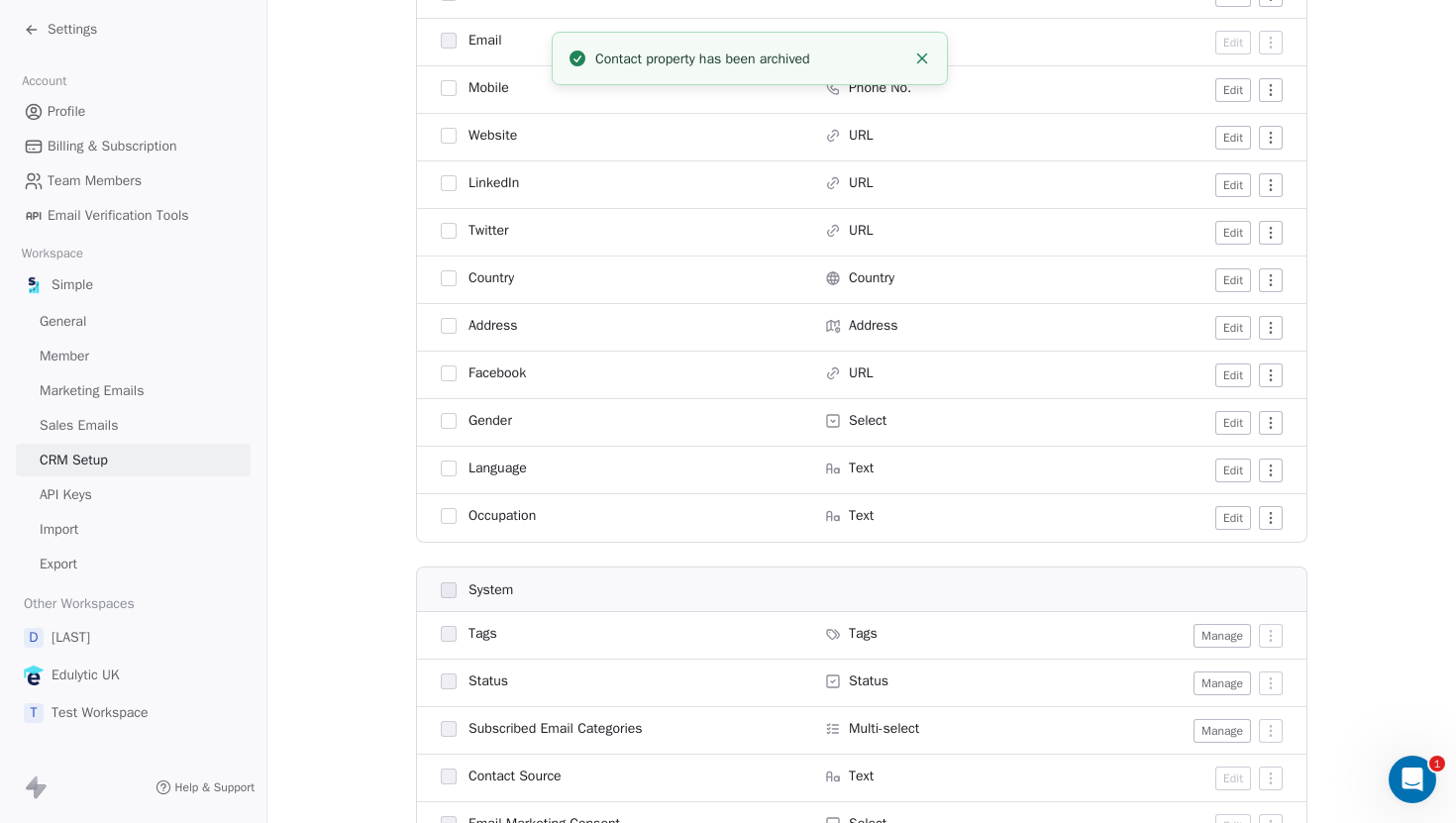 scroll, scrollTop: 506, scrollLeft: 0, axis: vertical 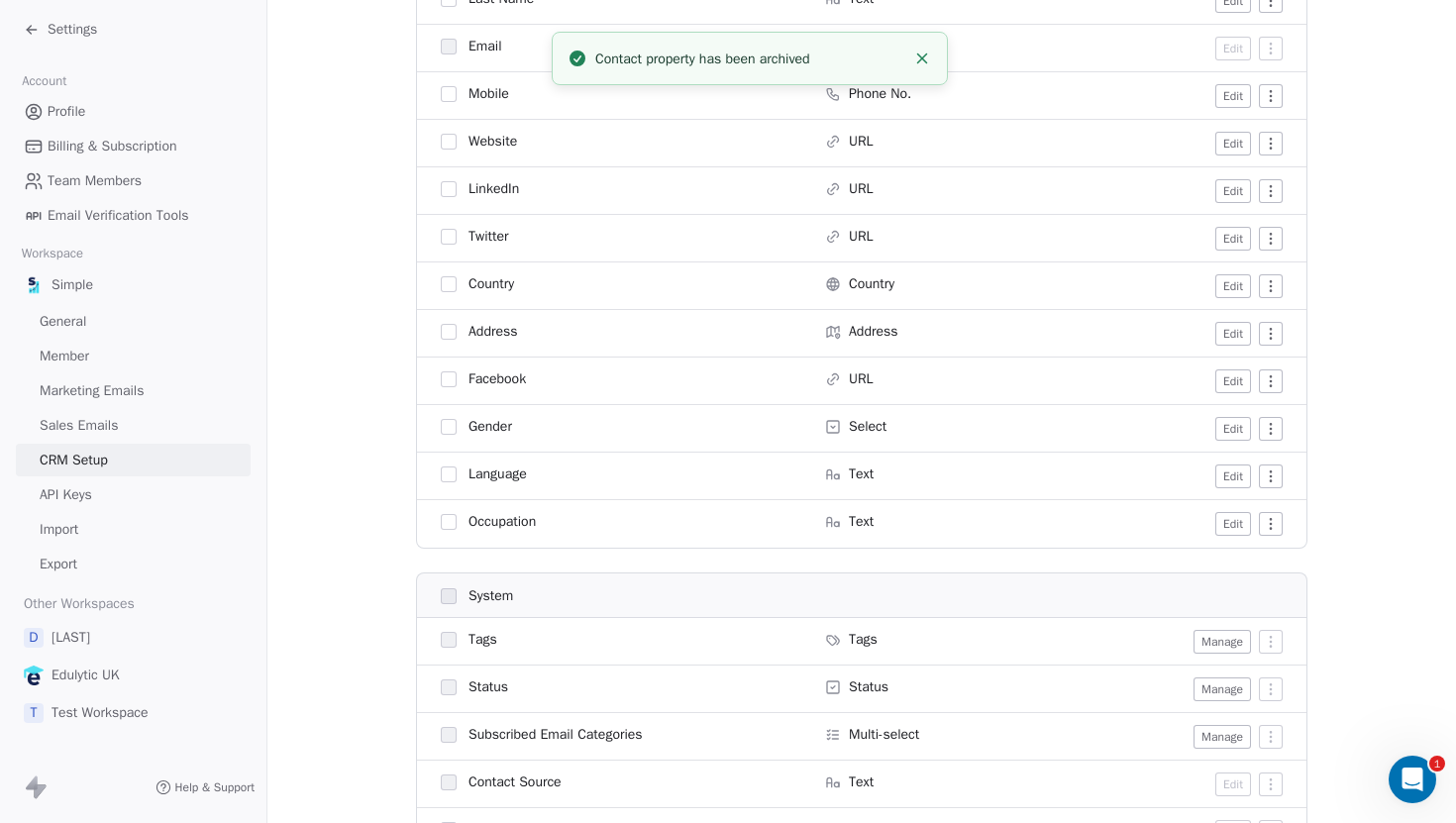 click on "Settings Account Profile Billing & Subscription Team Members Email Verification Tools Workspace Simple General Member Marketing Emails Sales Emails CRM Setup API Keys Import Export Other Workspaces D Daanish Edulytic UK T Test Workspace Help & Support CRM Setup Manage people properties and other relevant settings. Contact Properties Contact Properties Tags Tags Status Status Contact Properties Modify and Create contact properties Create New Property Active Active Archived Archived All General Full Name Text   Edit First Name Text   Edit Last Name Text   Edit Email Email   Edit Mobile Phone No.   Edit Website URL   Edit LinkedIn URL   Edit Twitter URL   Edit Country Country   Edit Address Address   Edit Facebook URL   Edit Gender Select   Edit Language Text   Edit Occupation Text   Edit System Tags Tags   Manage Status Status   Manage Subscribed Email Categories Multi-select   Manage Contact Source Text   Edit Email Marketing Consent Select   Edit Email Verification Status Select   Edit Created Date Date" at bounding box center (728, 411) 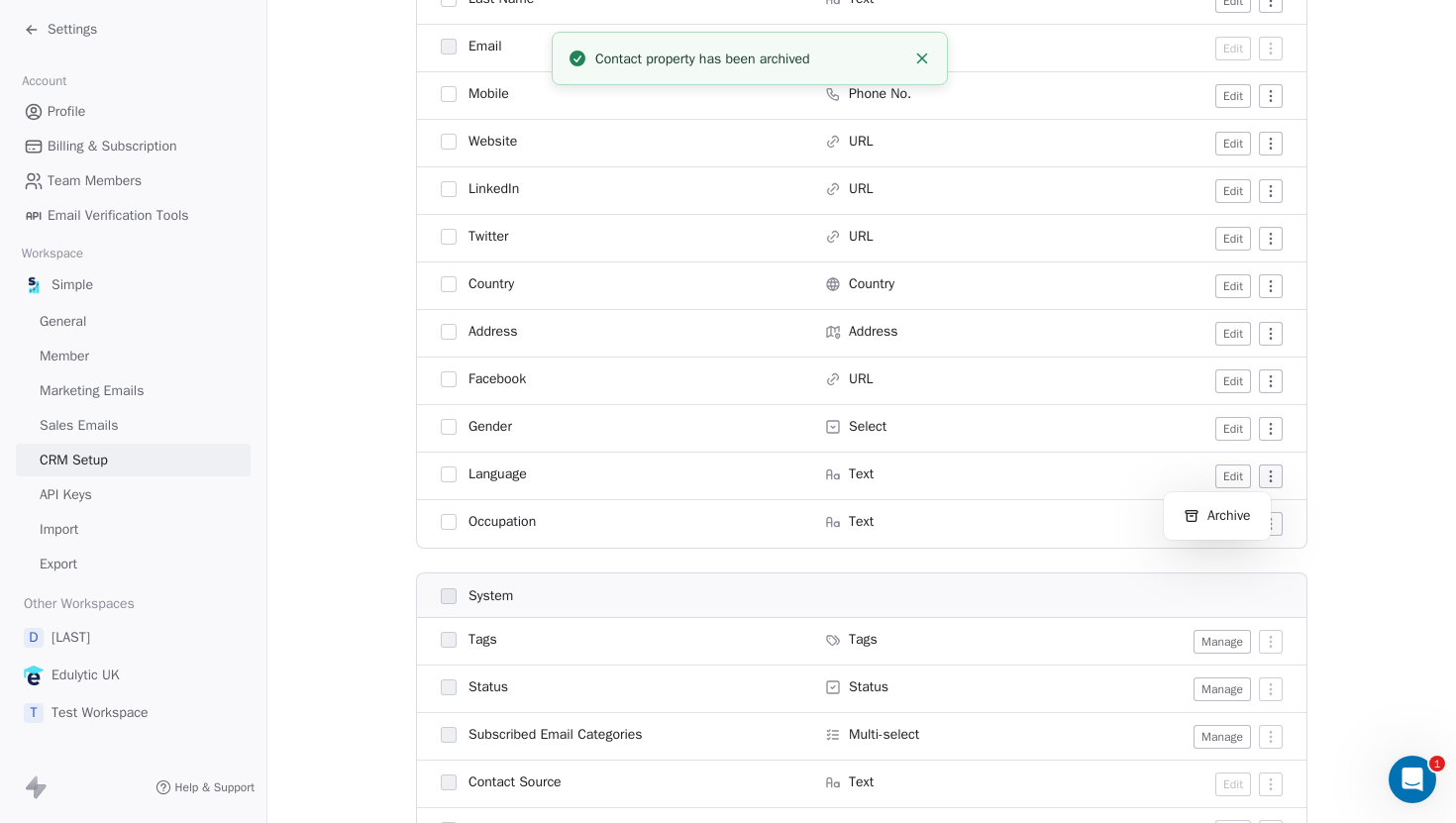 click on "Settings Account Profile Billing & Subscription Team Members Email Verification Tools Workspace Simple General Member Marketing Emails Sales Emails CRM Setup API Keys Import Export Other Workspaces D Daanish Edulytic UK T Test Workspace Help & Support CRM Setup Manage people properties and other relevant settings. Contact Properties Contact Properties Tags Tags Status Status Contact Properties Modify and Create contact properties Create New Property Active Active Archived Archived All General Full Name Text   Edit First Name Text   Edit Last Name Text   Edit Email Email   Edit Mobile Phone No.   Edit Website URL   Edit LinkedIn URL   Edit Twitter URL   Edit Country Country   Edit Address Address   Edit Facebook URL   Edit Gender Select   Edit Language Text   Edit Occupation Text   Edit System Tags Tags   Manage Status Status   Manage Subscribed Email Categories Multi-select   Manage Contact Source Text   Edit Email Marketing Consent Select   Edit Email Verification Status Select   Edit Created Date Date" at bounding box center (728, 411) 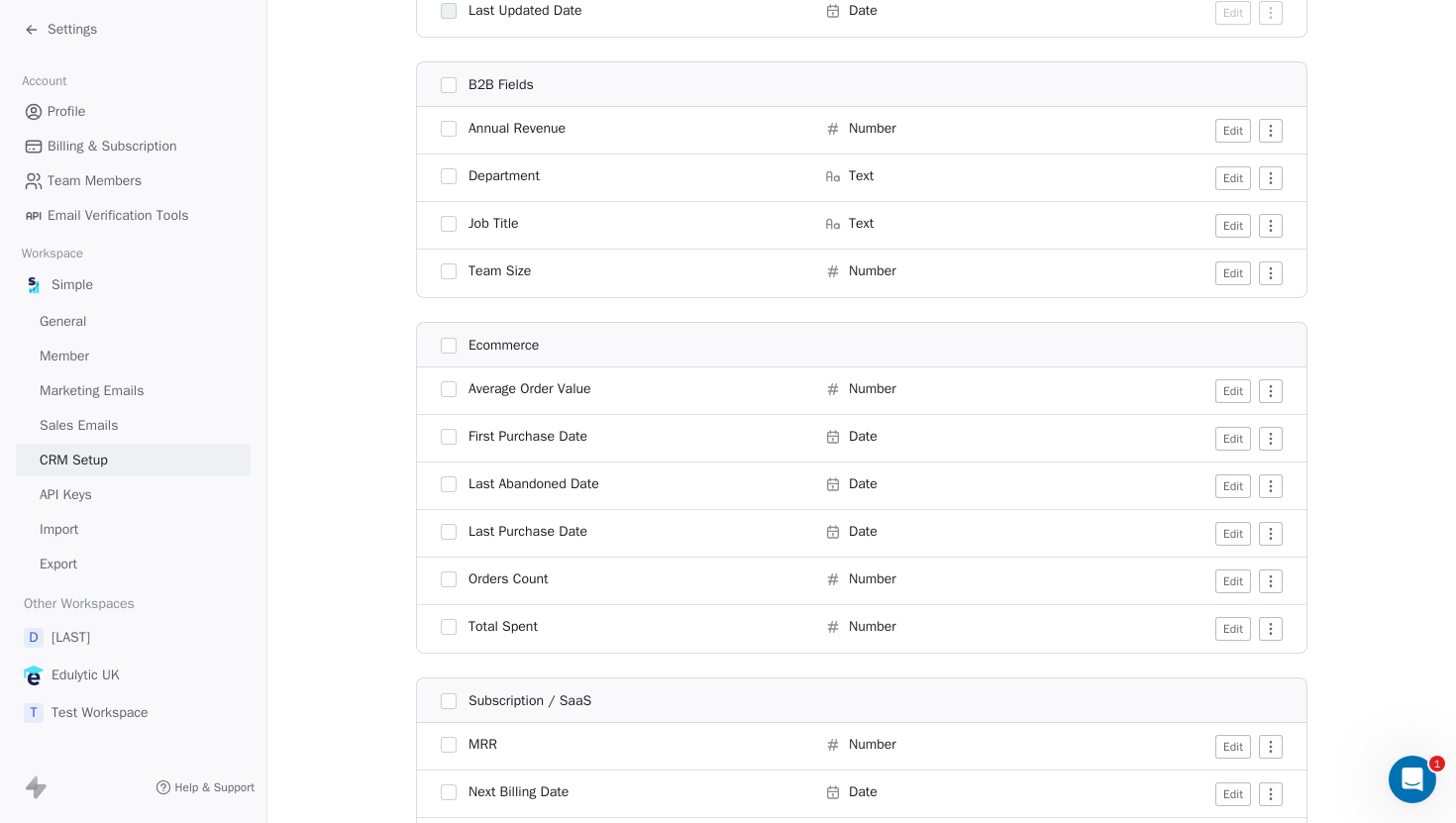 scroll, scrollTop: 1477, scrollLeft: 0, axis: vertical 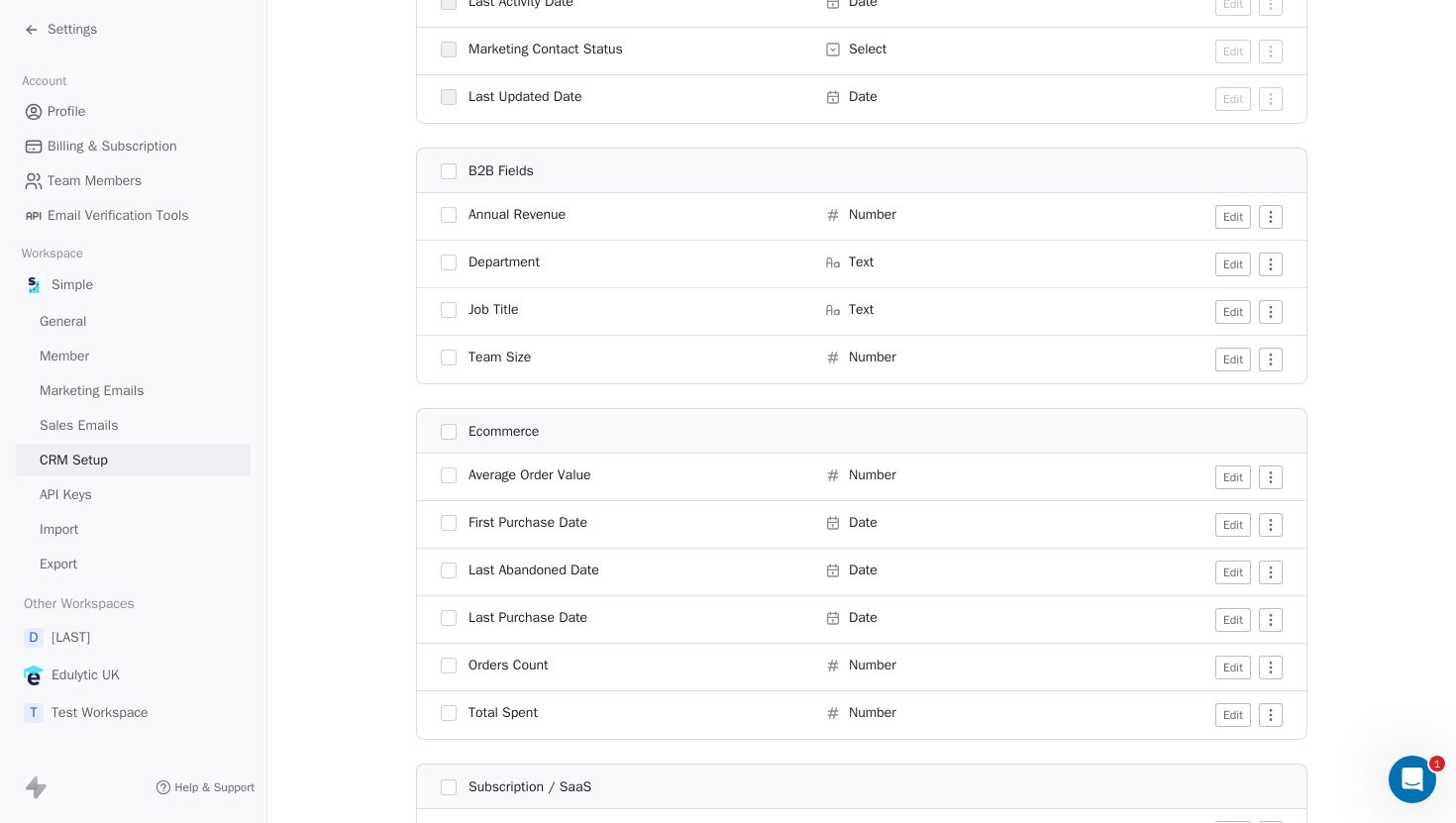 click at bounding box center [449, 432] 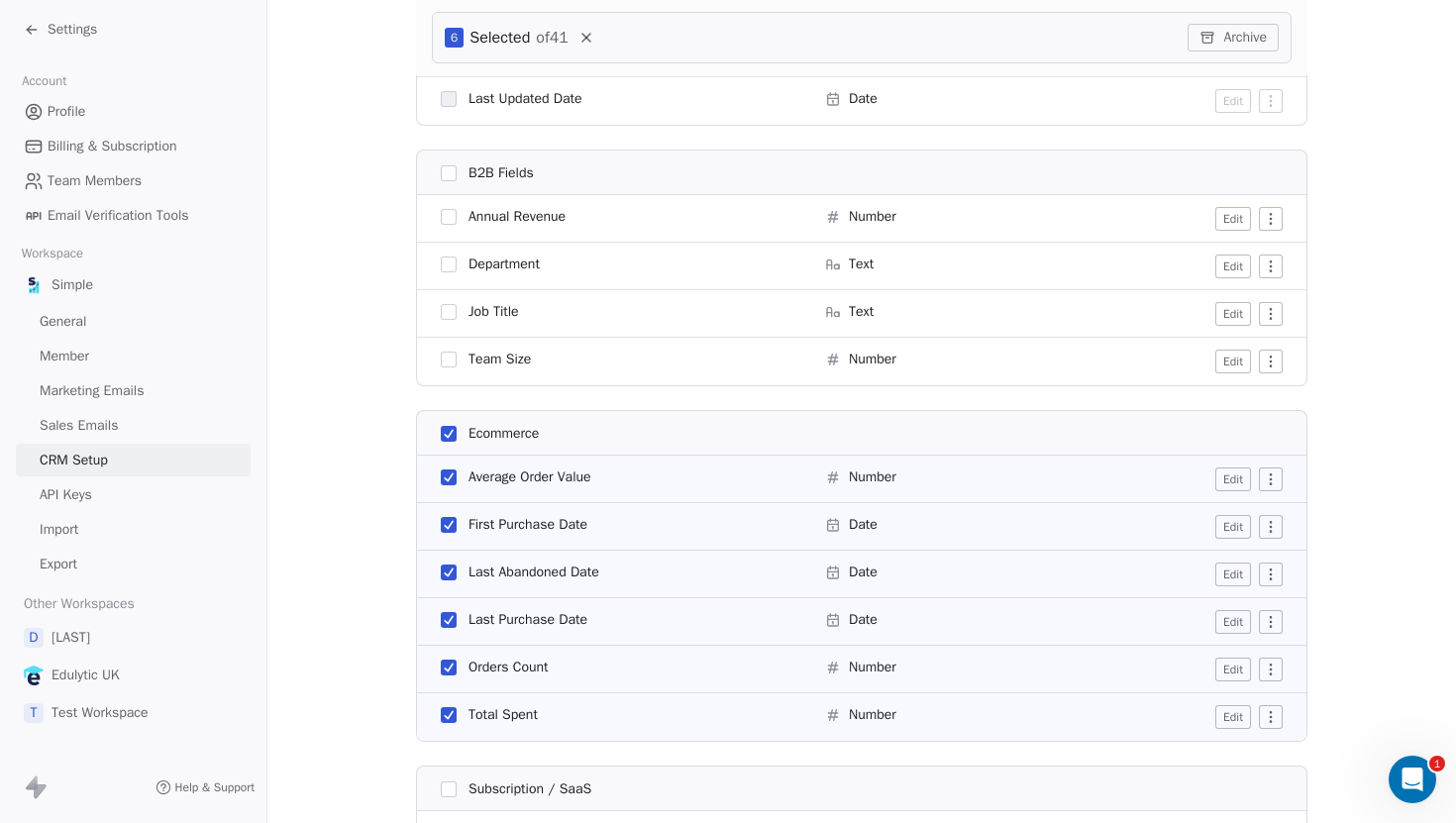 scroll, scrollTop: 1552, scrollLeft: 0, axis: vertical 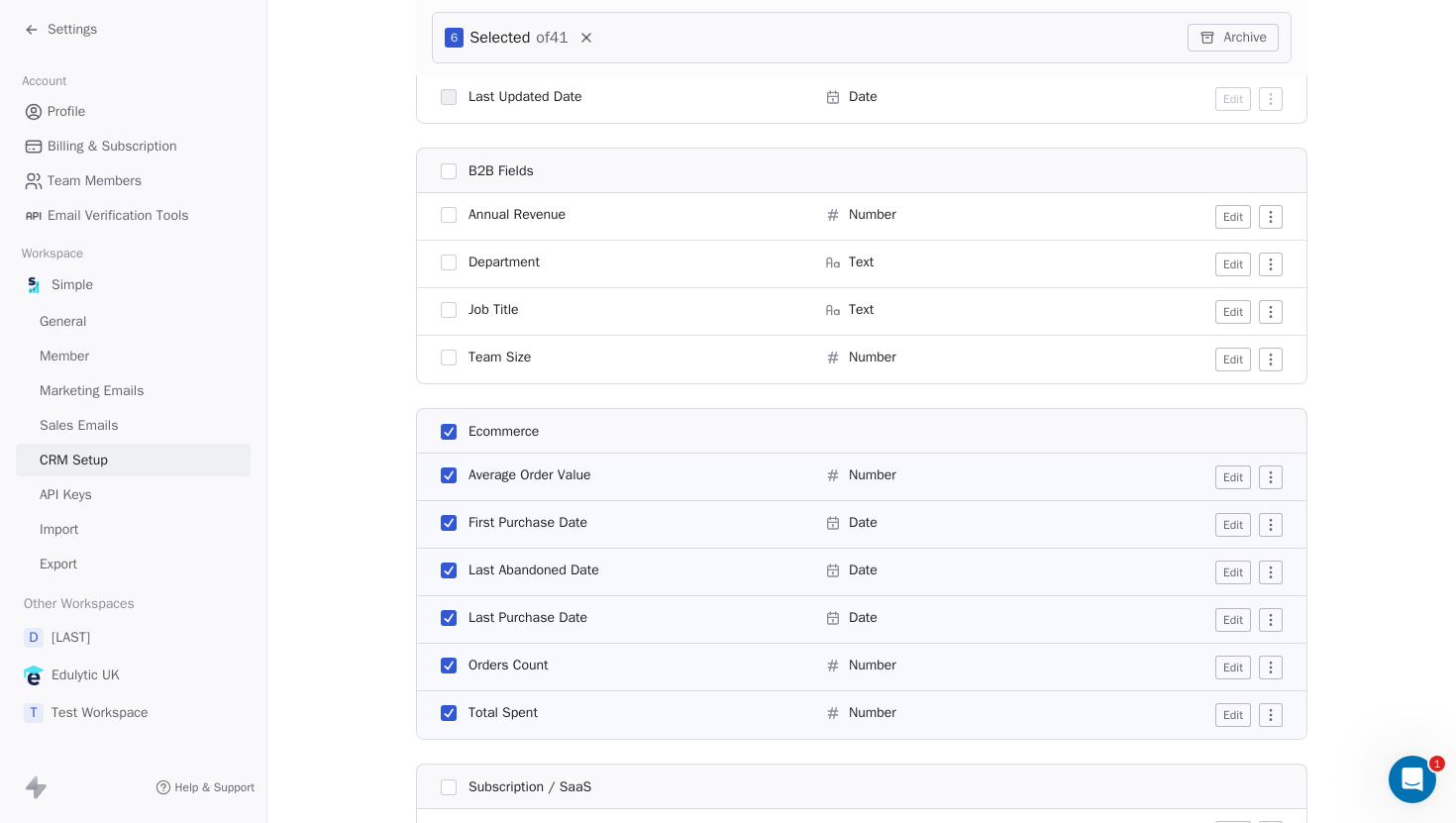 click at bounding box center (449, 432) 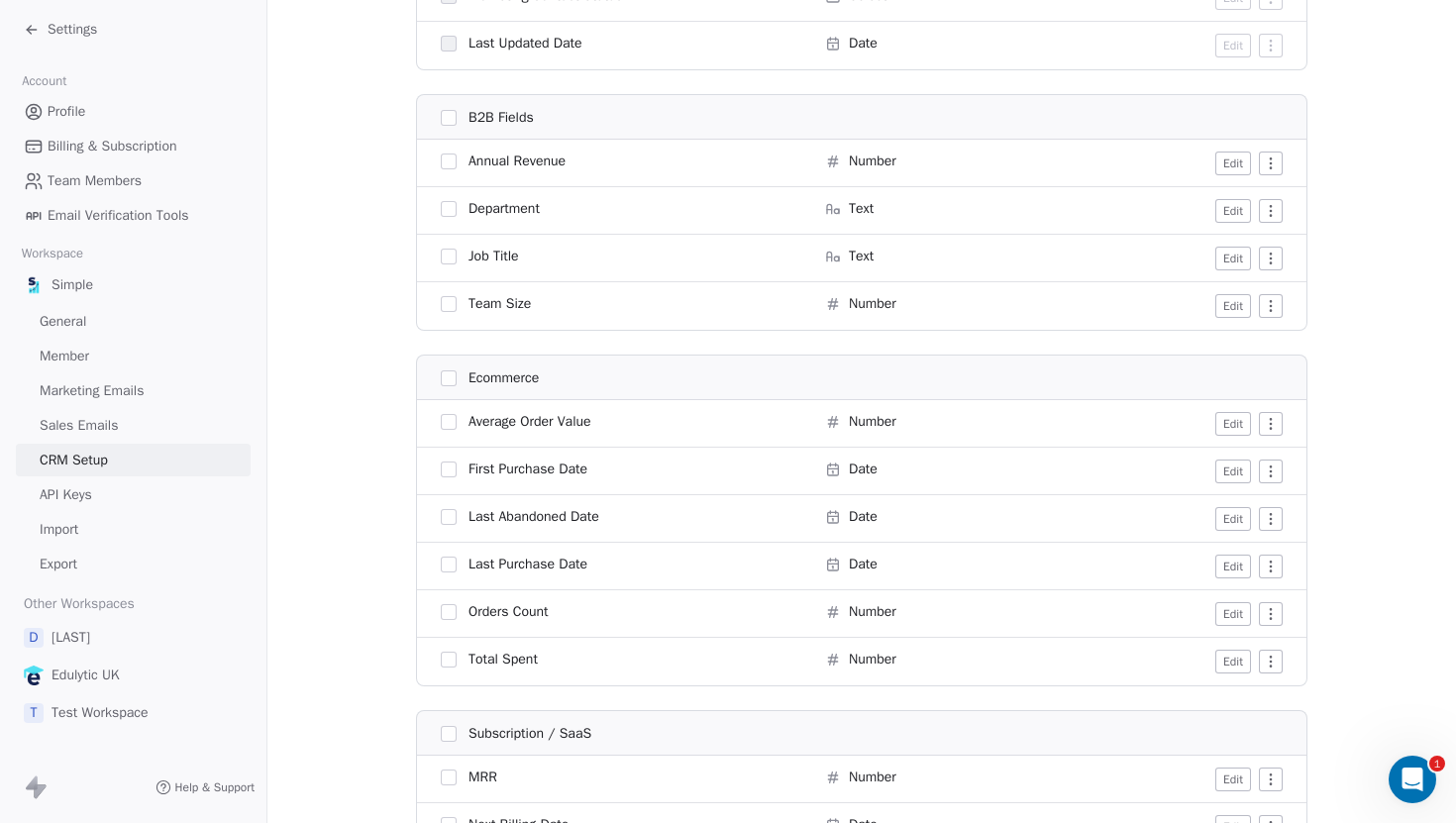 click at bounding box center (449, 378) 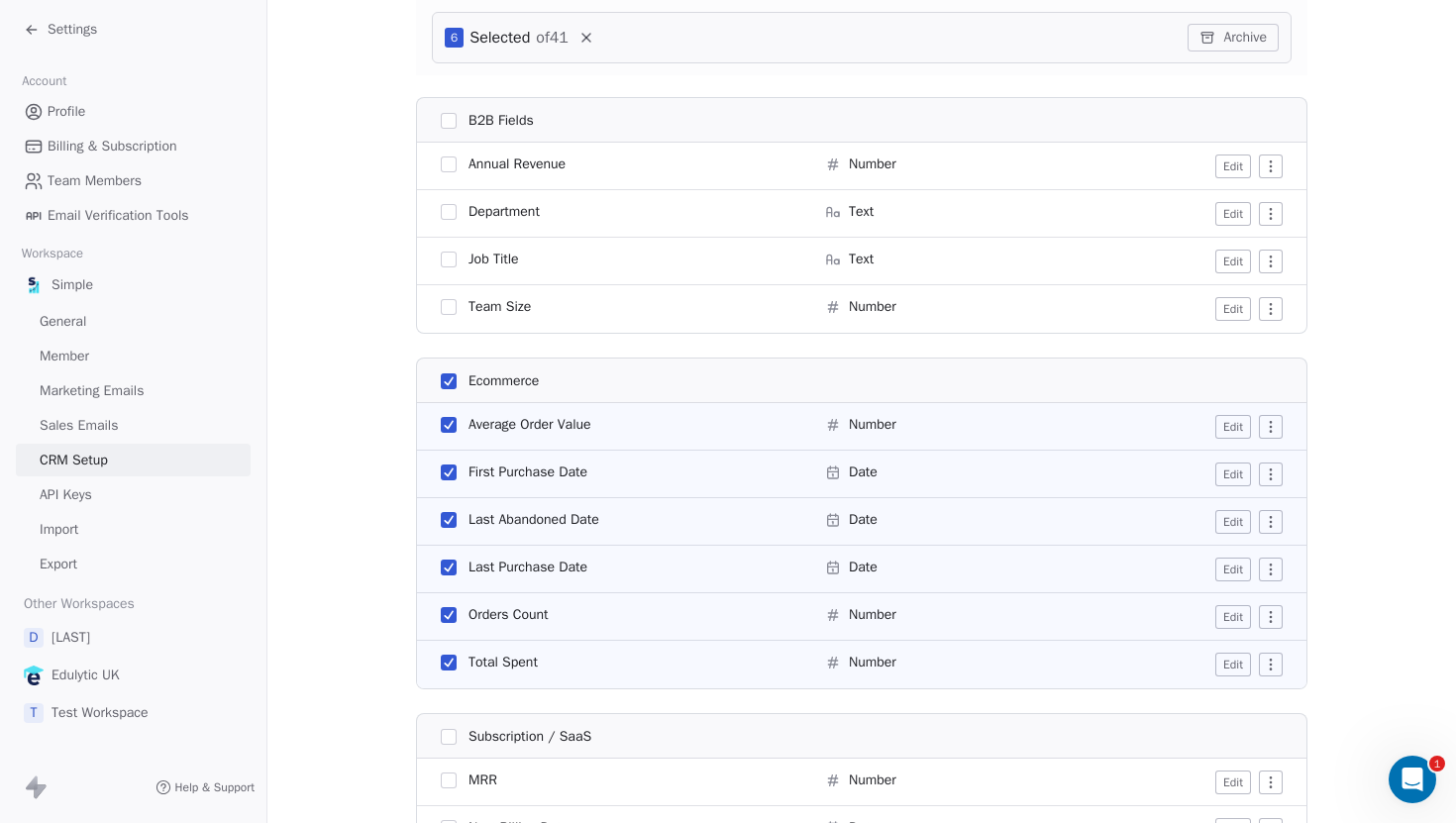 scroll, scrollTop: 1605, scrollLeft: 0, axis: vertical 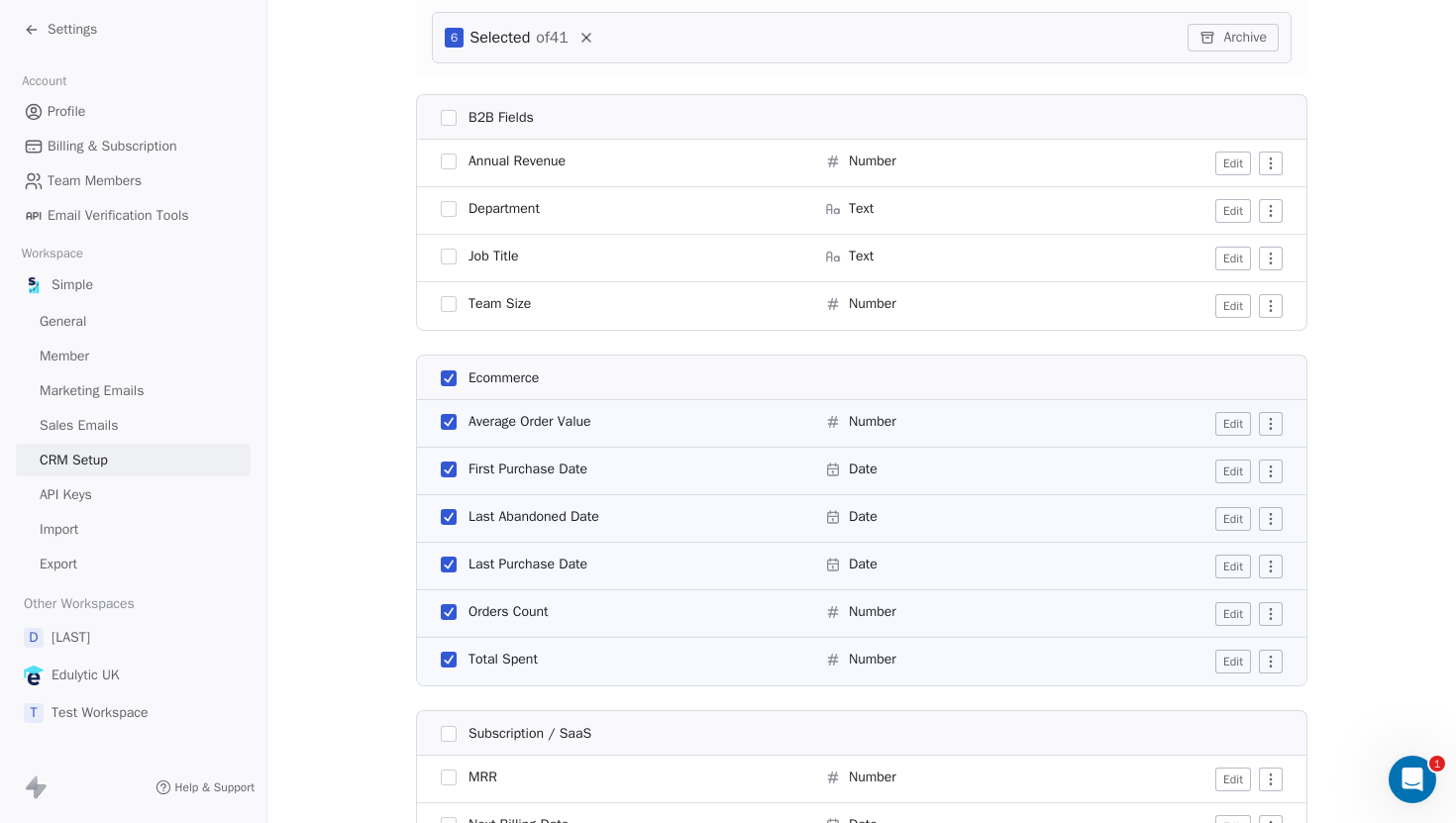 click on "Archive" at bounding box center [1233, 38] 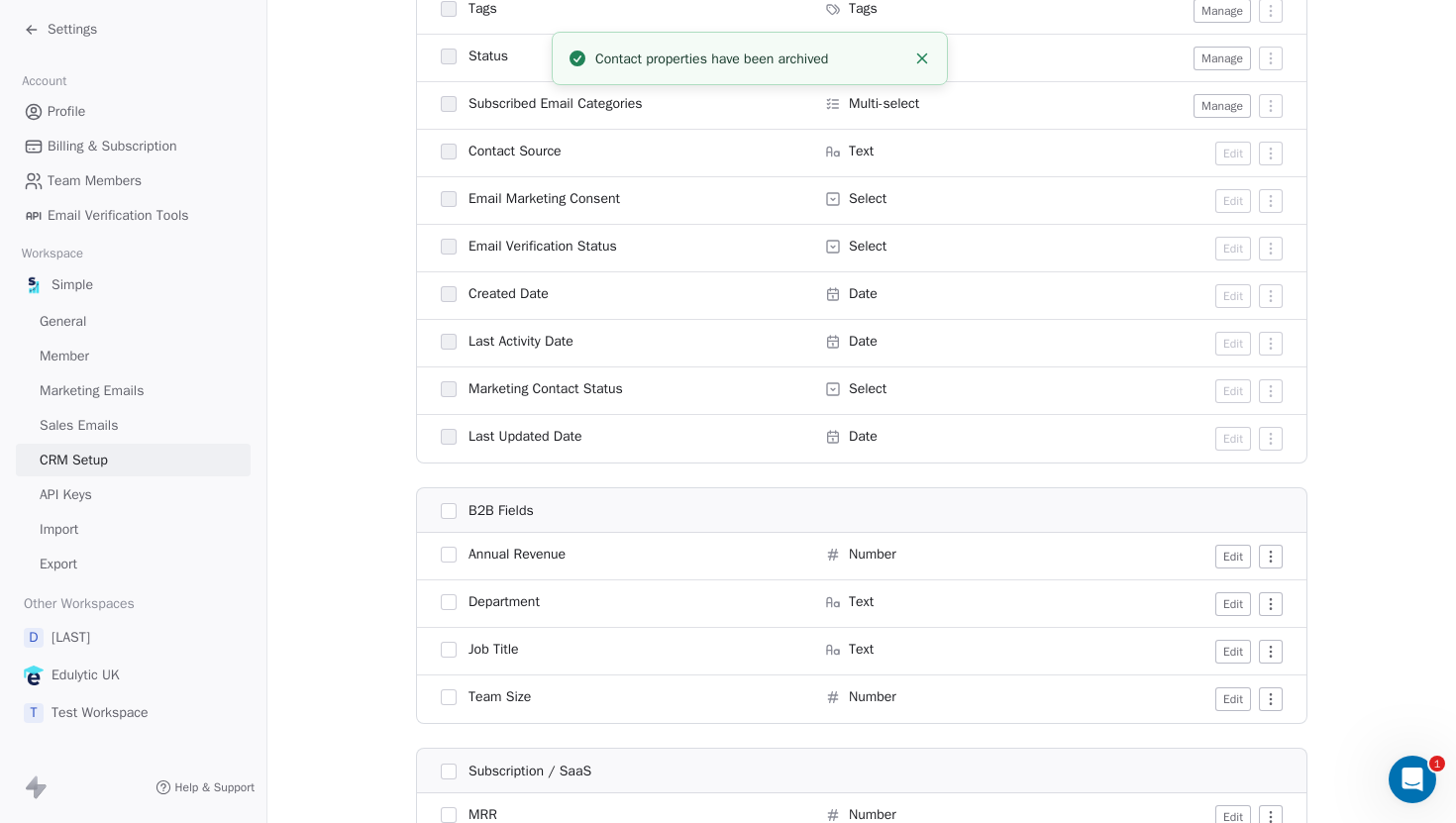 scroll, scrollTop: 1528, scrollLeft: 0, axis: vertical 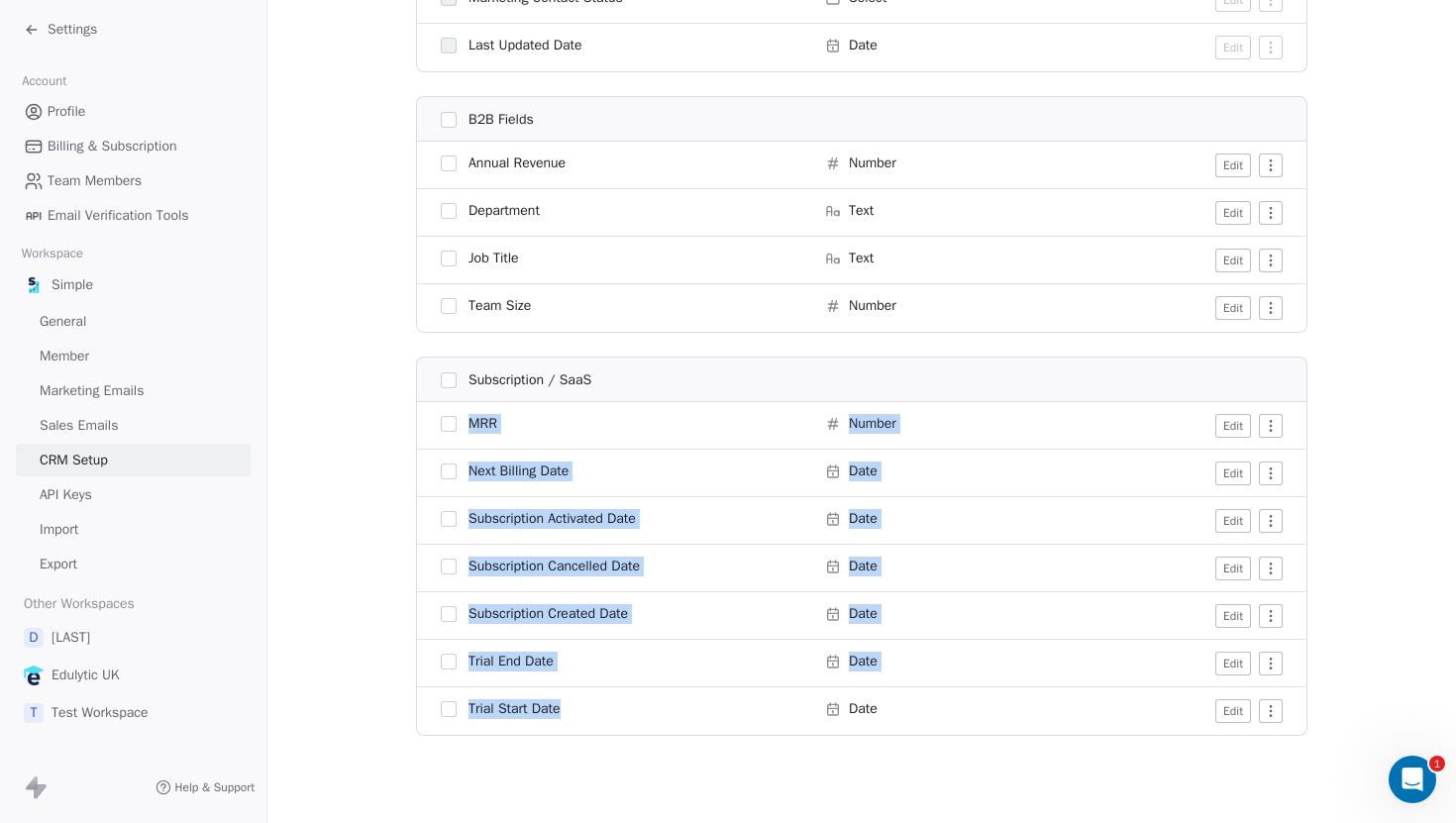 drag, startPoint x: 579, startPoint y: 710, endPoint x: 442, endPoint y: 426, distance: 315.3173 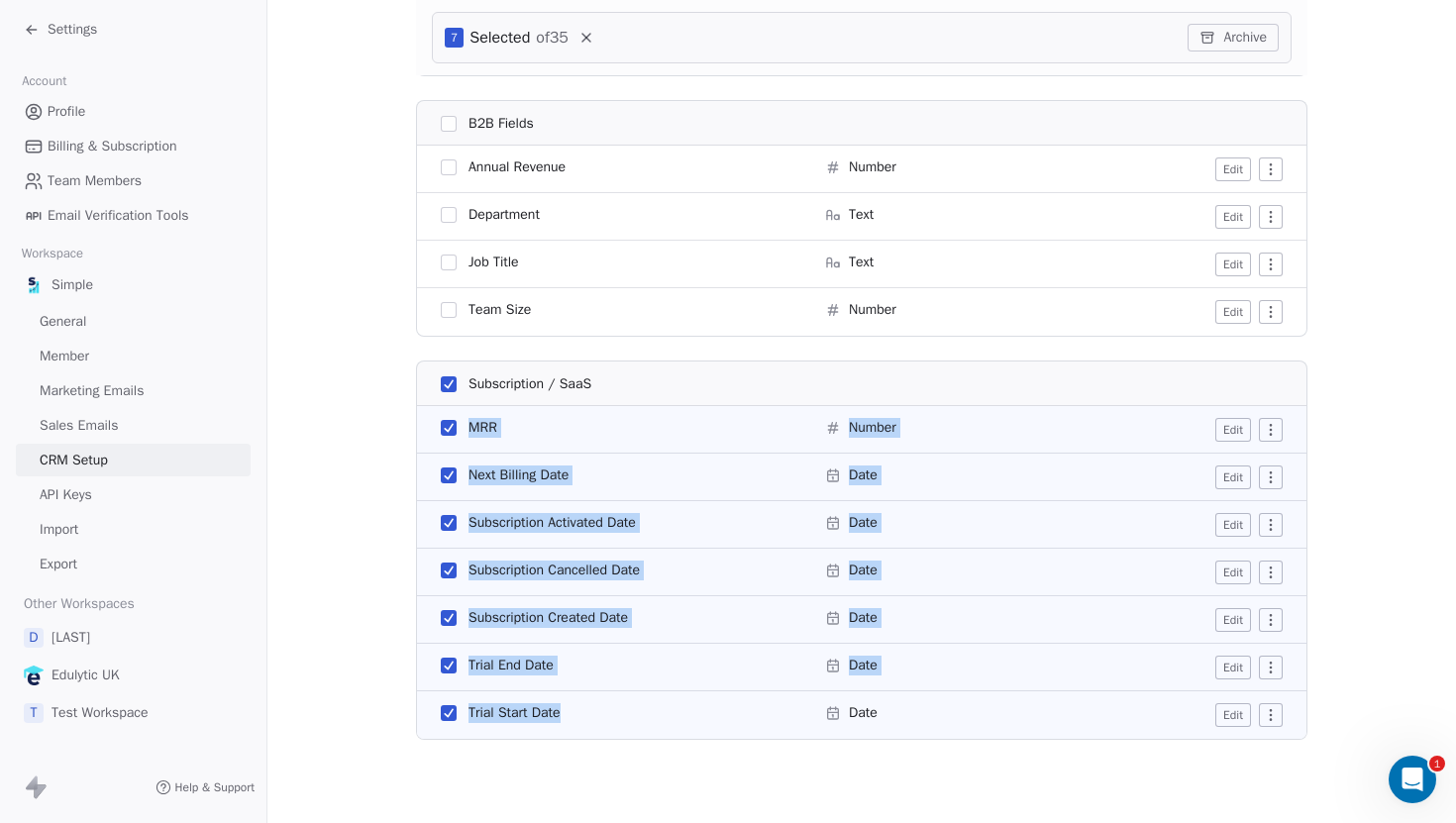 scroll, scrollTop: 1603, scrollLeft: 0, axis: vertical 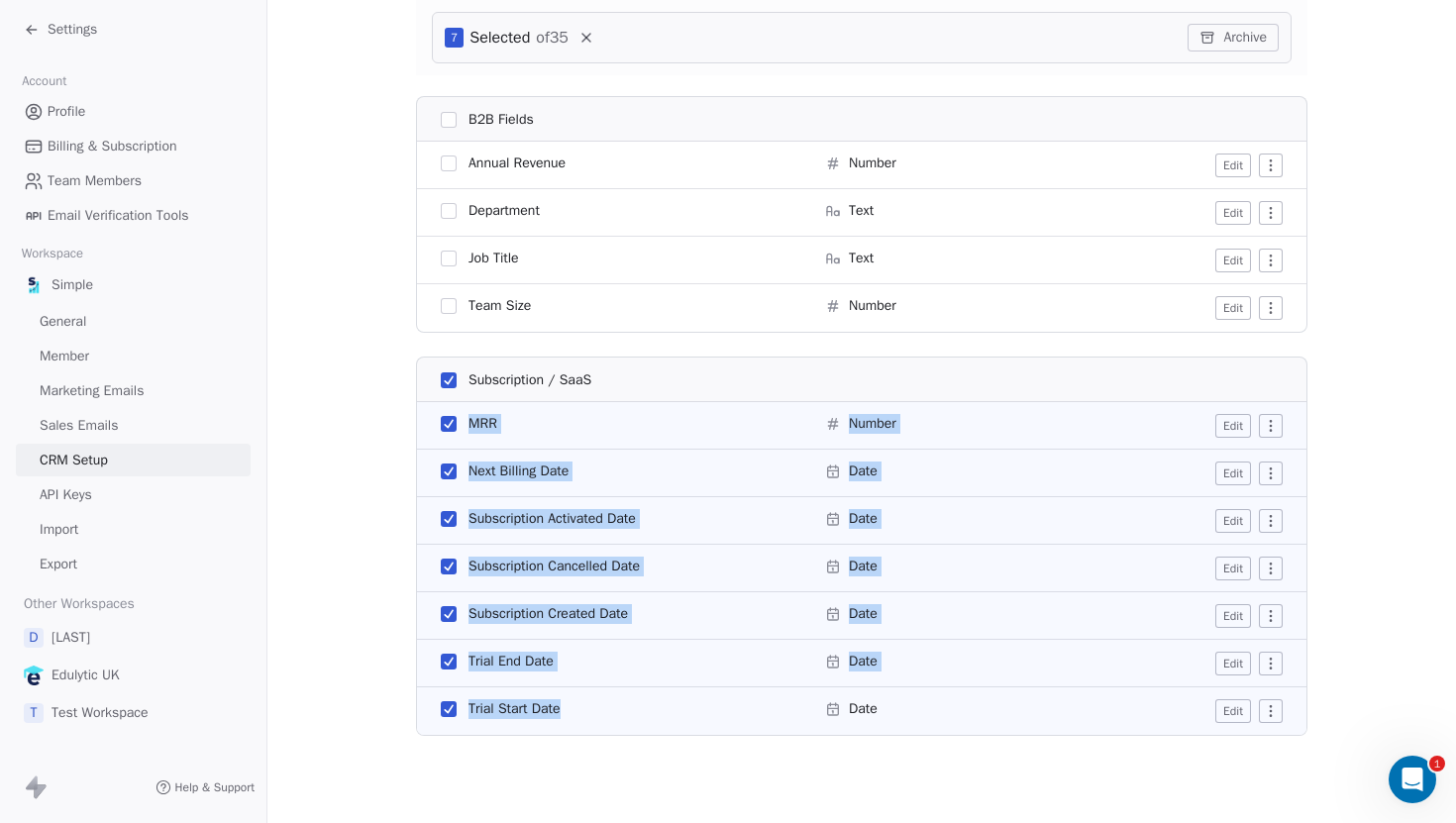 click 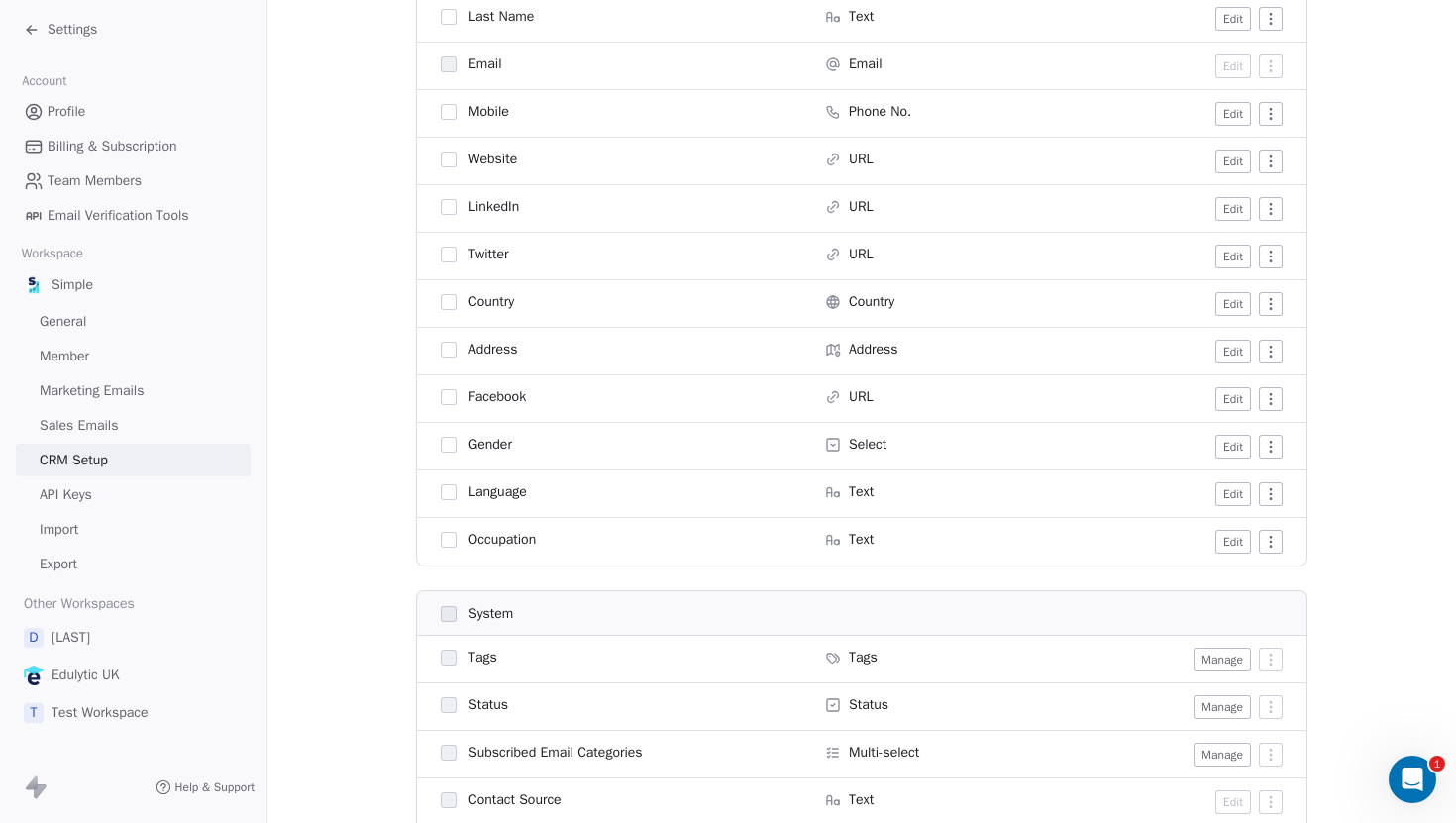 scroll, scrollTop: 467, scrollLeft: 0, axis: vertical 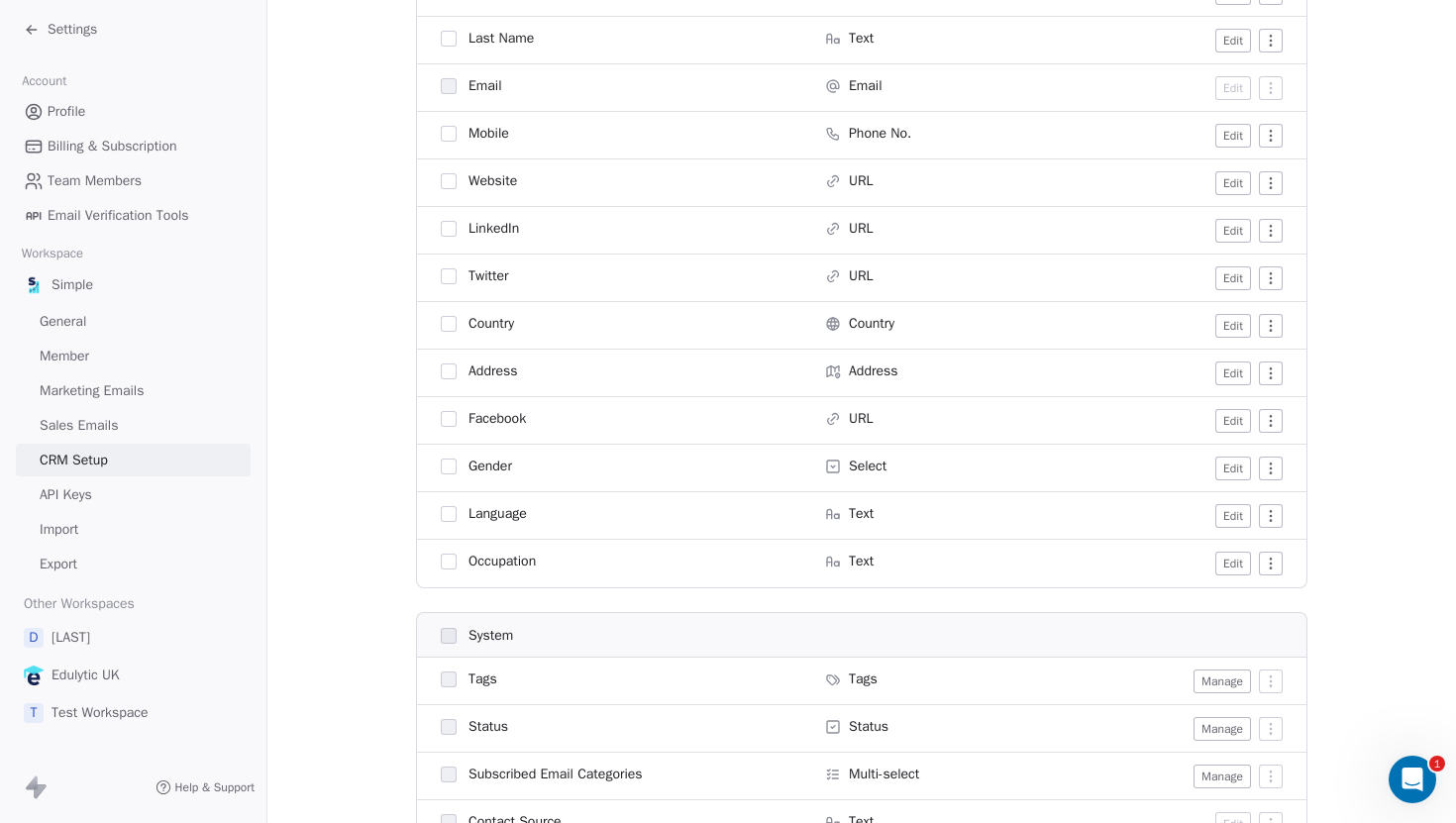 click at bounding box center [449, 514] 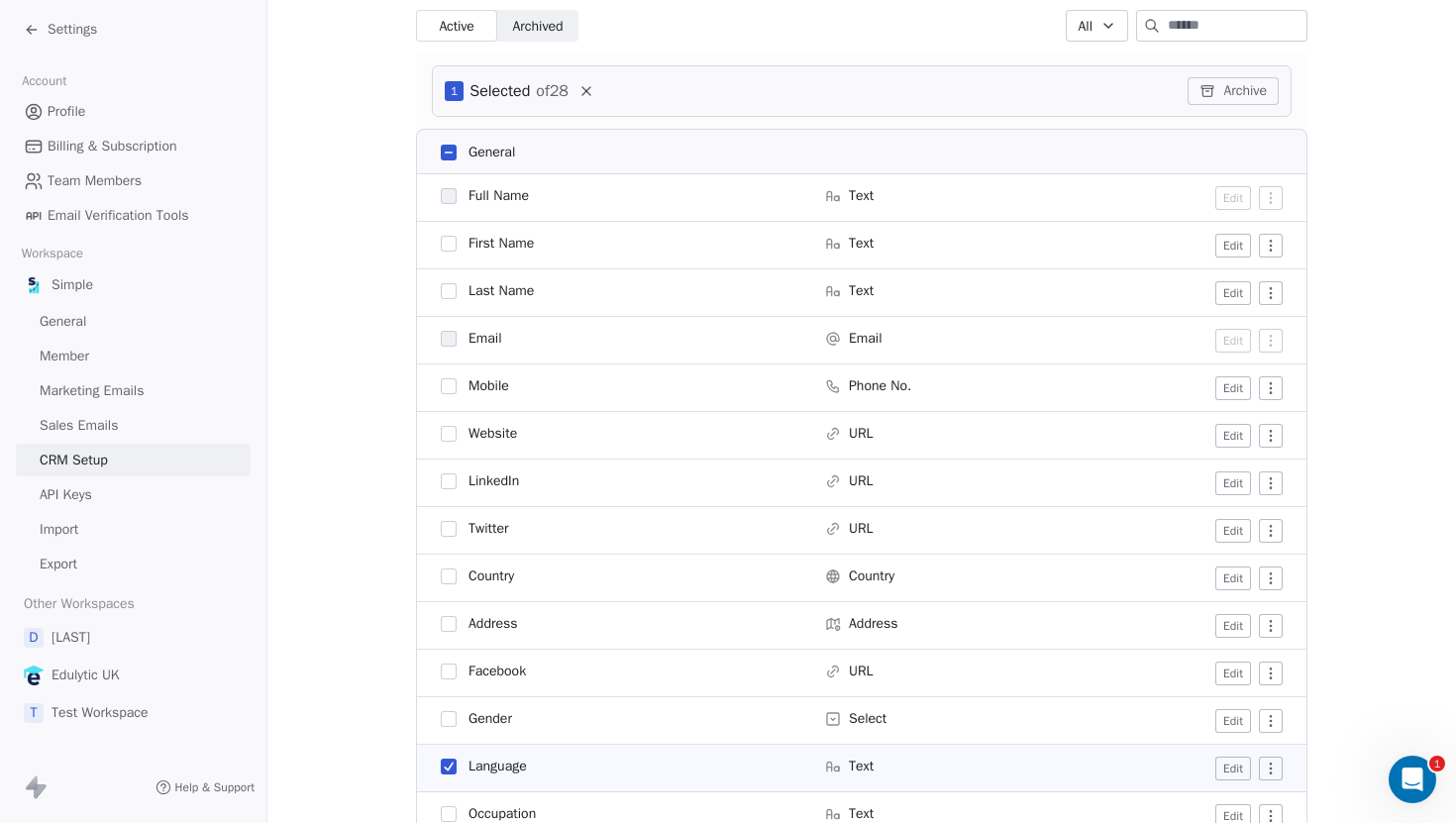 scroll, scrollTop: 0, scrollLeft: 0, axis: both 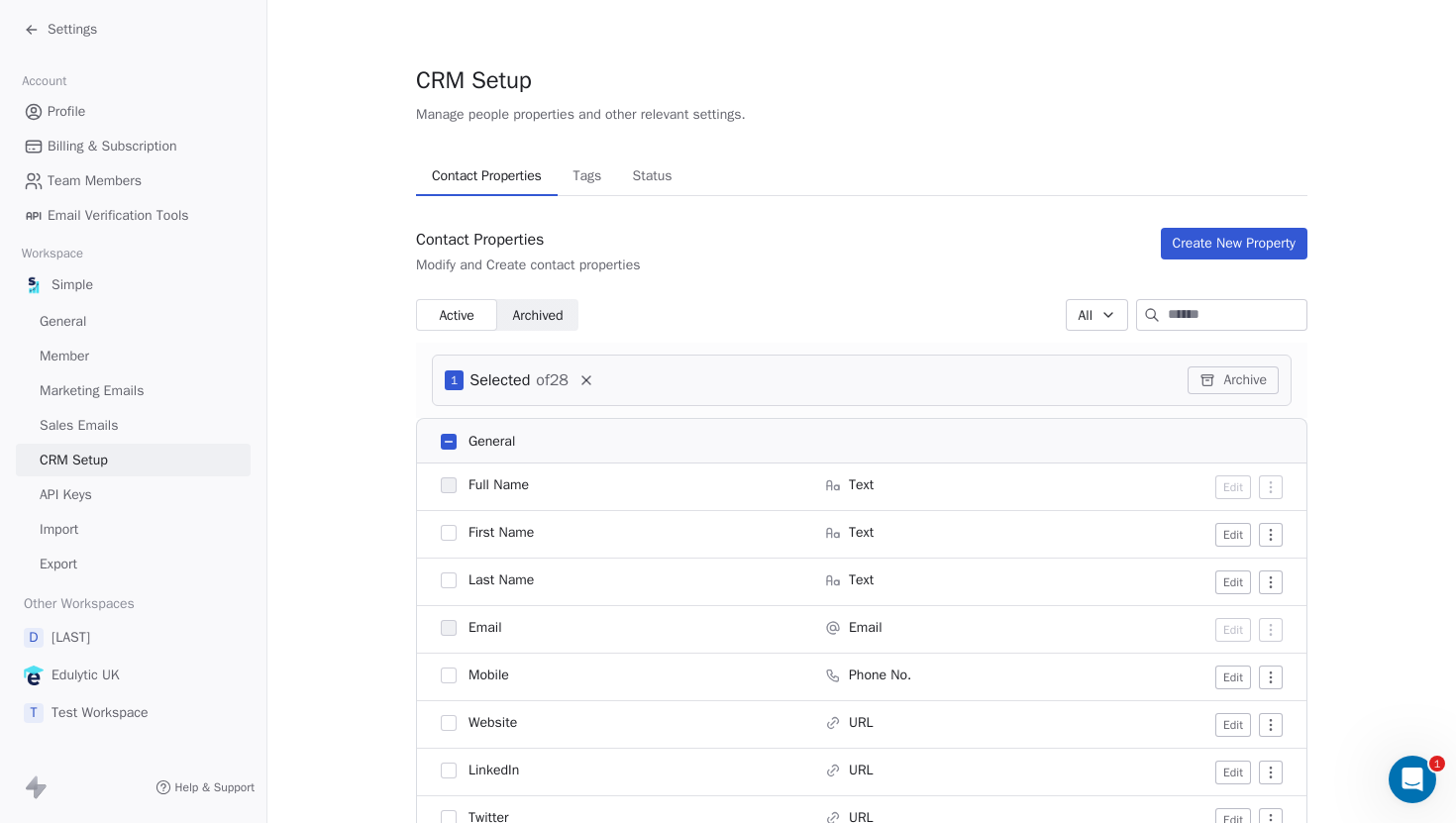 click on "Archive" at bounding box center (1233, 380) 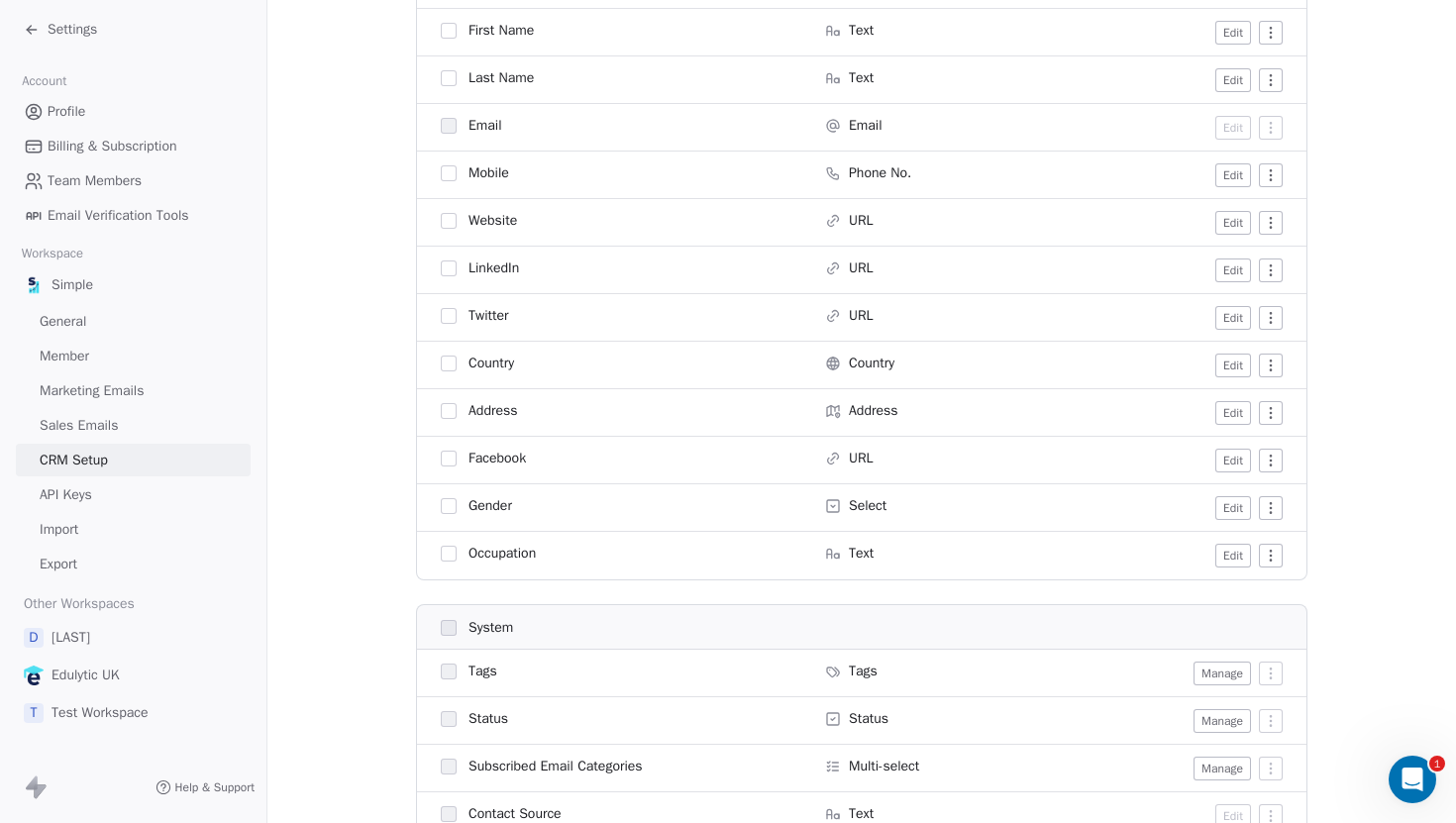 scroll, scrollTop: 460, scrollLeft: 0, axis: vertical 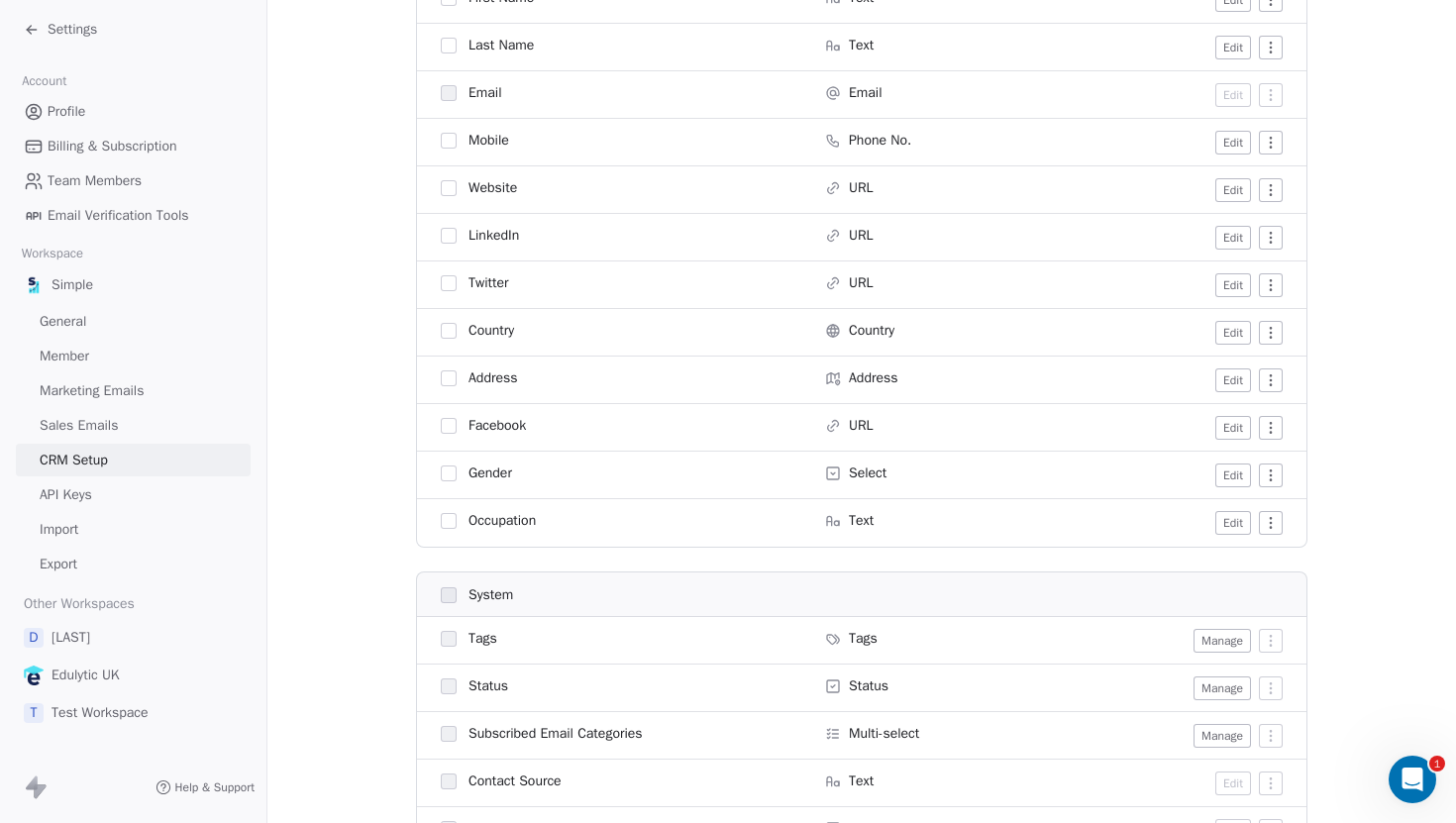 click at bounding box center (449, 473) 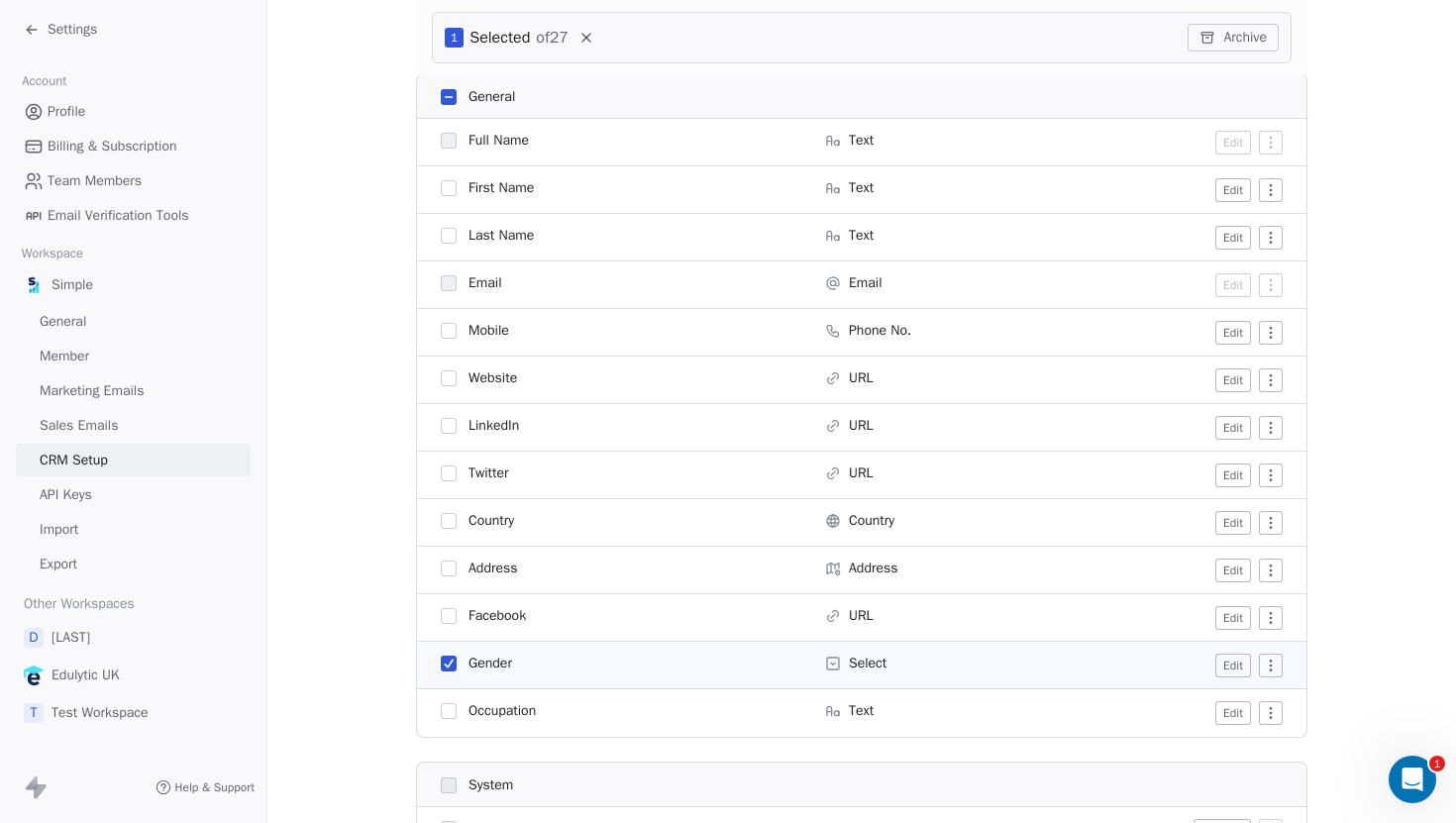scroll, scrollTop: 131, scrollLeft: 0, axis: vertical 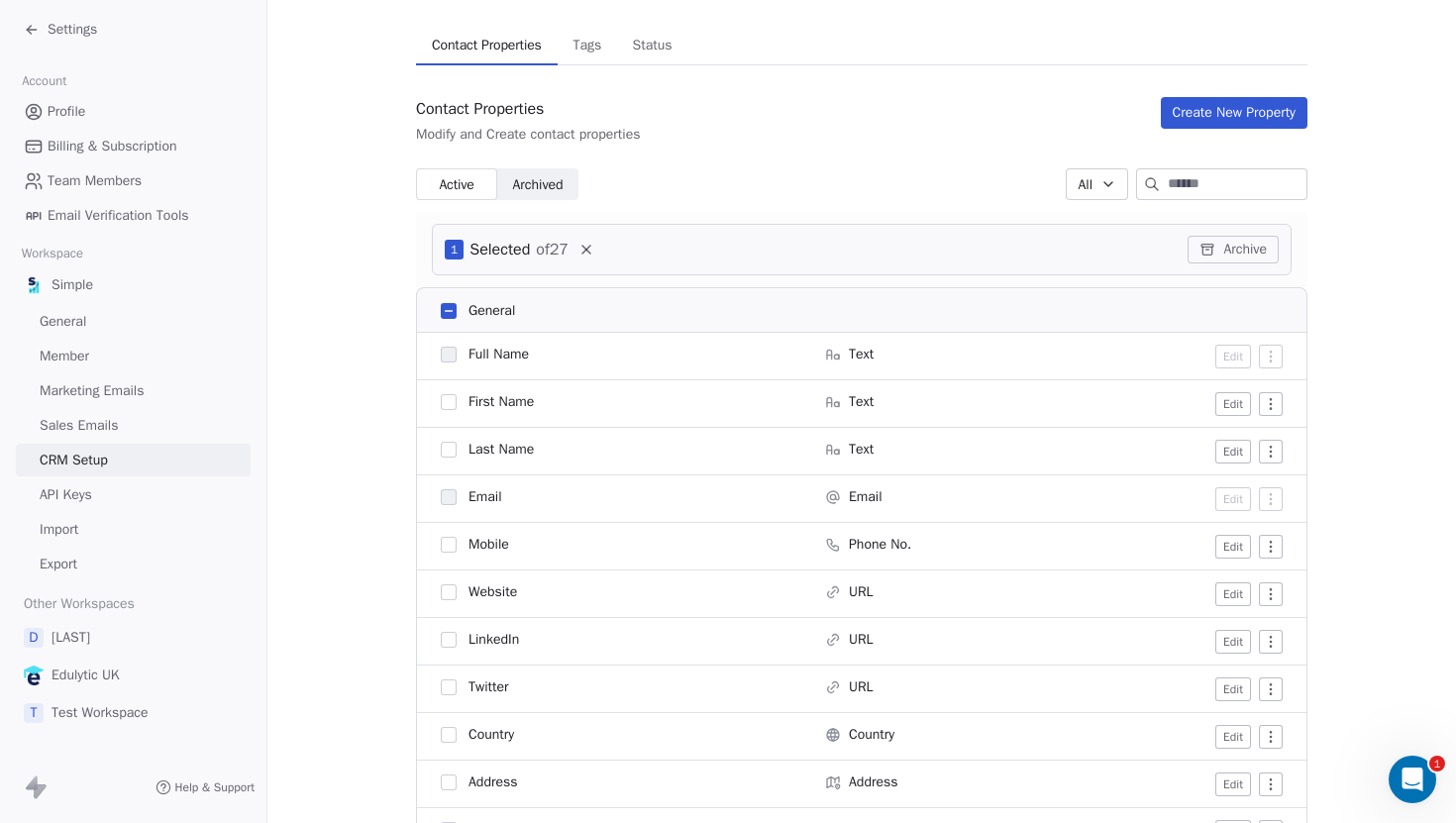 click on "Archive" at bounding box center (1233, 250) 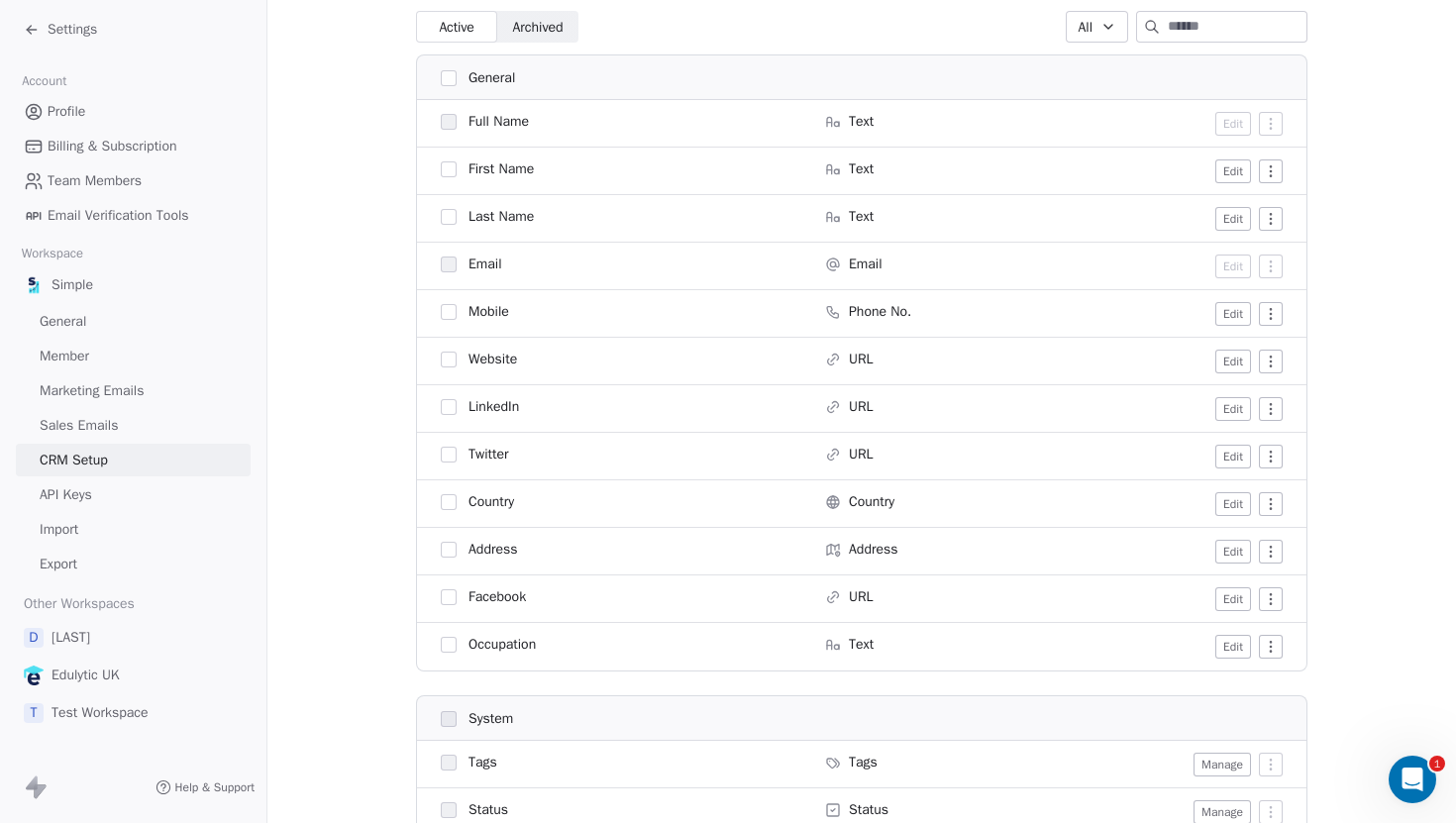 scroll, scrollTop: 286, scrollLeft: 0, axis: vertical 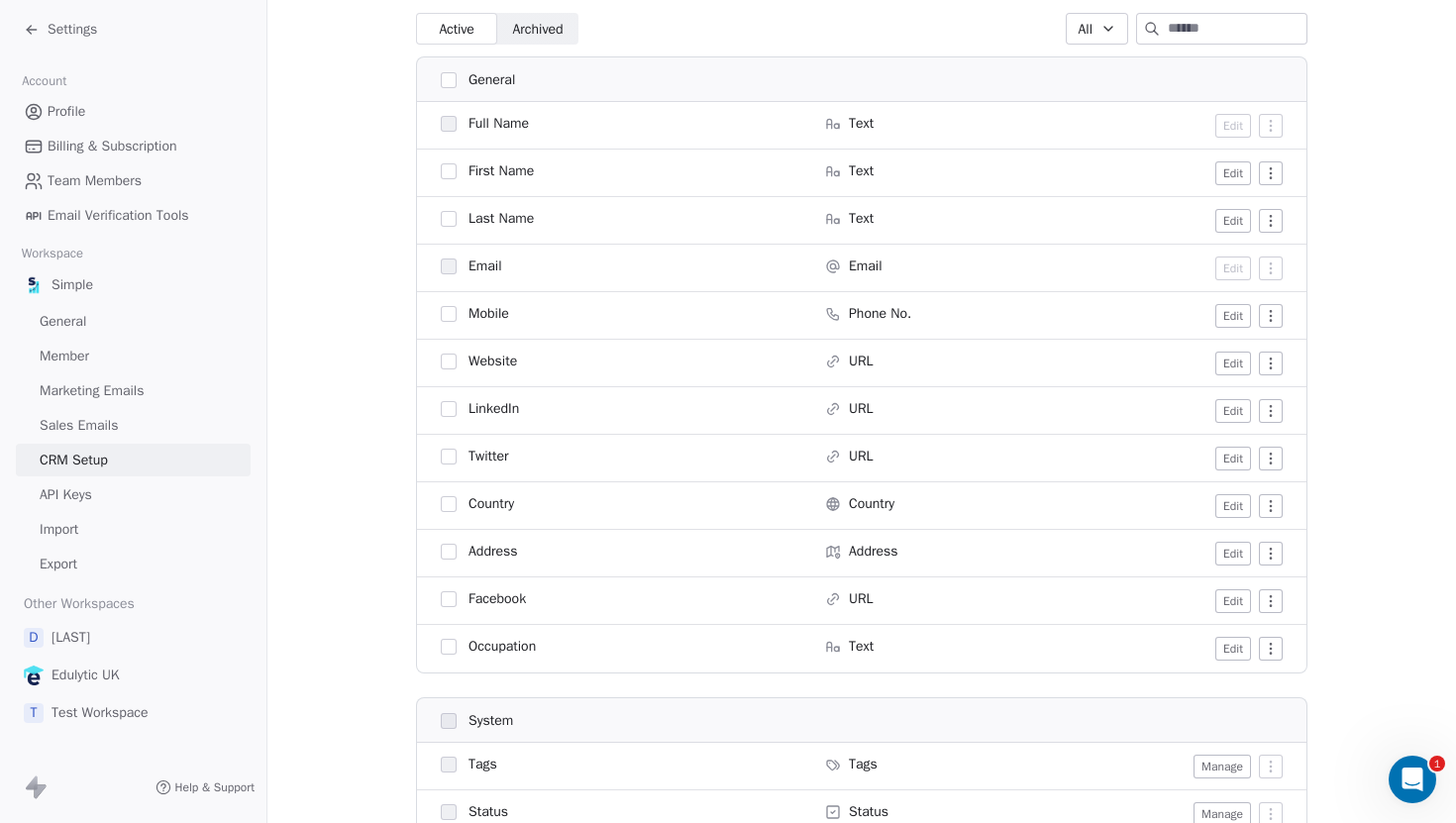 click at bounding box center [449, 552] 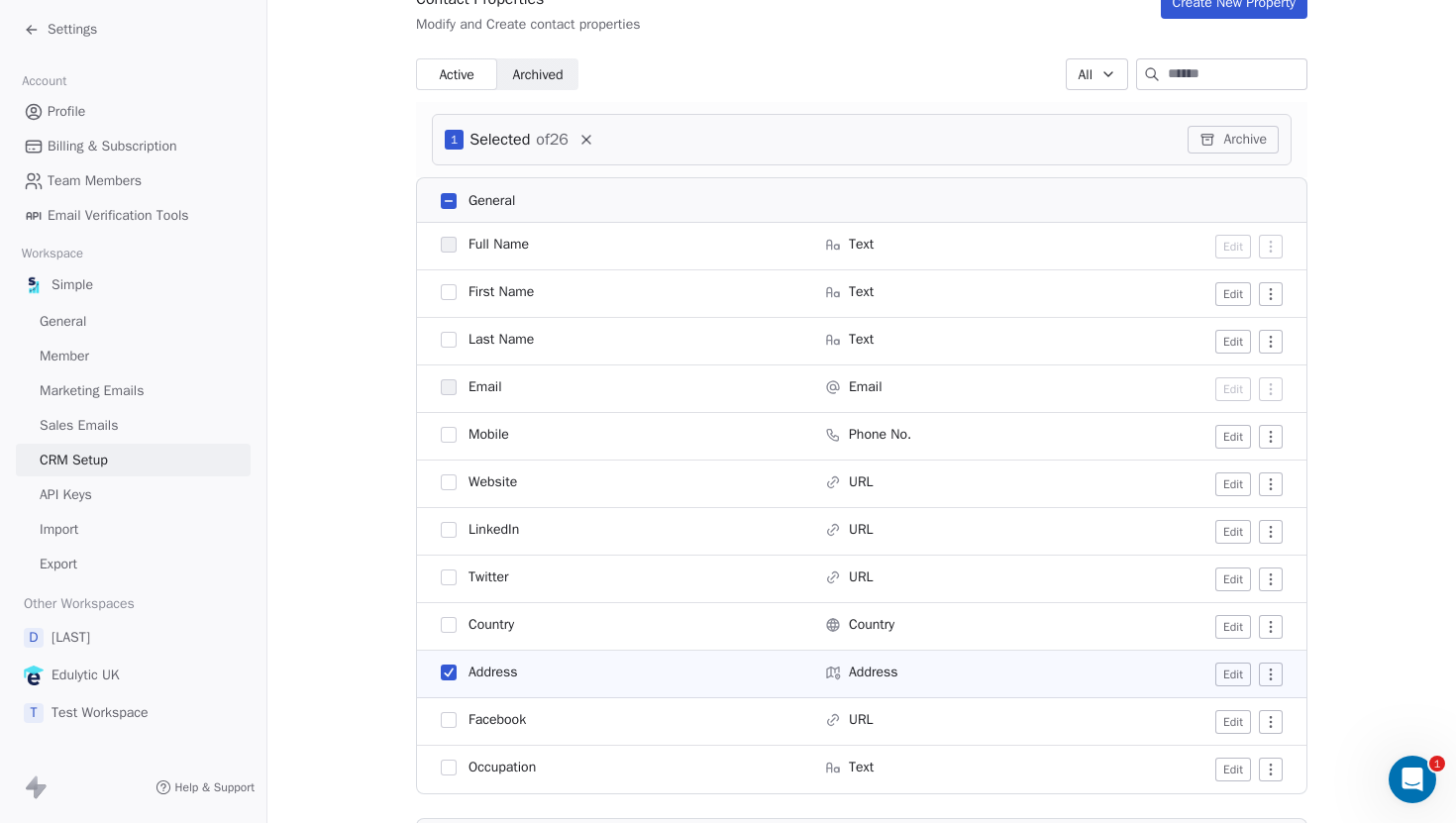 scroll, scrollTop: 217, scrollLeft: 0, axis: vertical 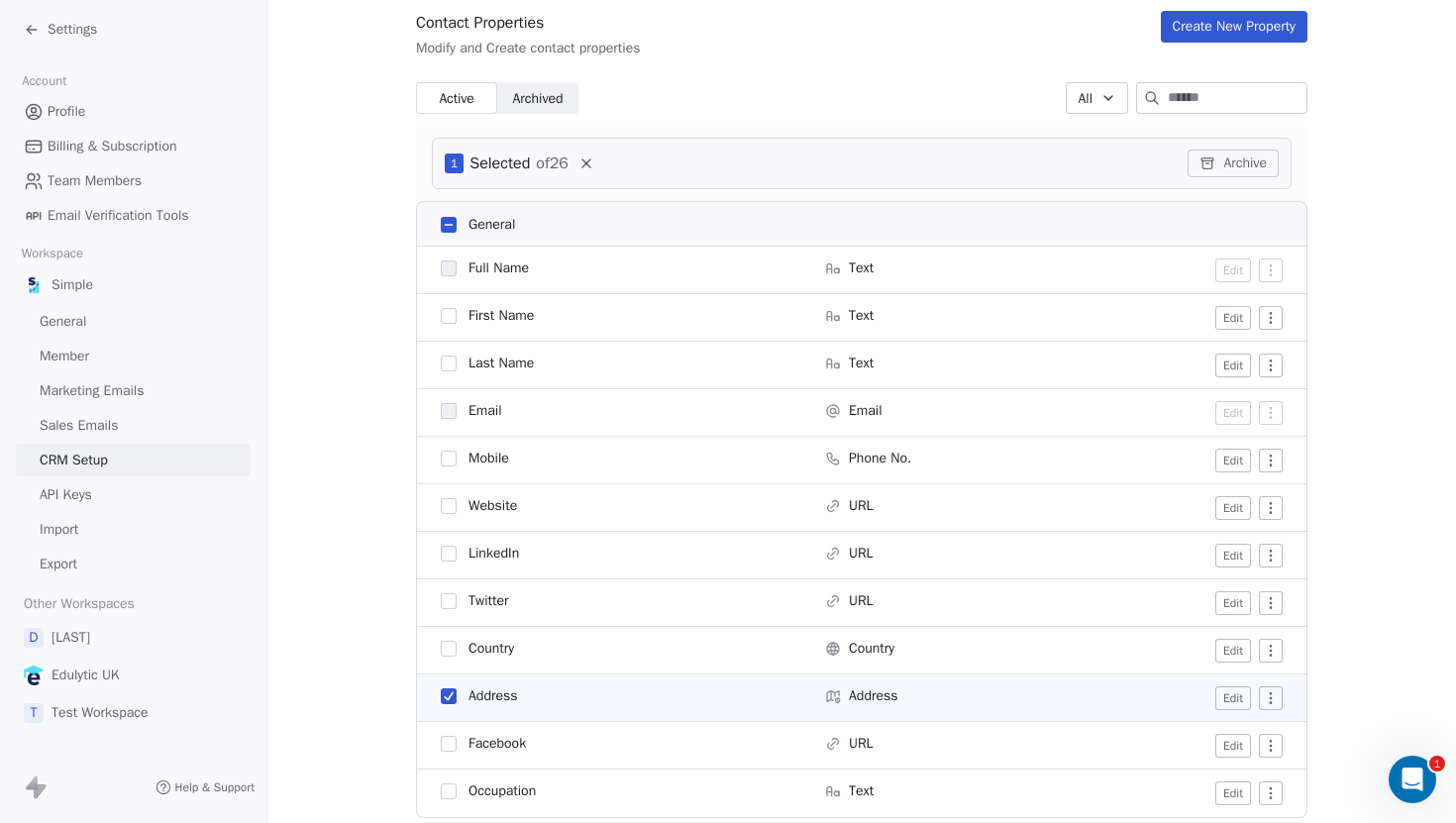 click on "Archive" at bounding box center [1233, 163] 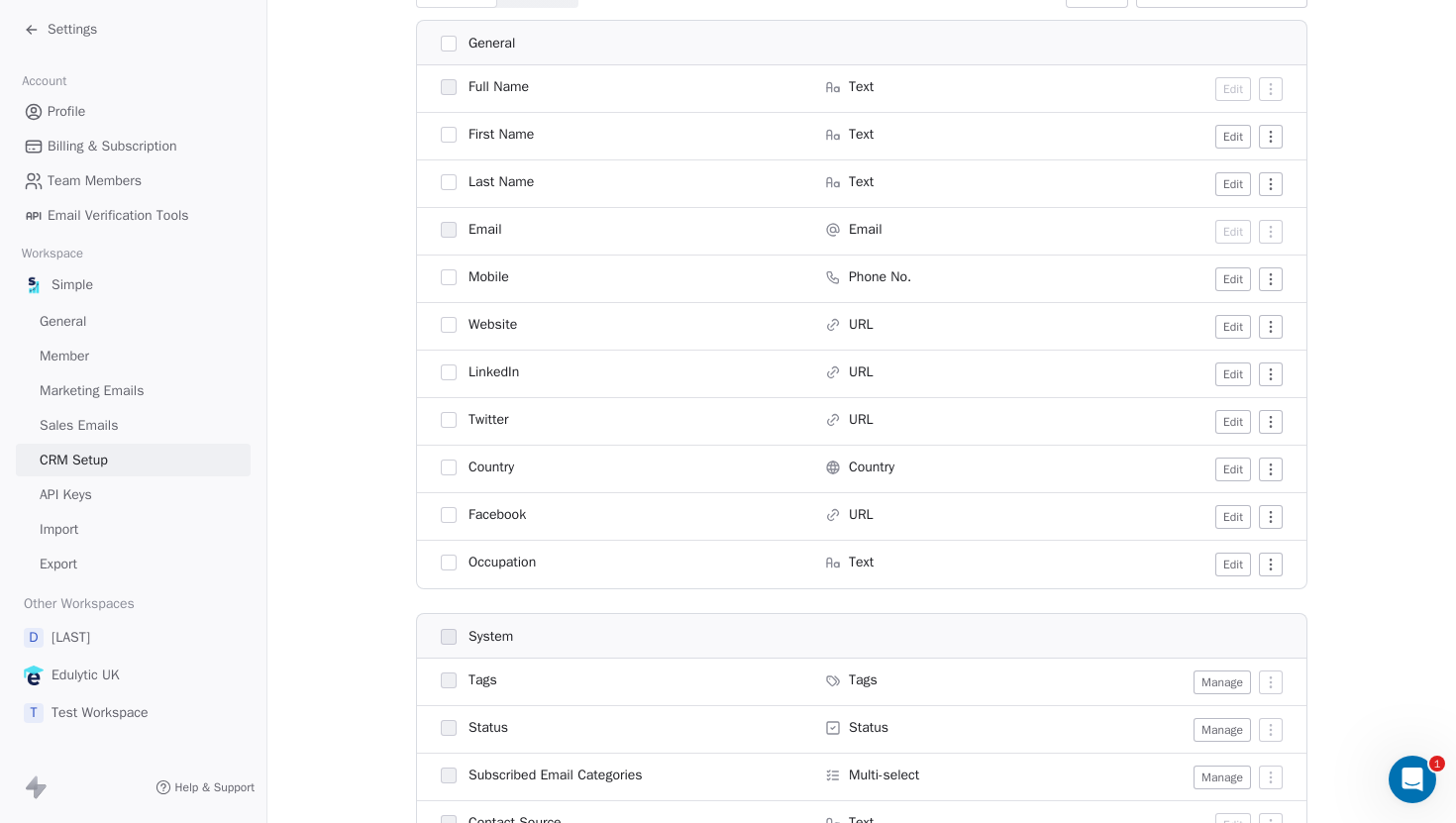 scroll, scrollTop: 0, scrollLeft: 0, axis: both 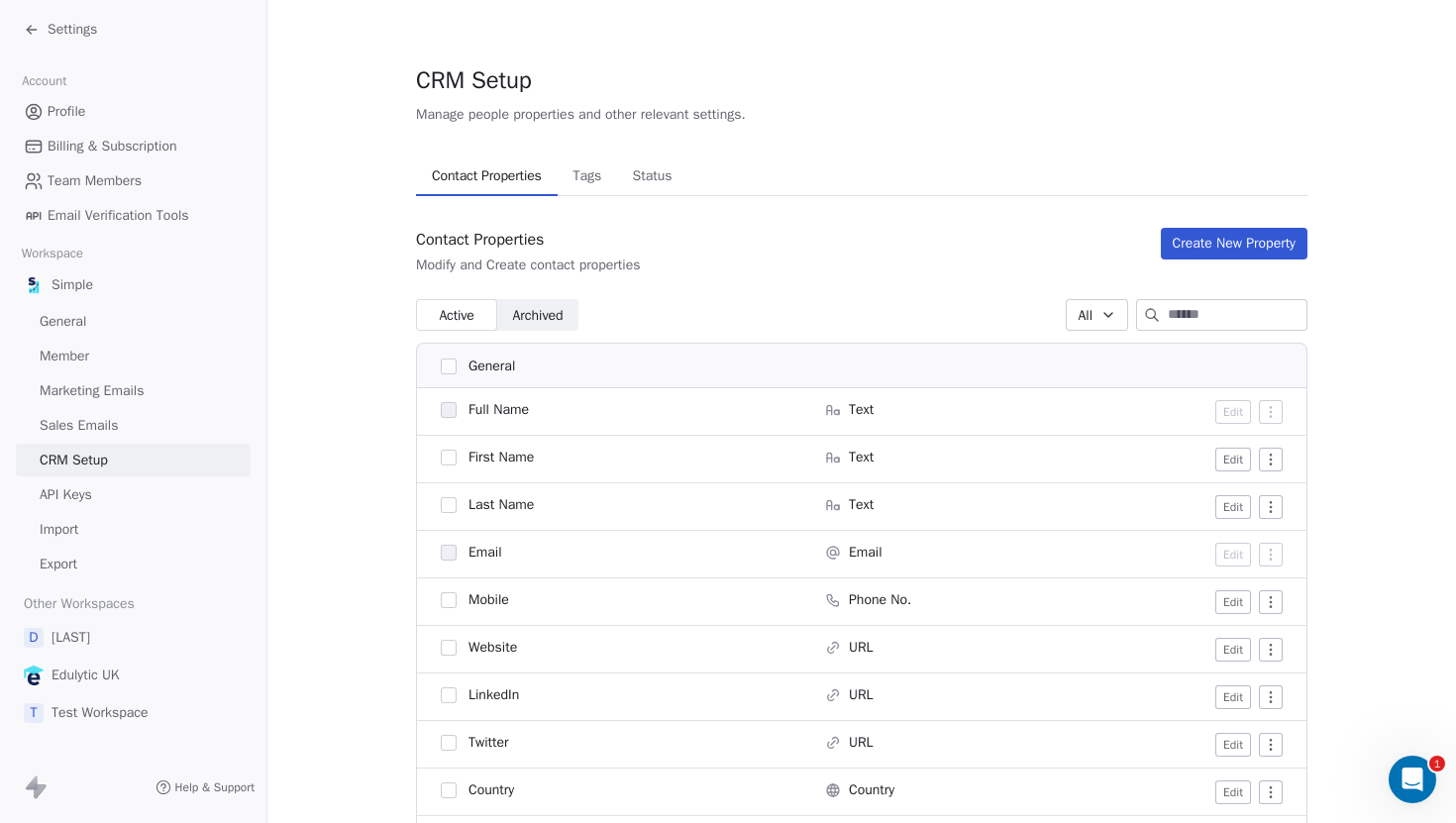 click on "Tags" at bounding box center (586, 176) 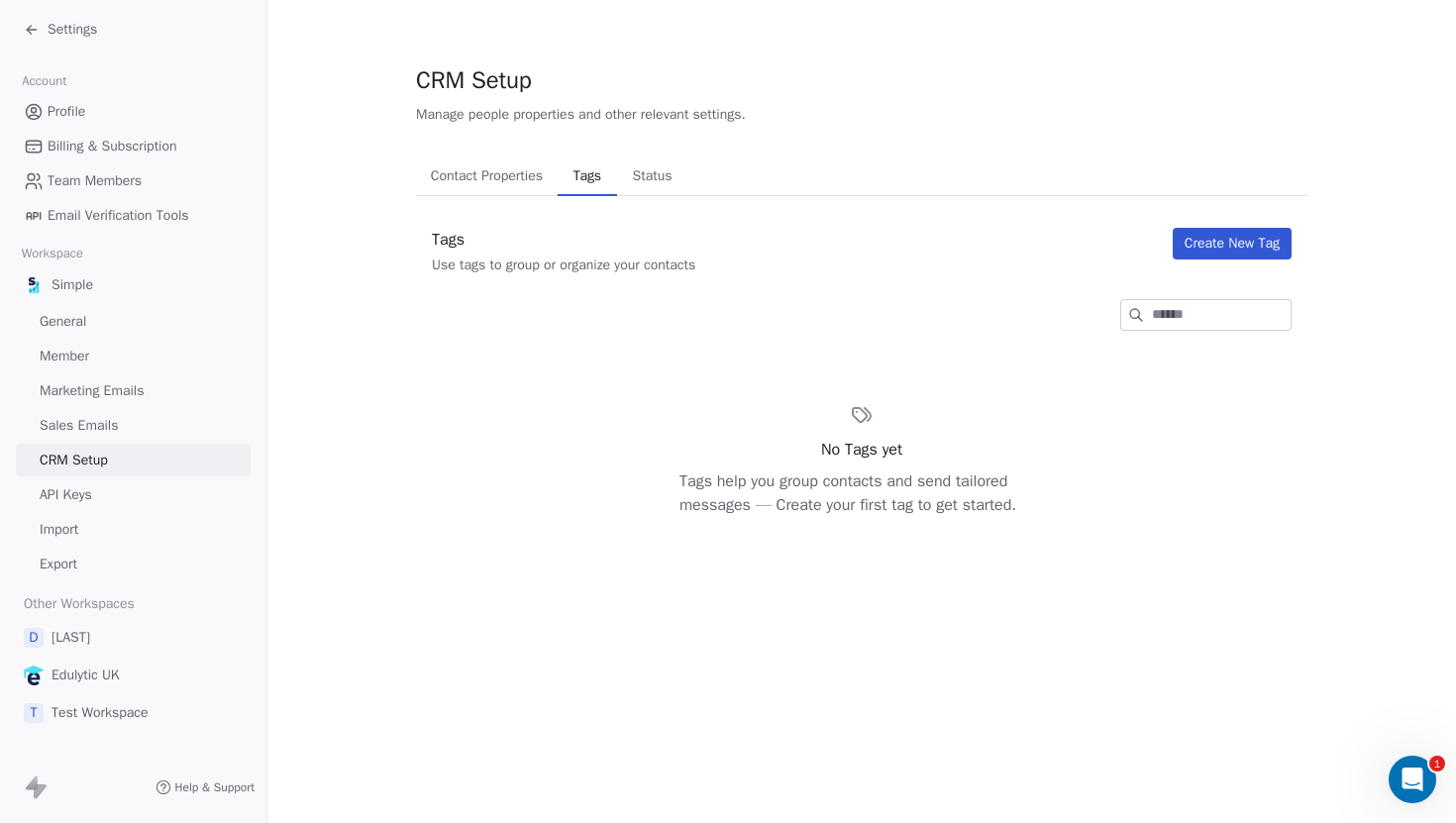 click on "Create New Tag" at bounding box center (1232, 244) 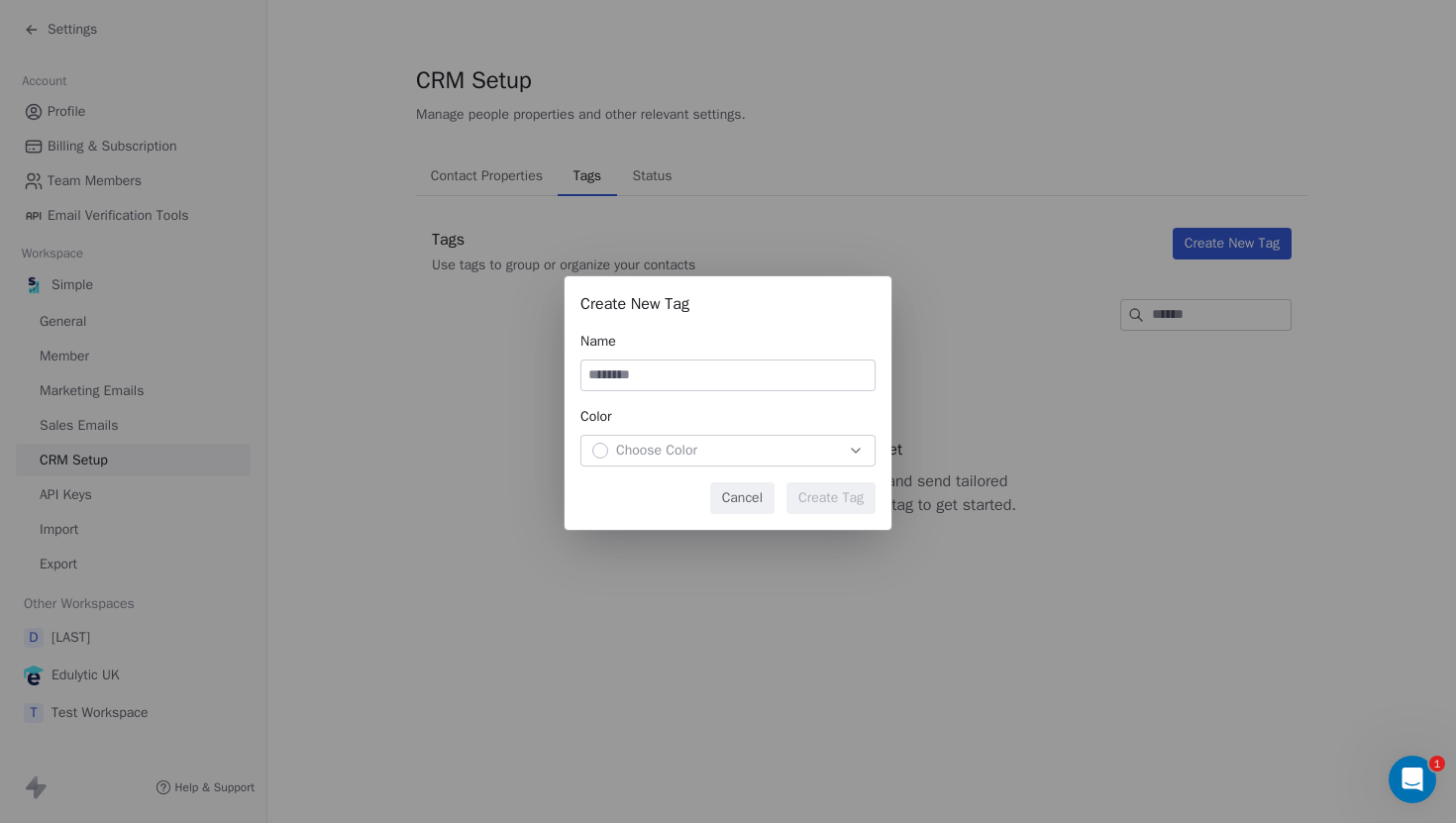 click on "Choose Color" at bounding box center [728, 451] 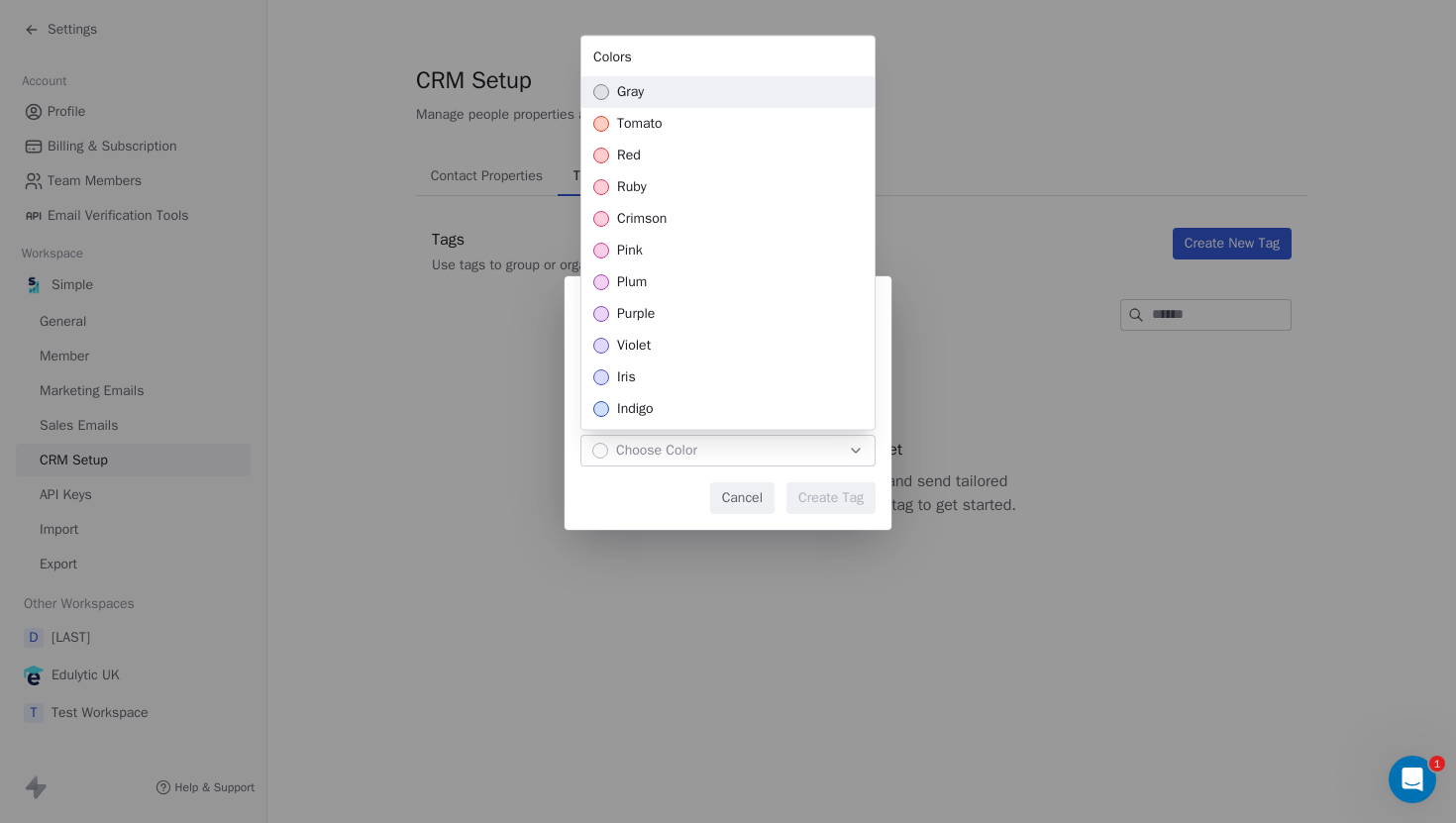 click on "Create New Tag Name Color Choose Color Cancel Create Tag" at bounding box center [728, 412] 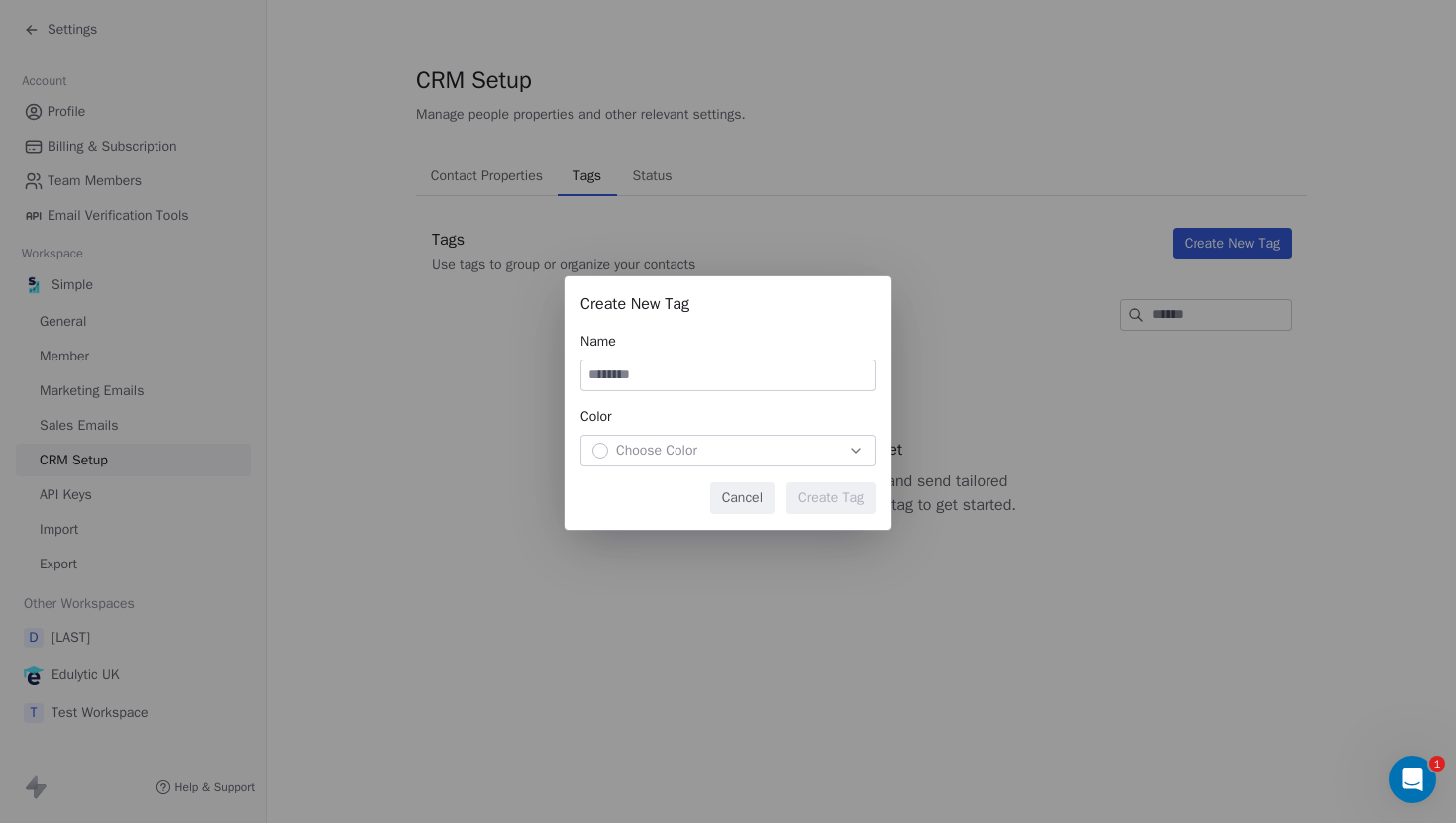 click at bounding box center [728, 375] 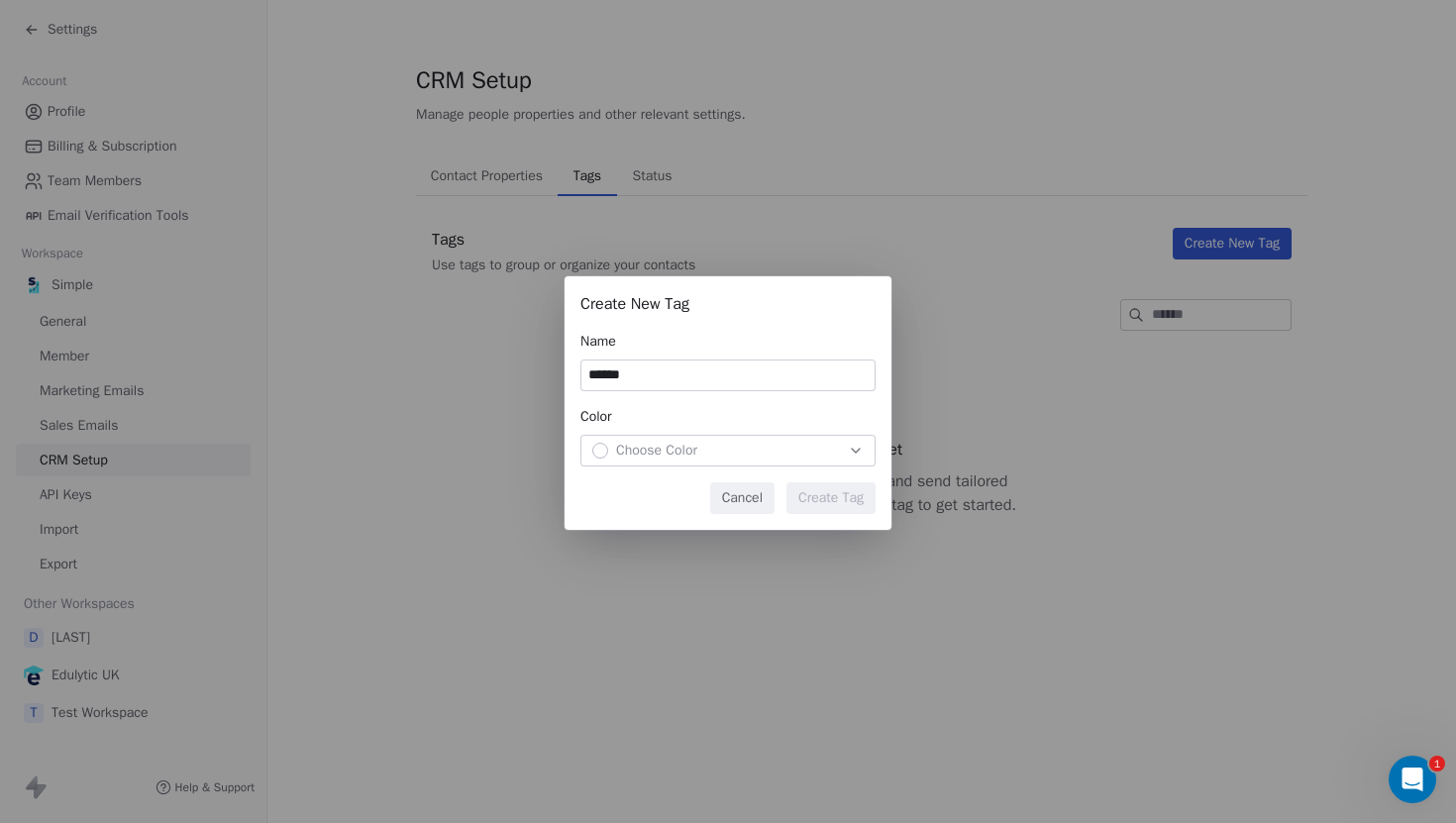 type on "******" 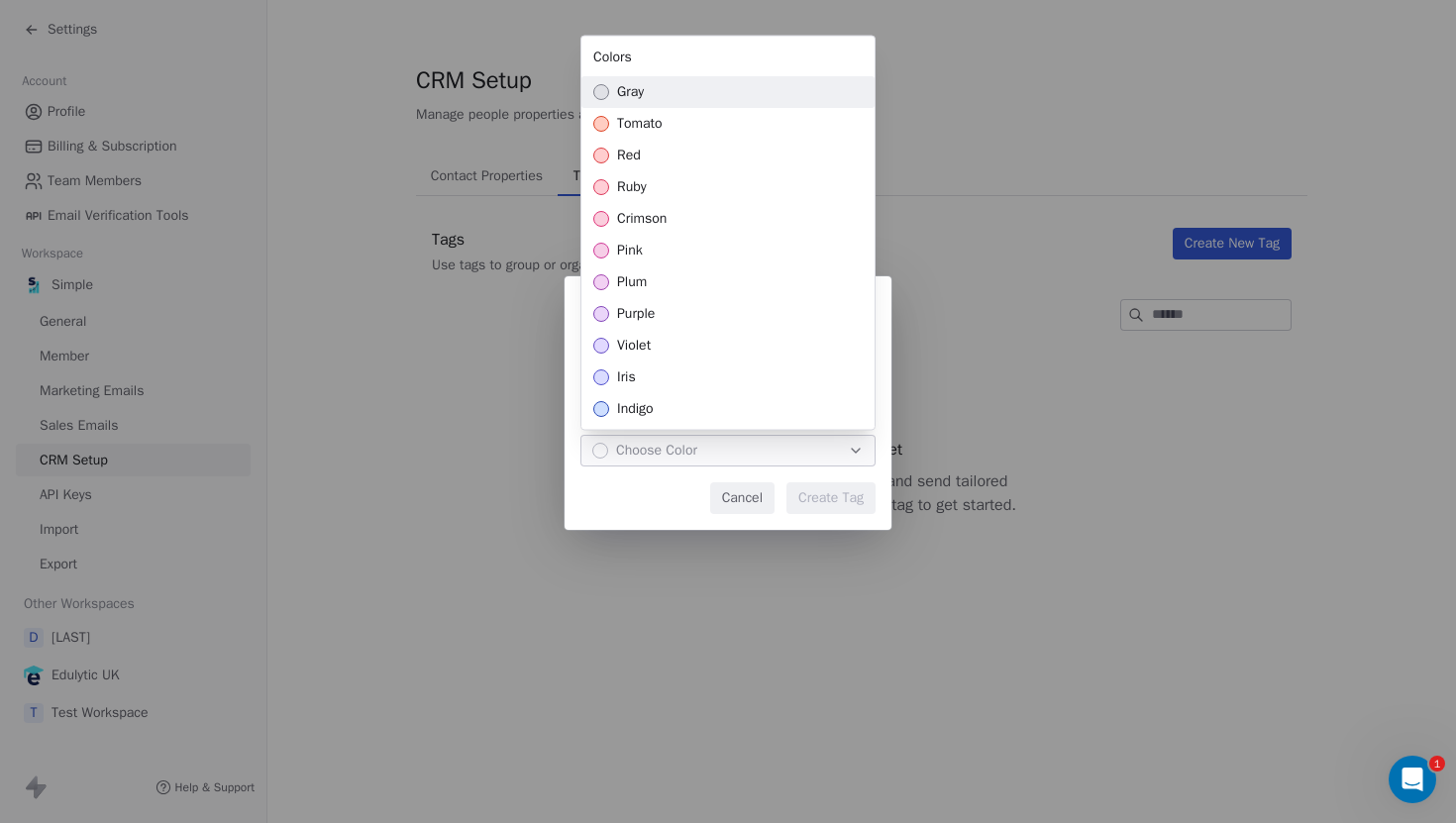 click on "gray" at bounding box center (630, 92) 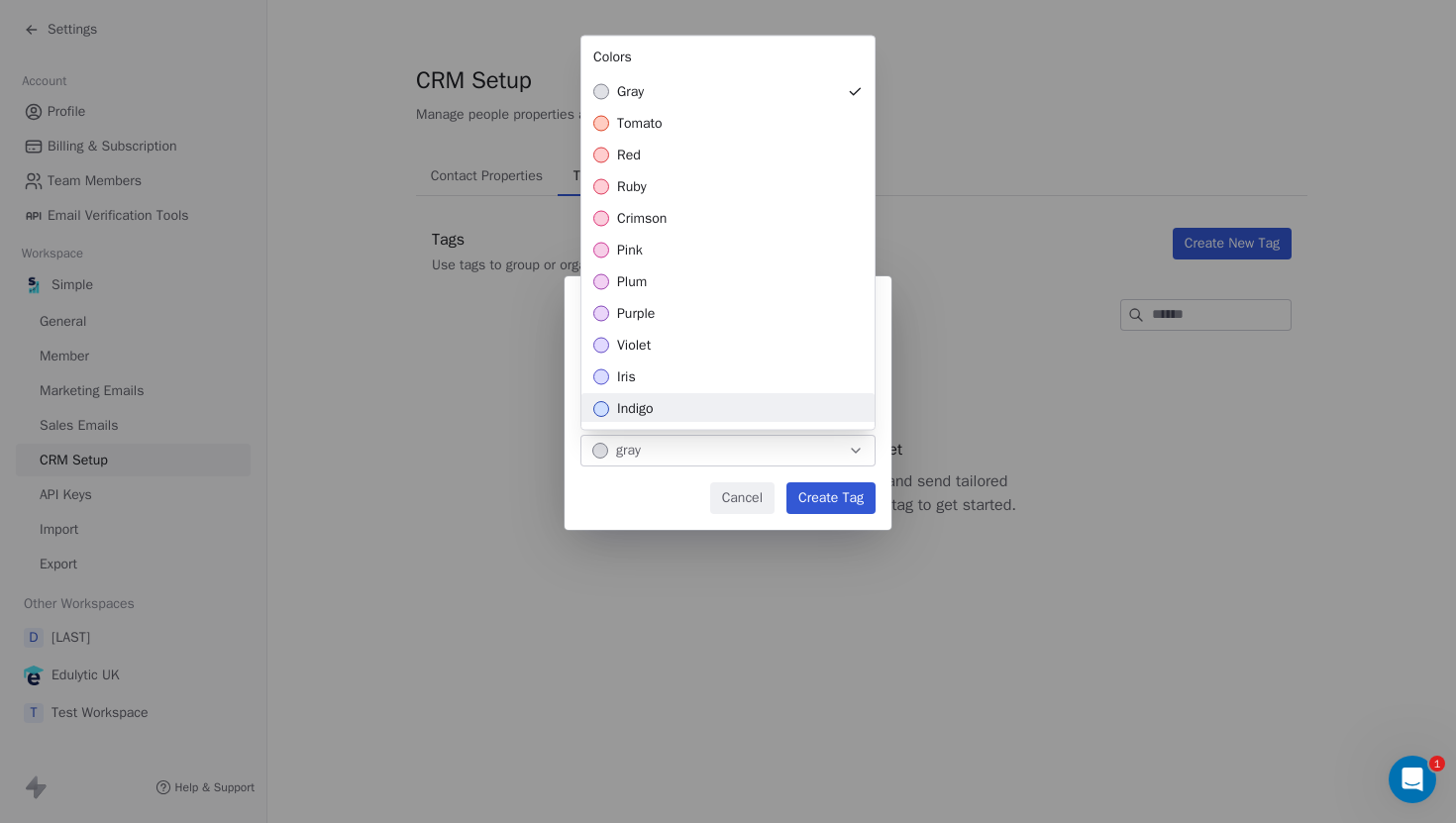 click on "Create New Tag Name ****** Color gray Cancel Create Tag" at bounding box center (728, 412) 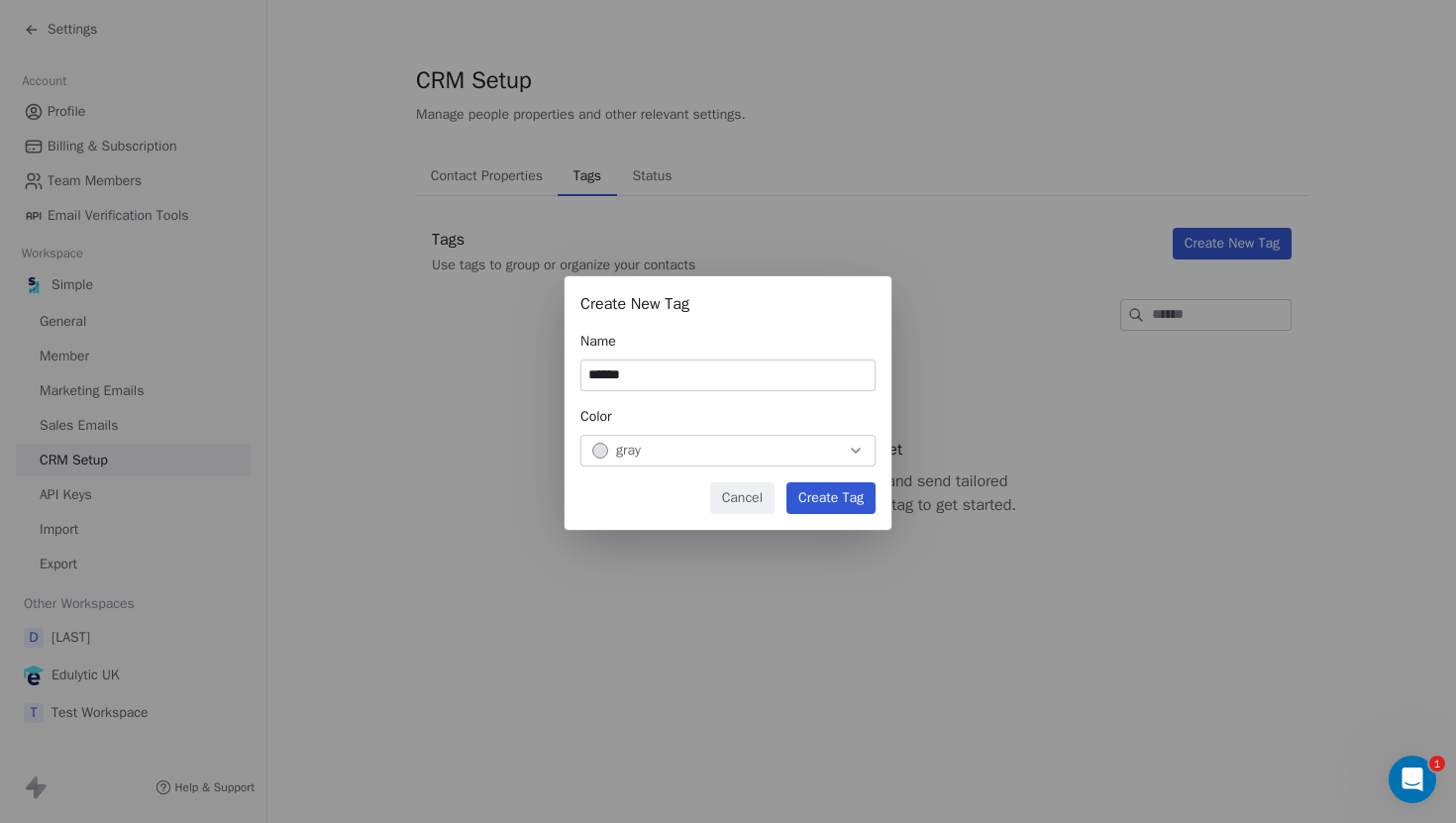 click on "Create Tag" at bounding box center (831, 498) 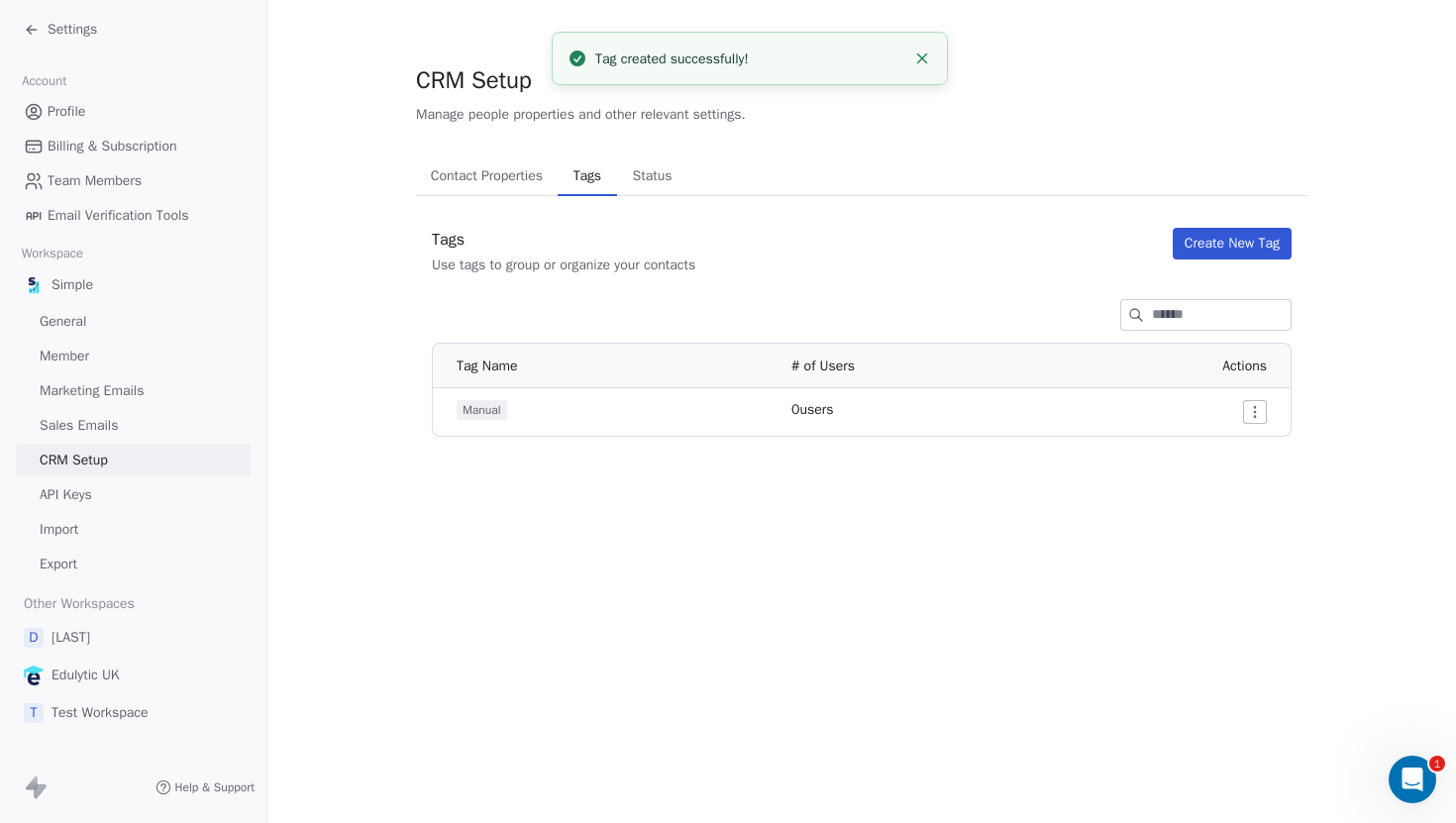 click on "Settings Account Profile Billing & Subscription Team Members Email Verification Tools Workspace Simple General Member Marketing Emails Sales Emails CRM Setup API Keys Import Export Other Workspaces D Daanish Edulytic UK T Test Workspace Help & Support CRM Setup Manage people properties and other relevant settings. Contact Properties Contact Properties Tags Tags Status Status Tags Use tags to group or organize your contacts Create New Tag Tag Name # of Users Actions Manual 0  users   Tag created successfully! 1" at bounding box center [728, 411] 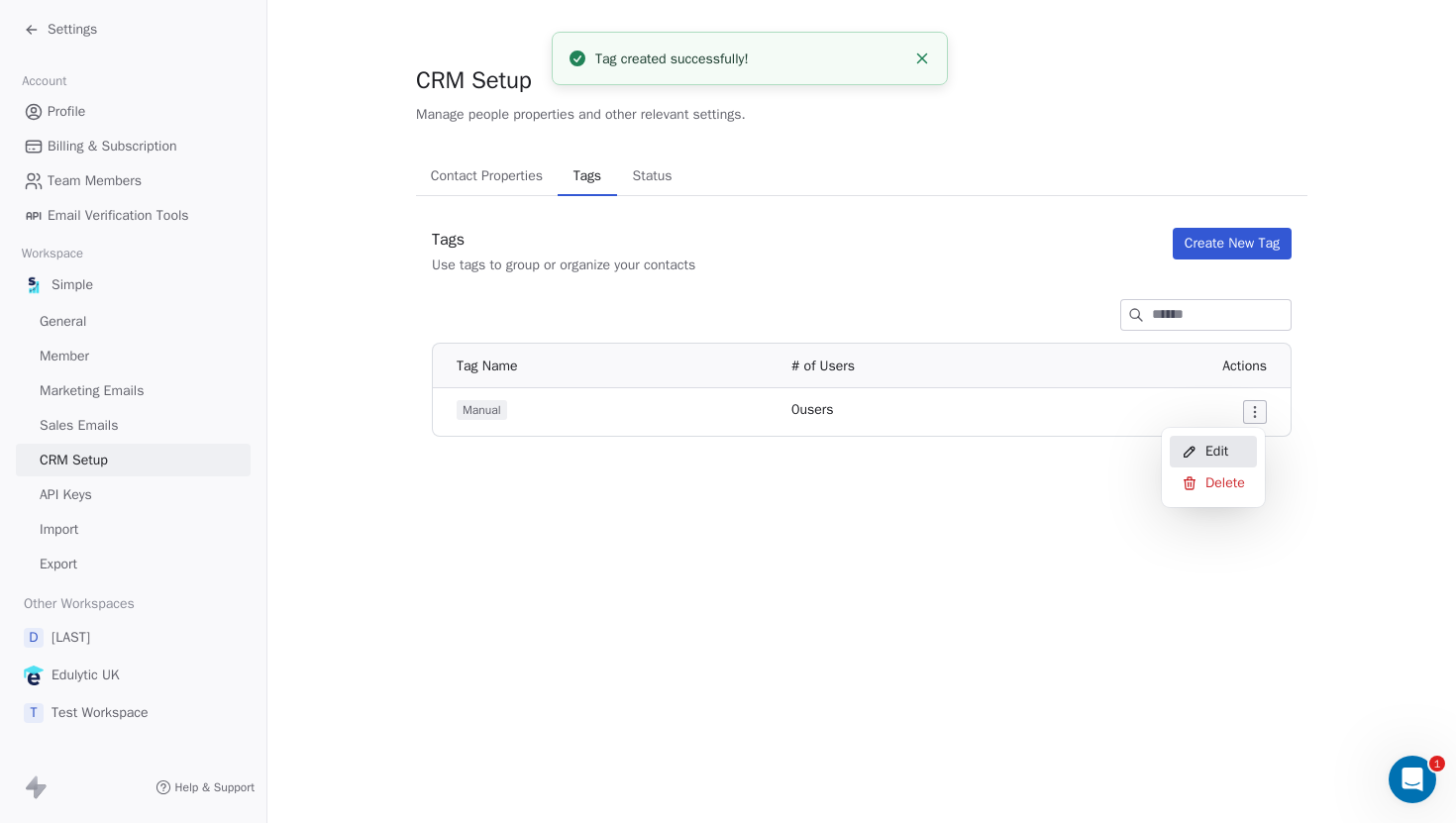 click on "Edit" at bounding box center (1216, 452) 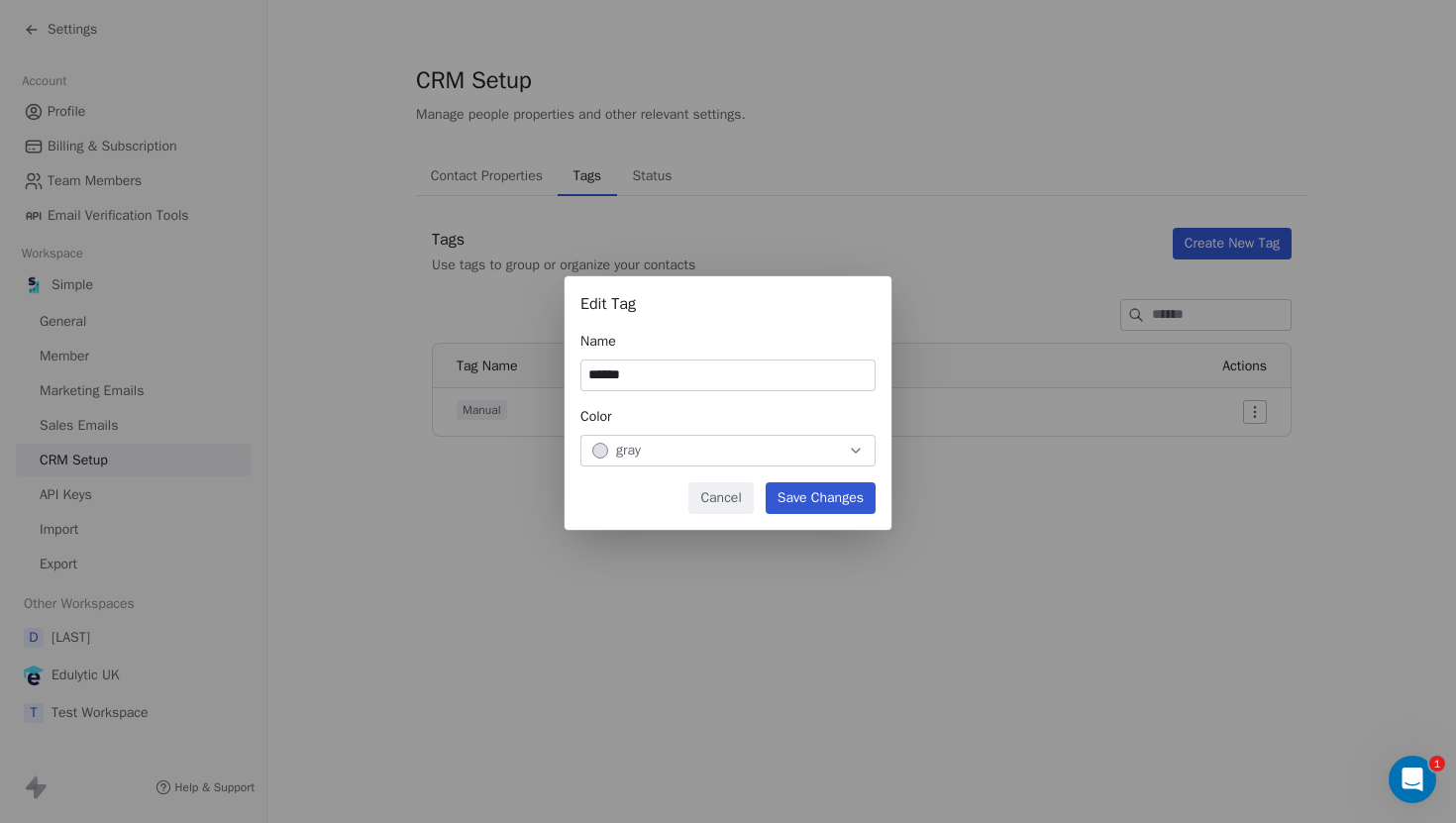 click on "Cancel" at bounding box center (720, 498) 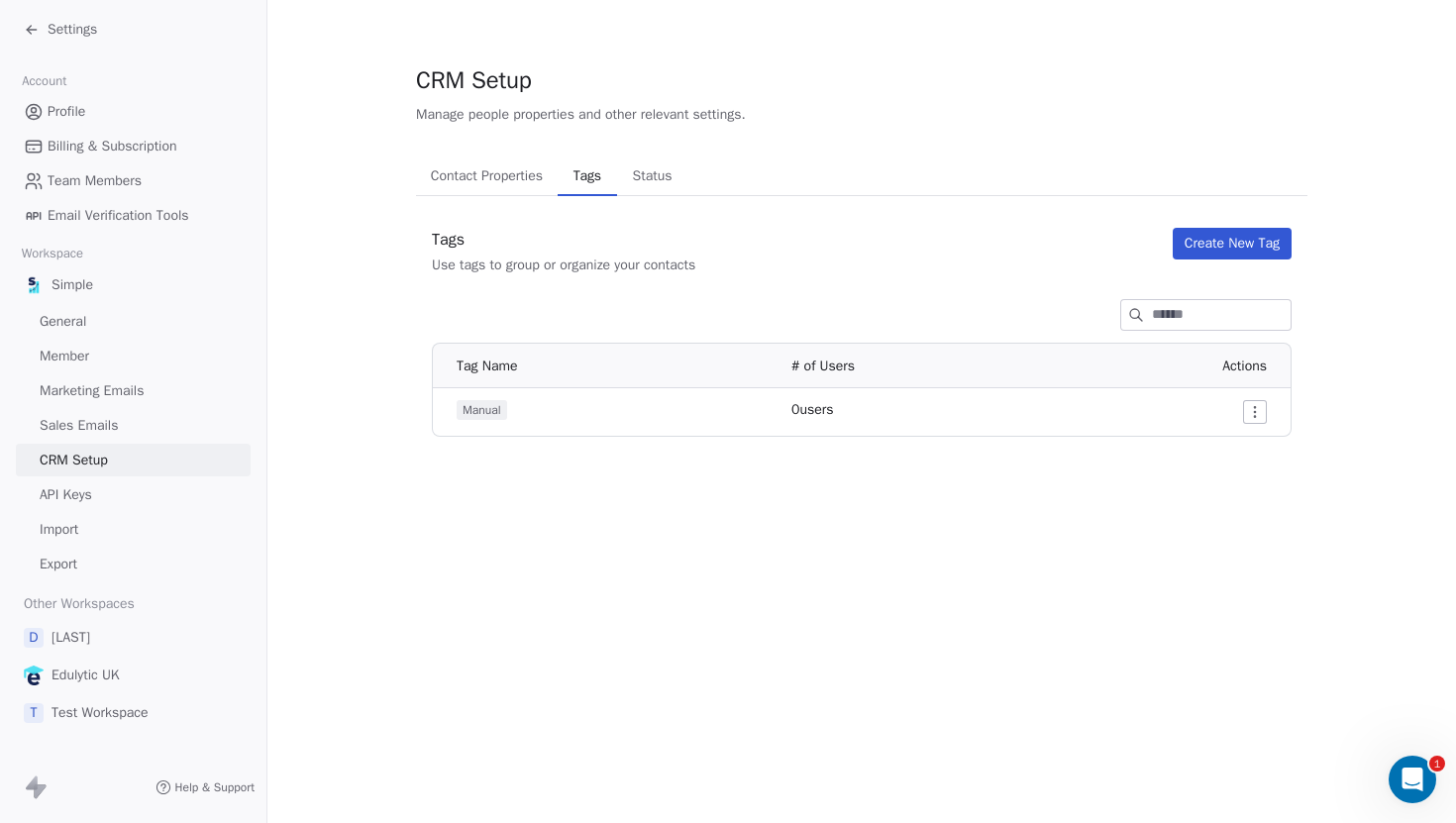 click on "Settings" at bounding box center [72, 30] 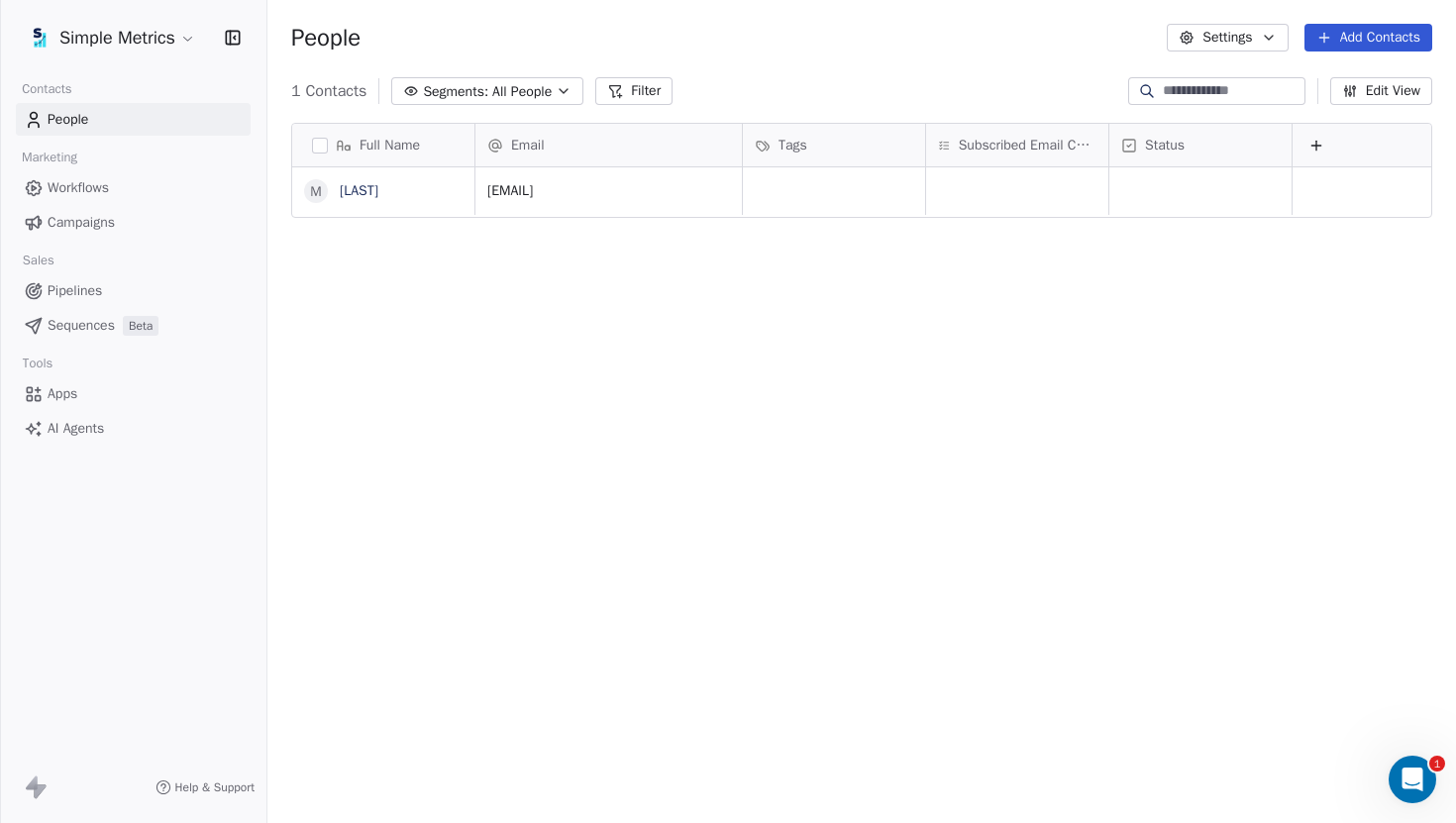 scroll, scrollTop: 15, scrollLeft: 16, axis: both 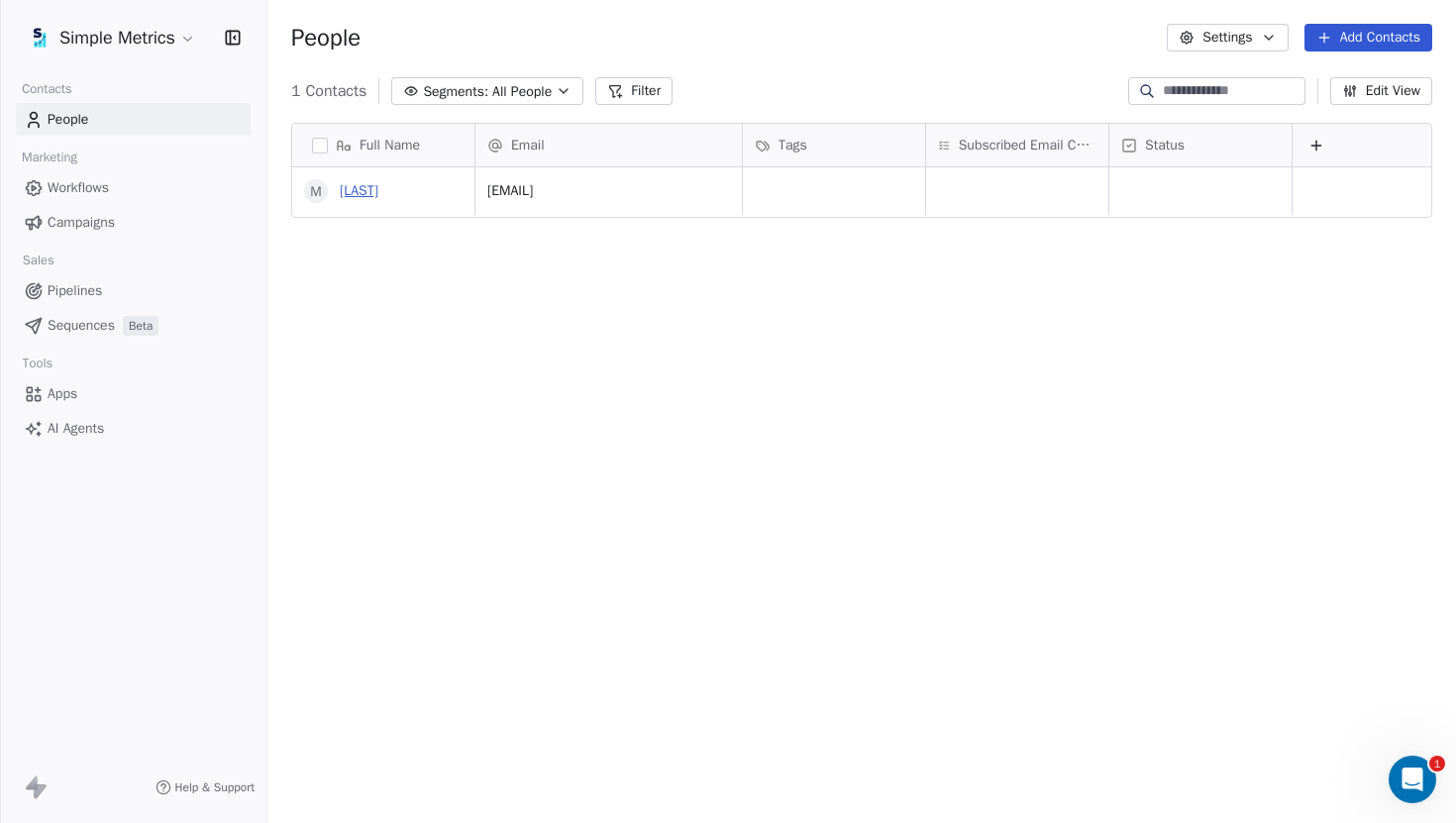 click on "[FIRST]" at bounding box center [359, 190] 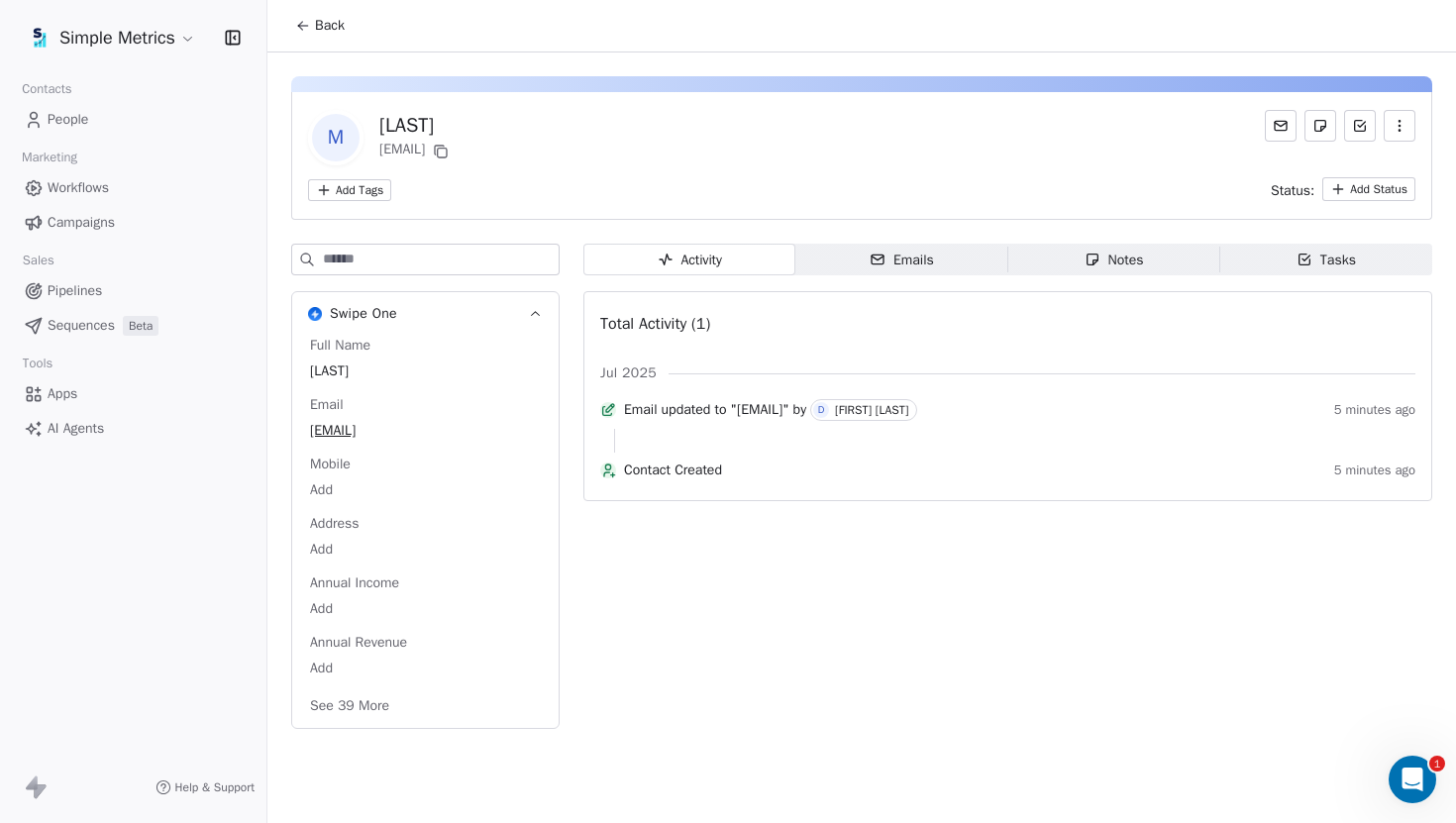 click on "Simple Metrics Contacts People Marketing Workflows Campaigns Sales Pipelines Sequences Beta Tools Apps AI Agents Help & Support Back M Majd majd@checkpointpuzzle.com  Add Tags Status:   Add Status Swipe One Full Name Majd Email majd@checkpointpuzzle.com Mobile Add Address Add Annual Income Add Annual Revenue Add See   39   More   Activity Activity Emails Emails   Notes   Notes Tasks Tasks Total Activity (1) Jul 2025 Email updated to "majd@checkpointpuzzle.com" by D Danish Tahir   5 minutes ago Contact Created   5 minutes ago   1" at bounding box center [728, 411] 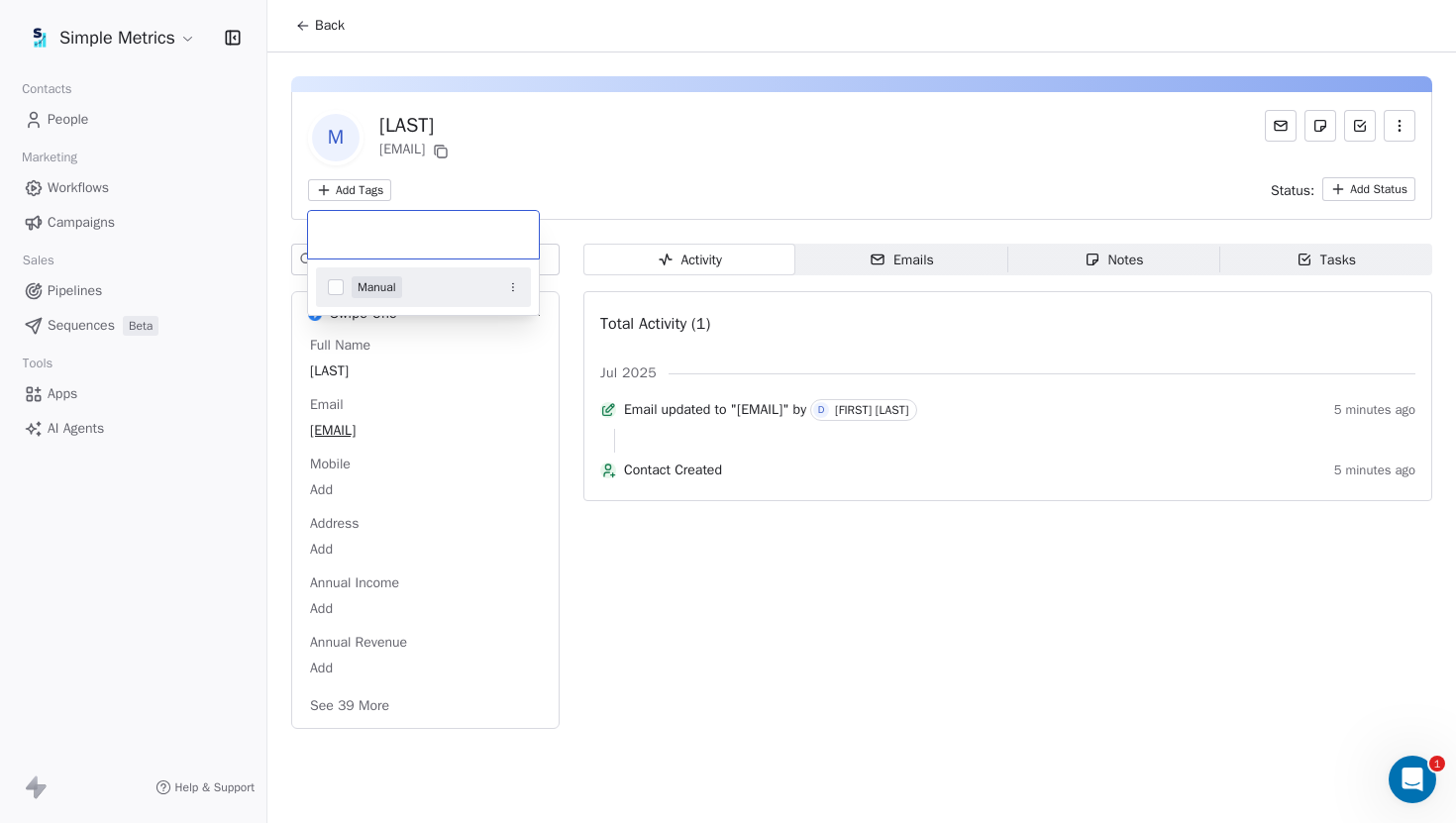 click at bounding box center (336, 287) 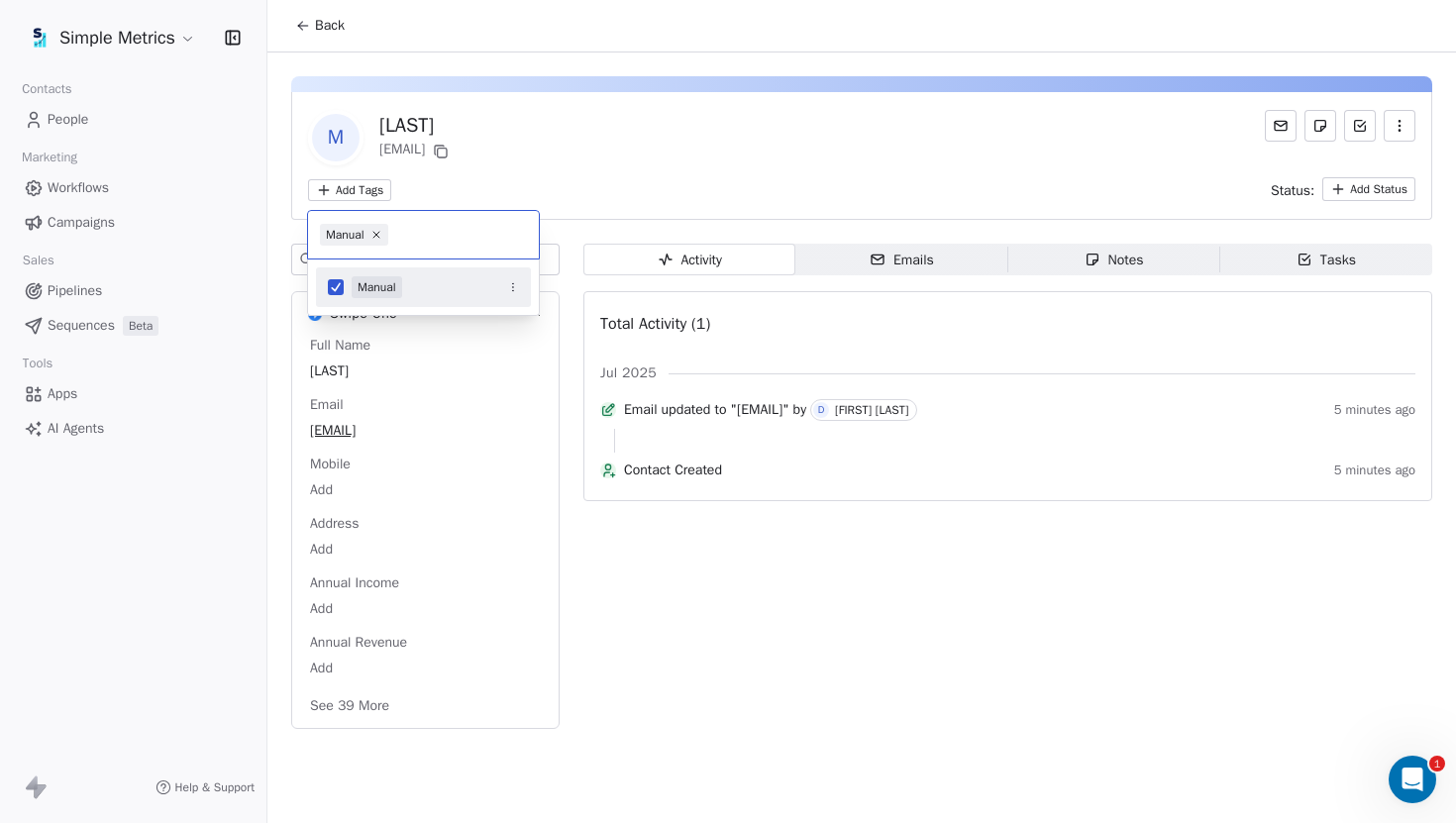 click on "Simple Metrics Contacts People Marketing Workflows Campaigns Sales Pipelines Sequences Beta Tools Apps AI Agents Help & Support Back M Majd majd@checkpointpuzzle.com  Add Tags Status:   Add Status Swipe One Full Name Majd Email majd@checkpointpuzzle.com Mobile Add Address Add Annual Income Add Annual Revenue Add See   39   More   Activity Activity Emails Emails   Notes   Notes Tasks Tasks Total Activity (1) Jul 2025 Email updated to "majd@checkpointpuzzle.com" by D Danish Tahir   5 minutes ago Contact Created   5 minutes ago   1 Manual Manual" at bounding box center (728, 411) 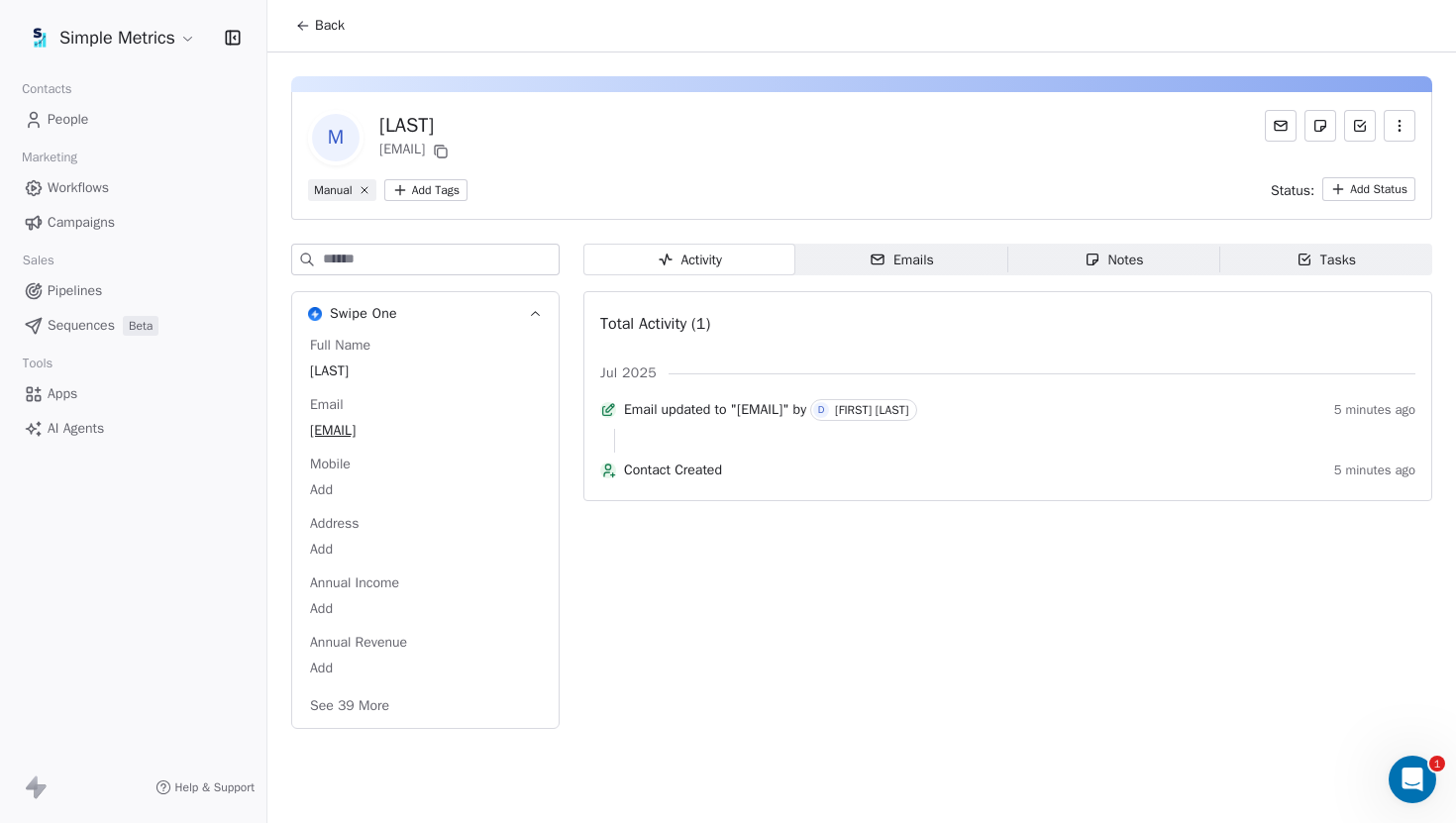type 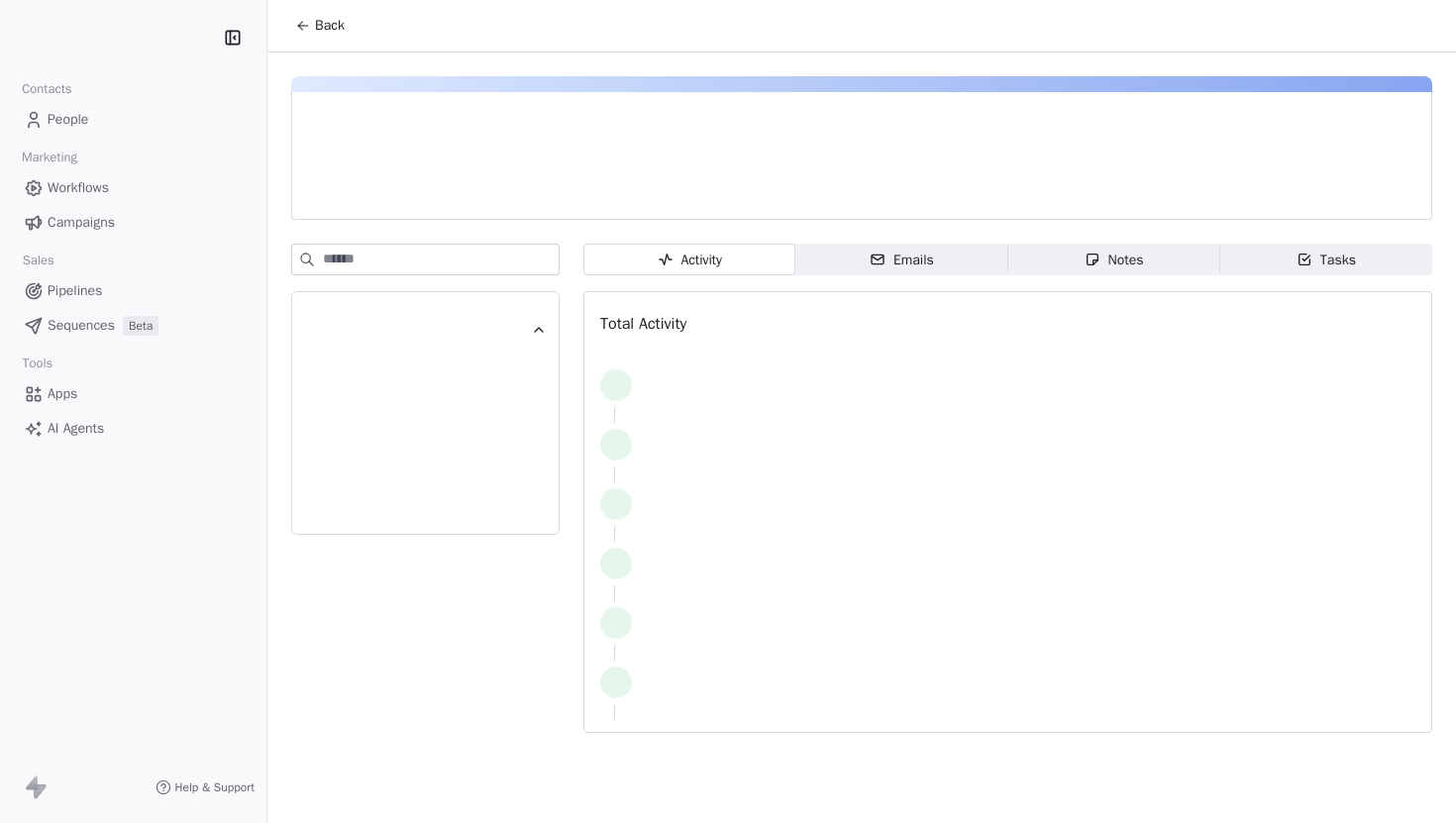 scroll, scrollTop: 0, scrollLeft: 0, axis: both 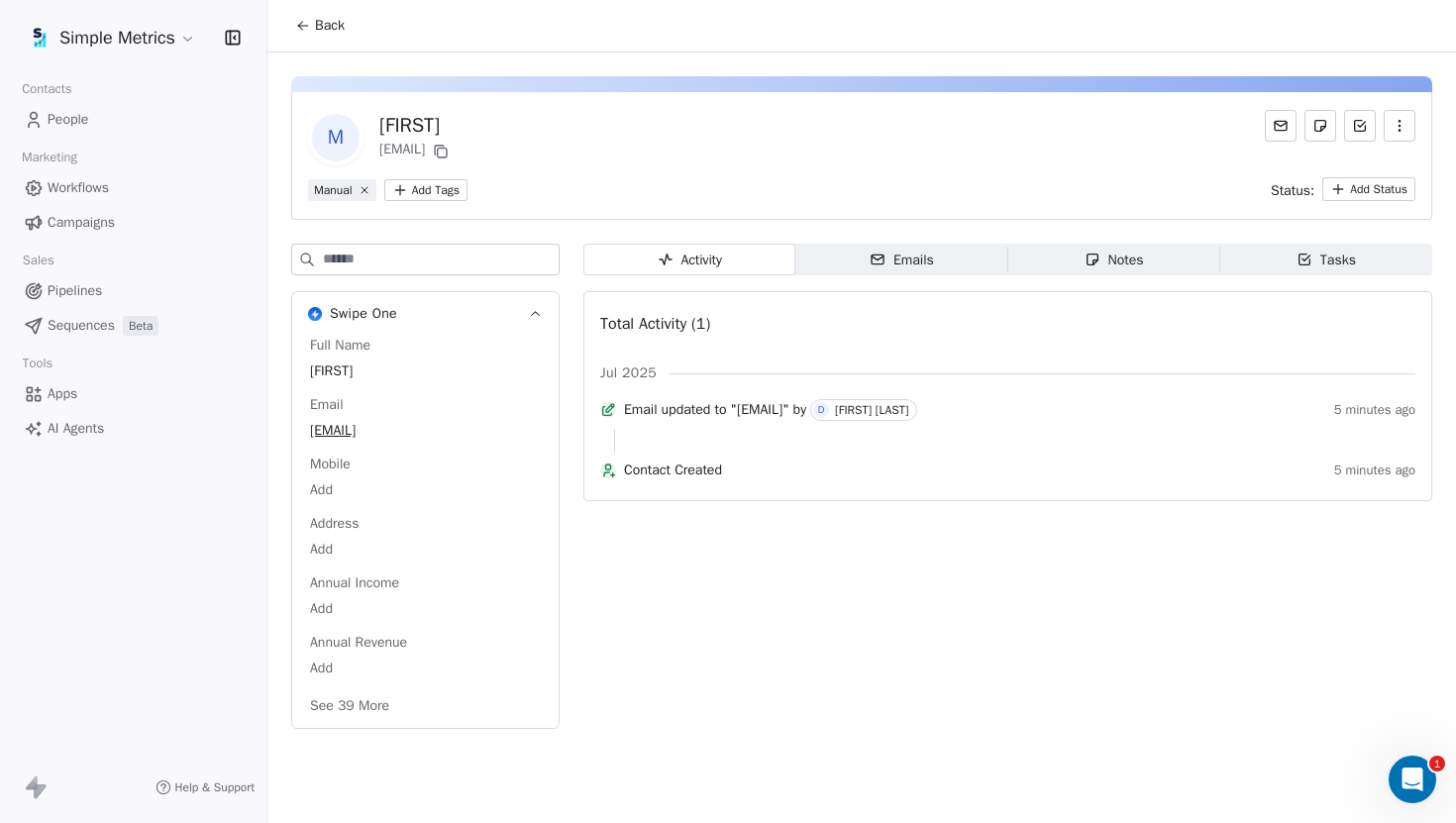 click on "People" at bounding box center [67, 119] 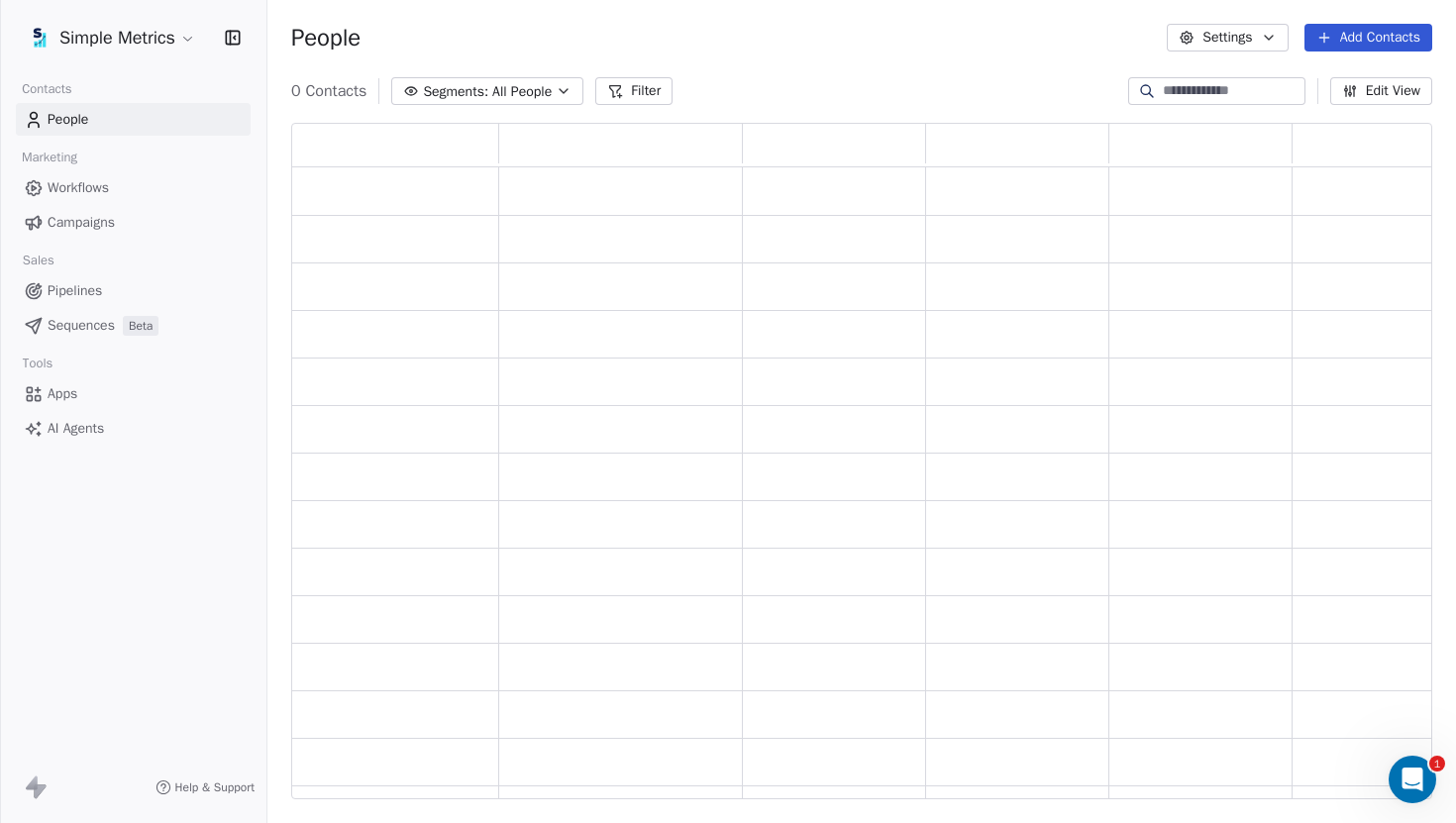 scroll, scrollTop: 15, scrollLeft: 16, axis: both 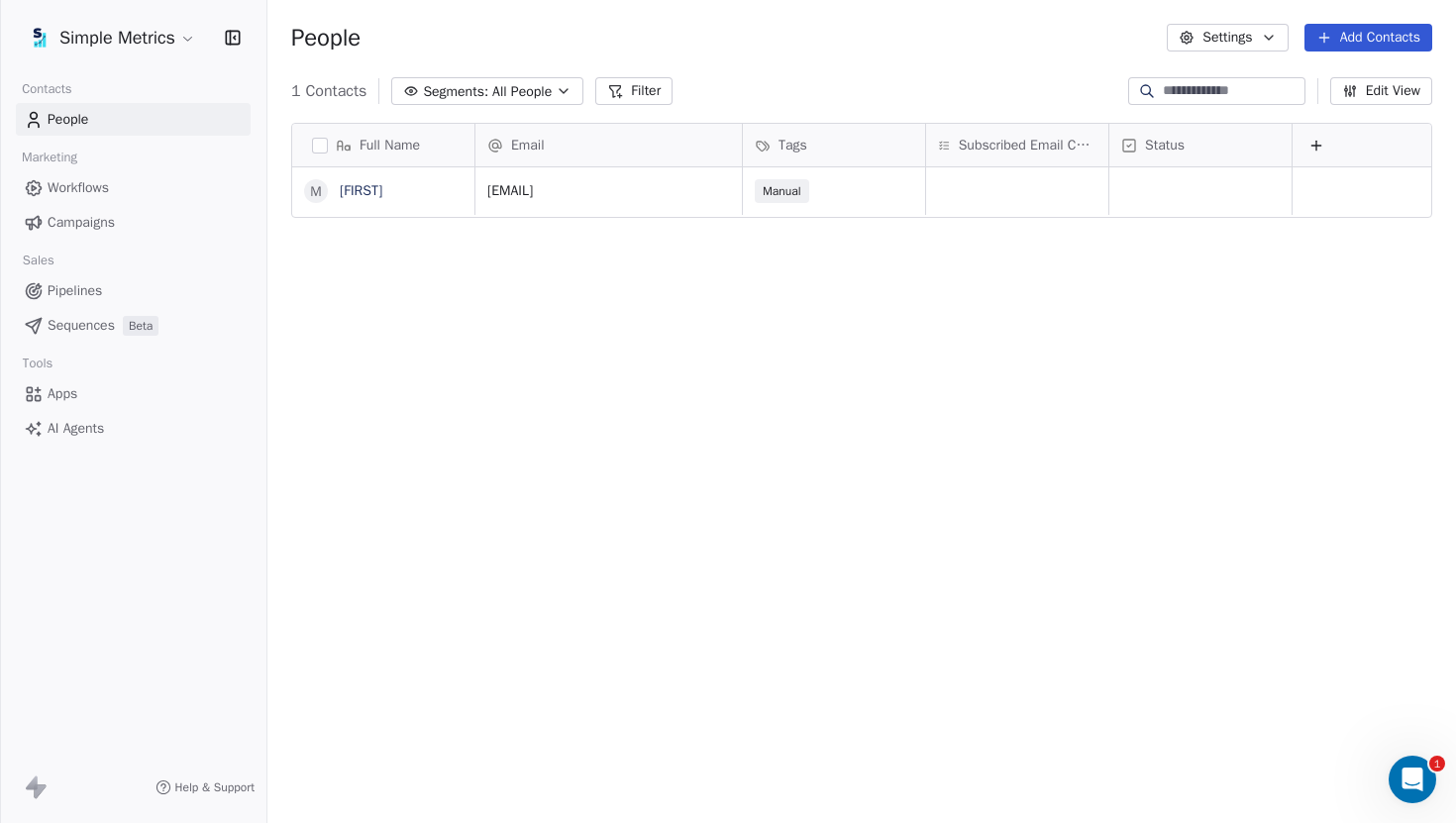 click on "Edit View" at bounding box center [1381, 91] 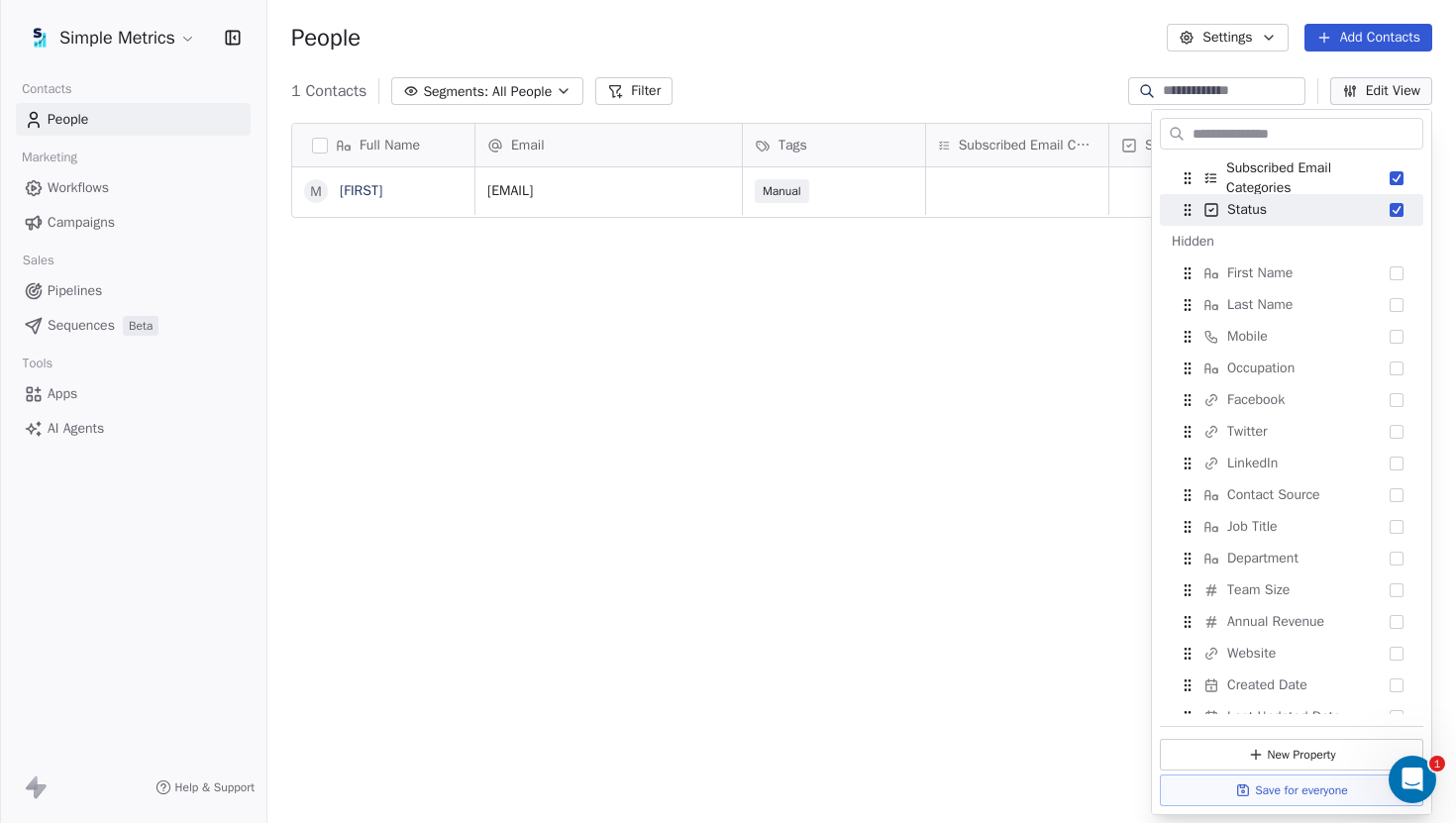 scroll, scrollTop: 0, scrollLeft: 0, axis: both 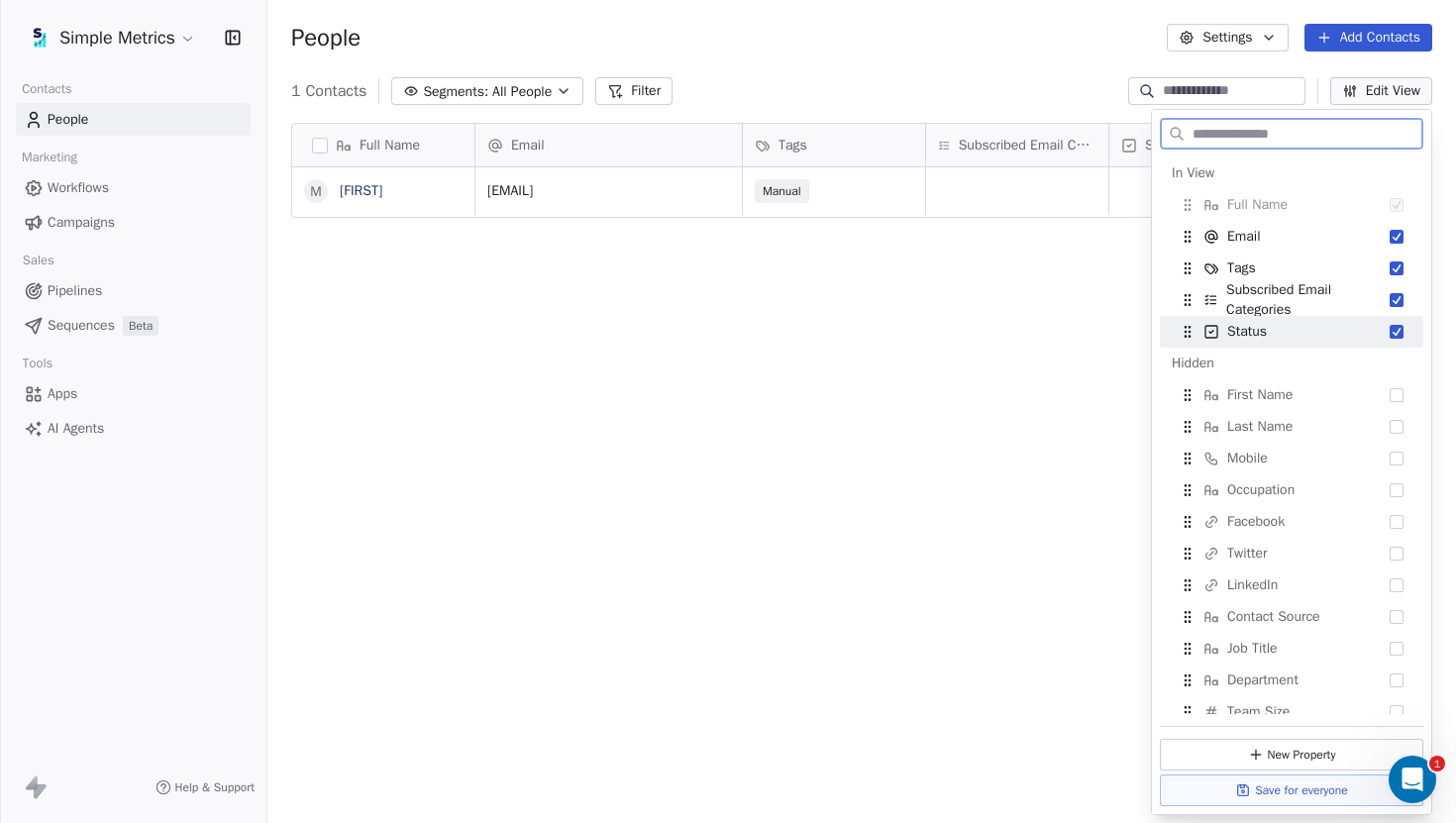 click at bounding box center (1397, 332) 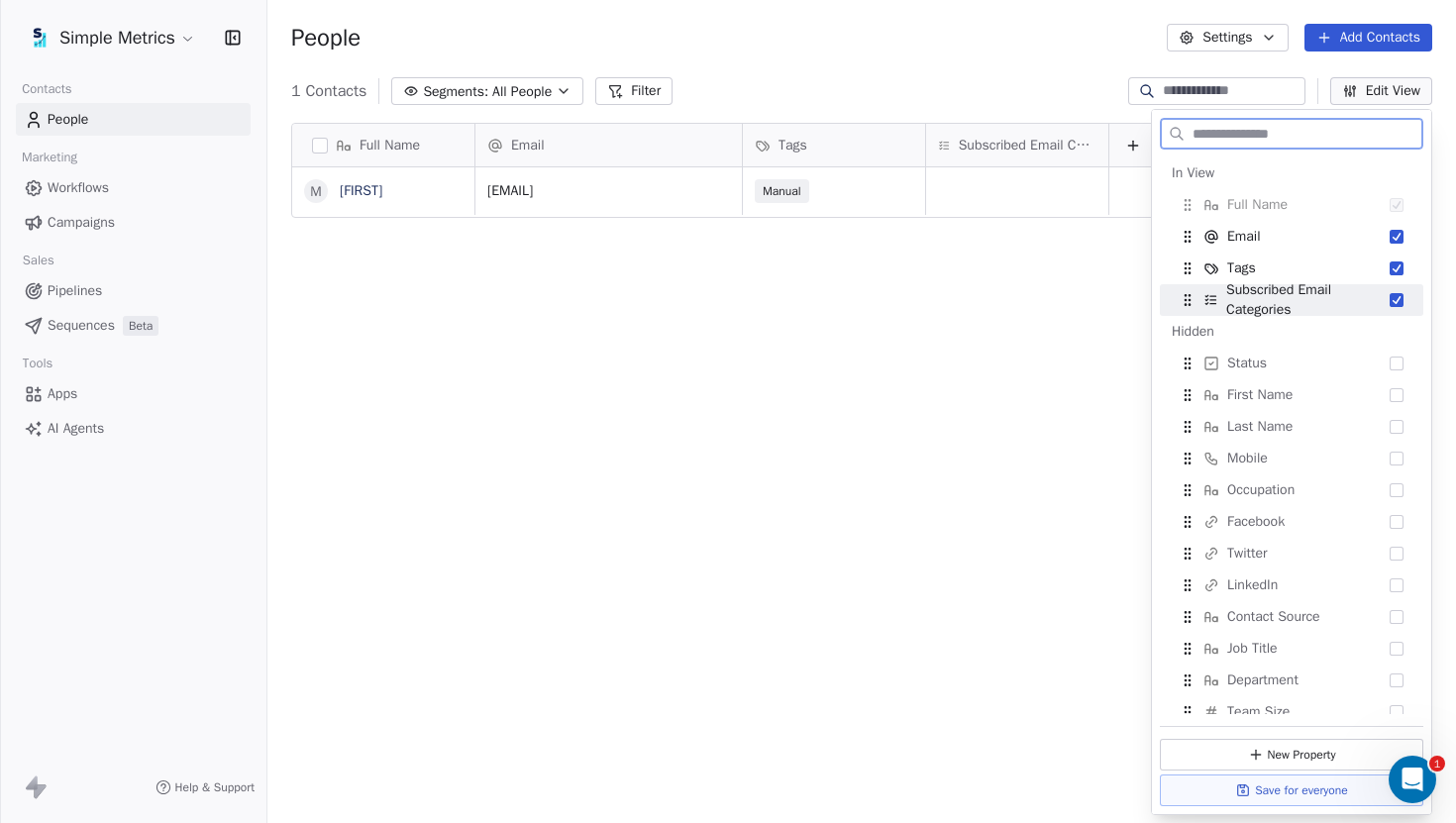 click at bounding box center [1397, 300] 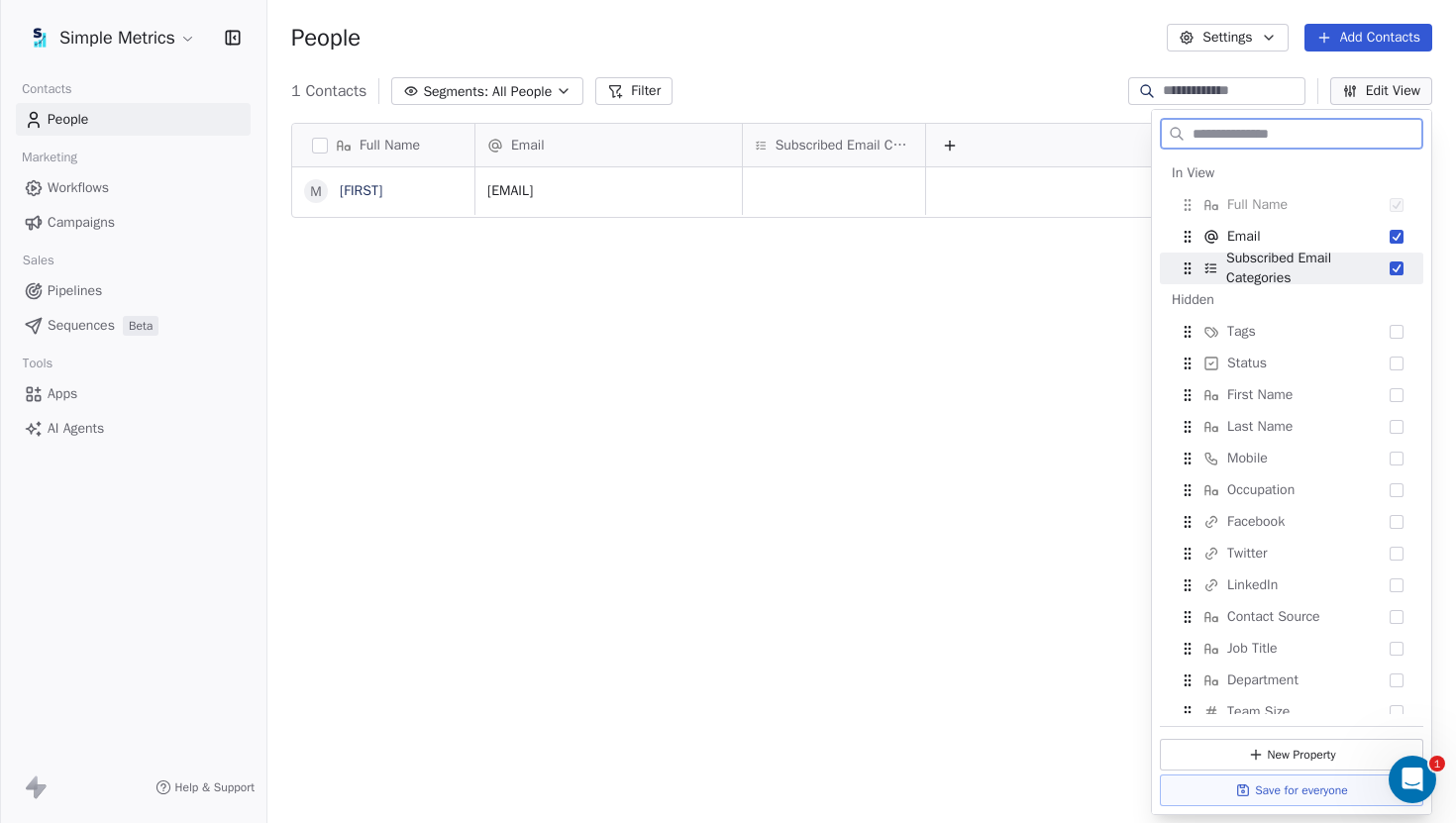 click on "Subscribed Email Categories" at bounding box center (1292, 268) 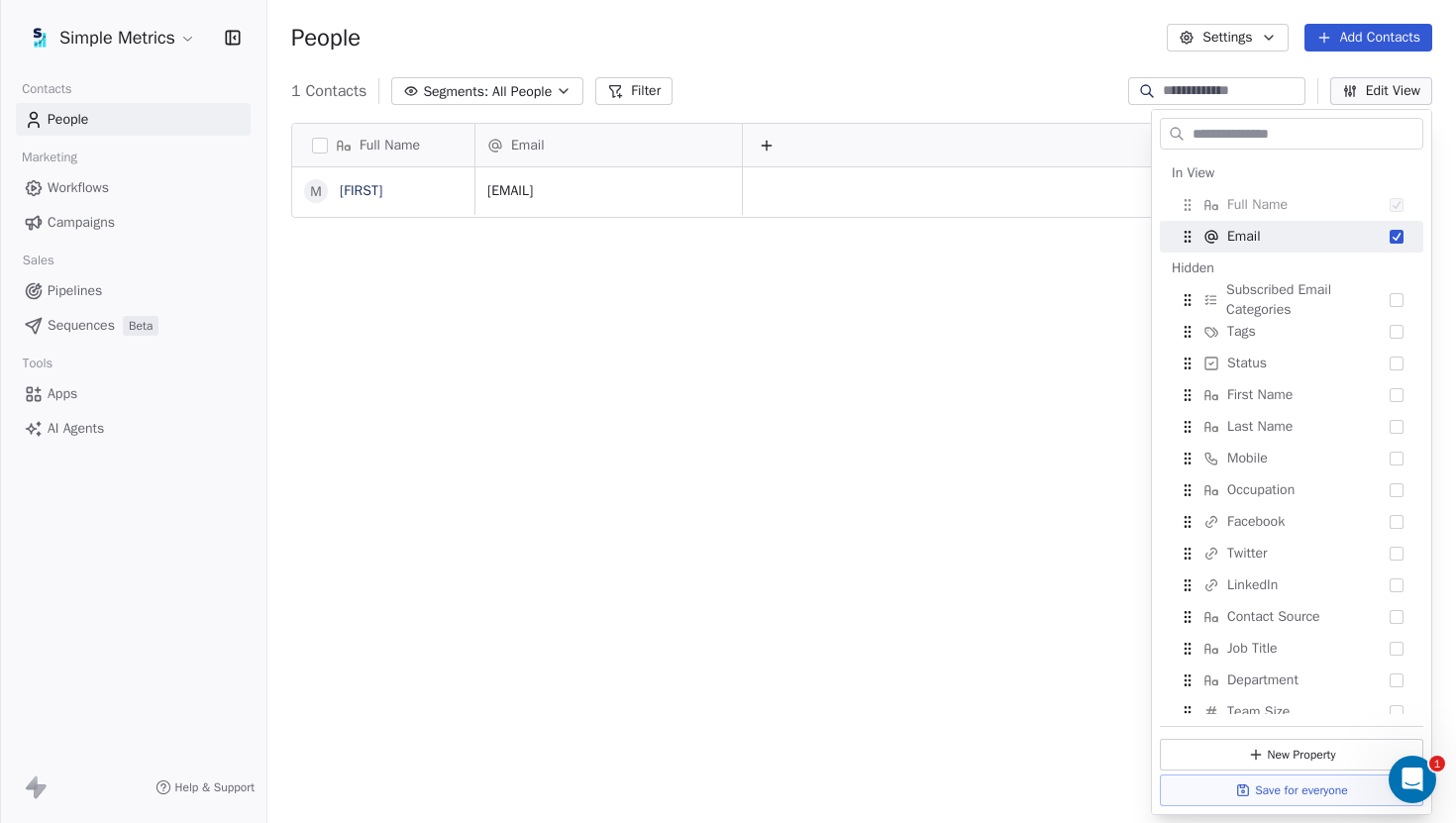 click on "Full Name M Majd Email majd@checkpointpuzzle.com
To pick up a draggable item, press the space bar.
While dragging, use the arrow keys to move the item.
Press space again to drop the item in its new position, or press escape to cancel." at bounding box center [862, 468] 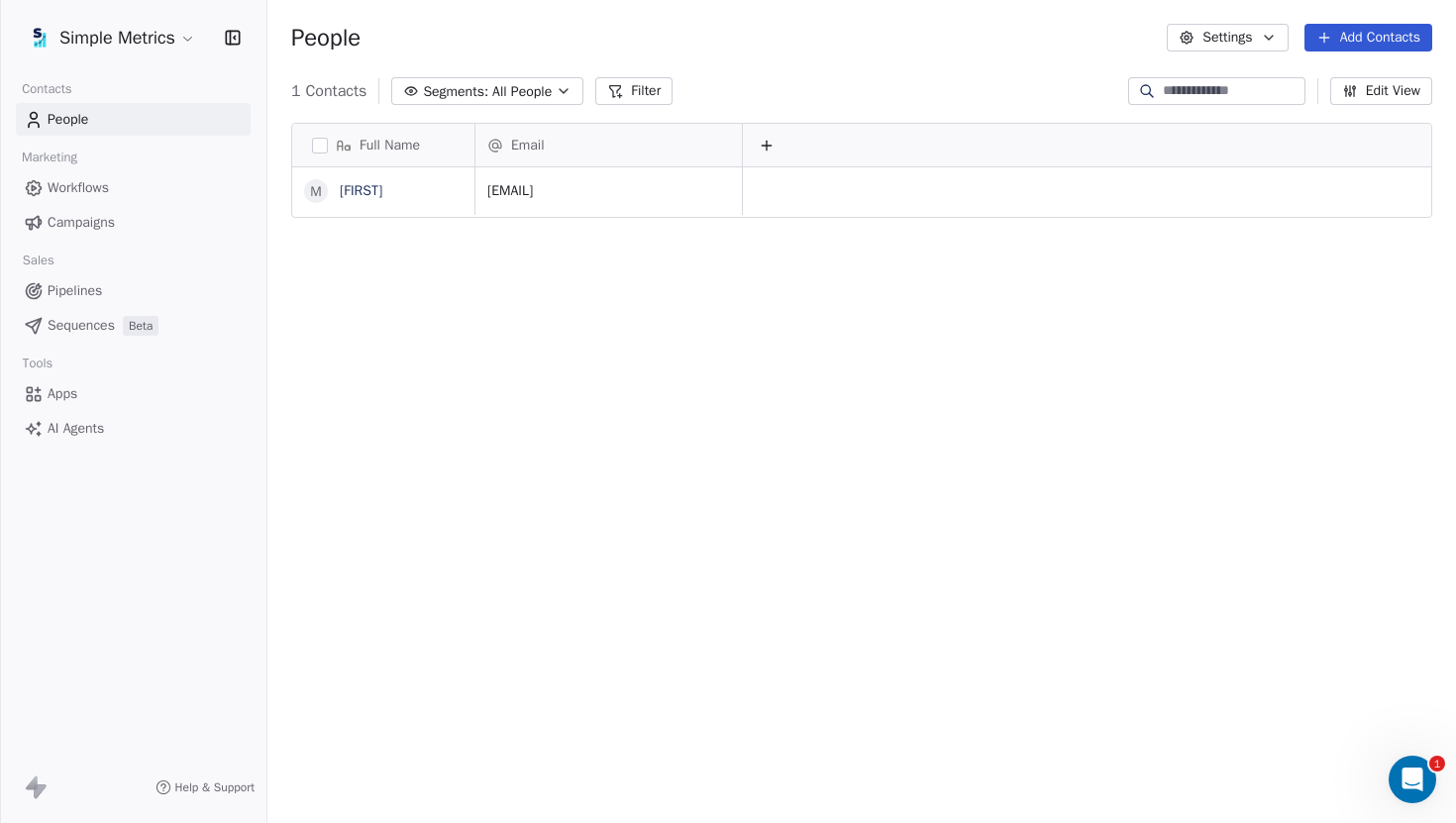 click on "1 Contacts Segments: All People Filter  Edit View" at bounding box center (862, 91) 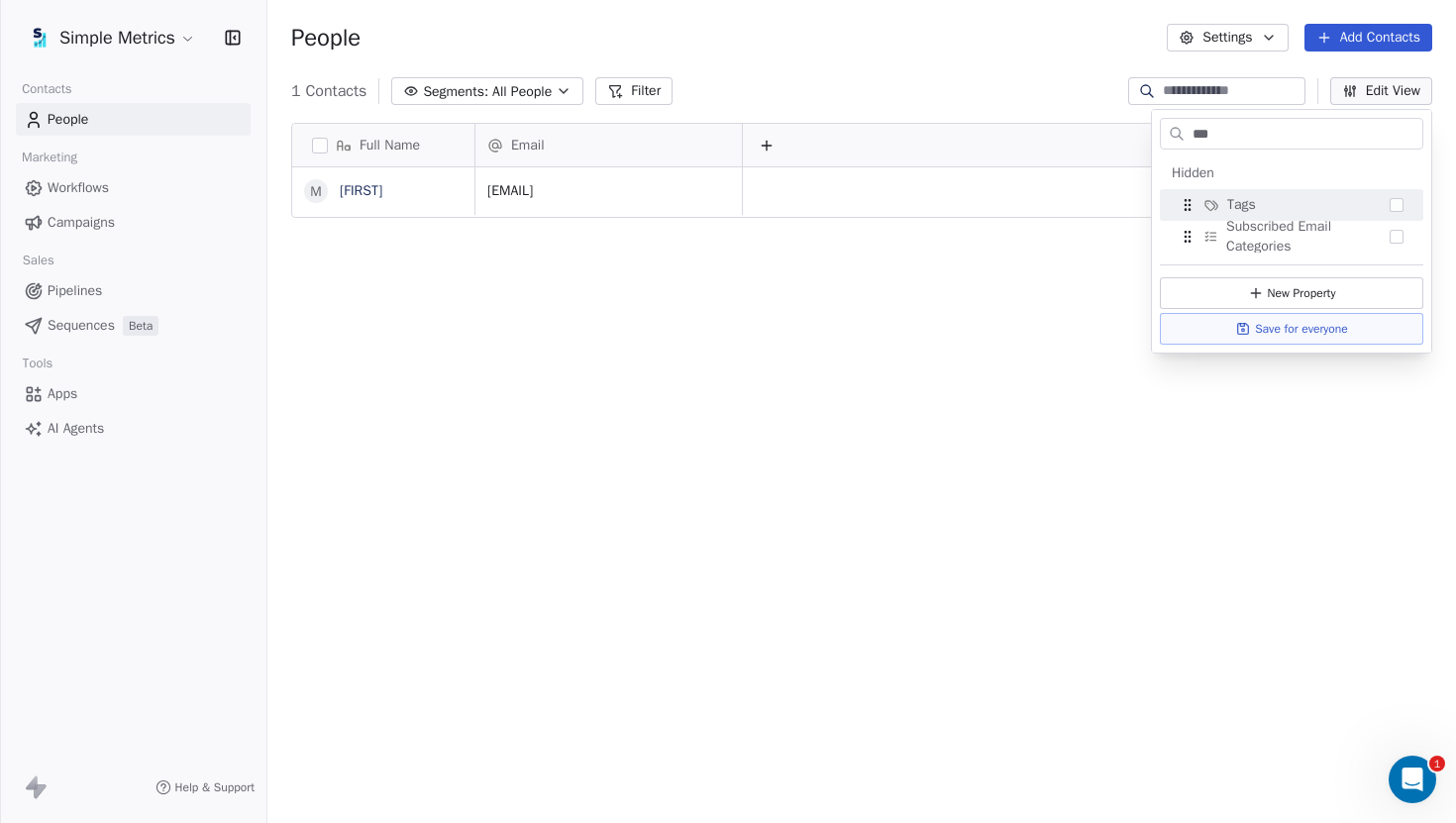 type on "***" 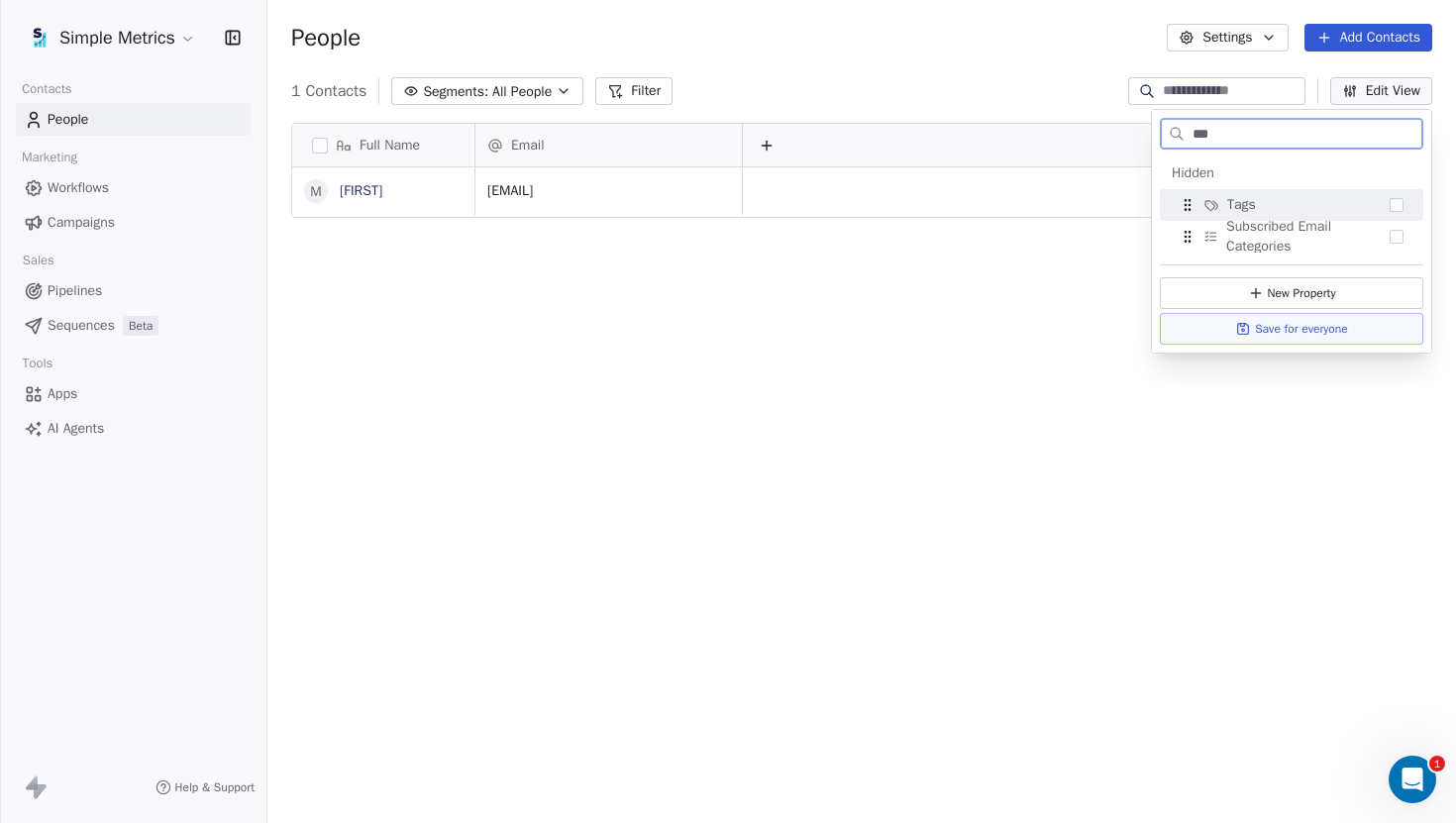 click on "Tags" at bounding box center (1292, 205) 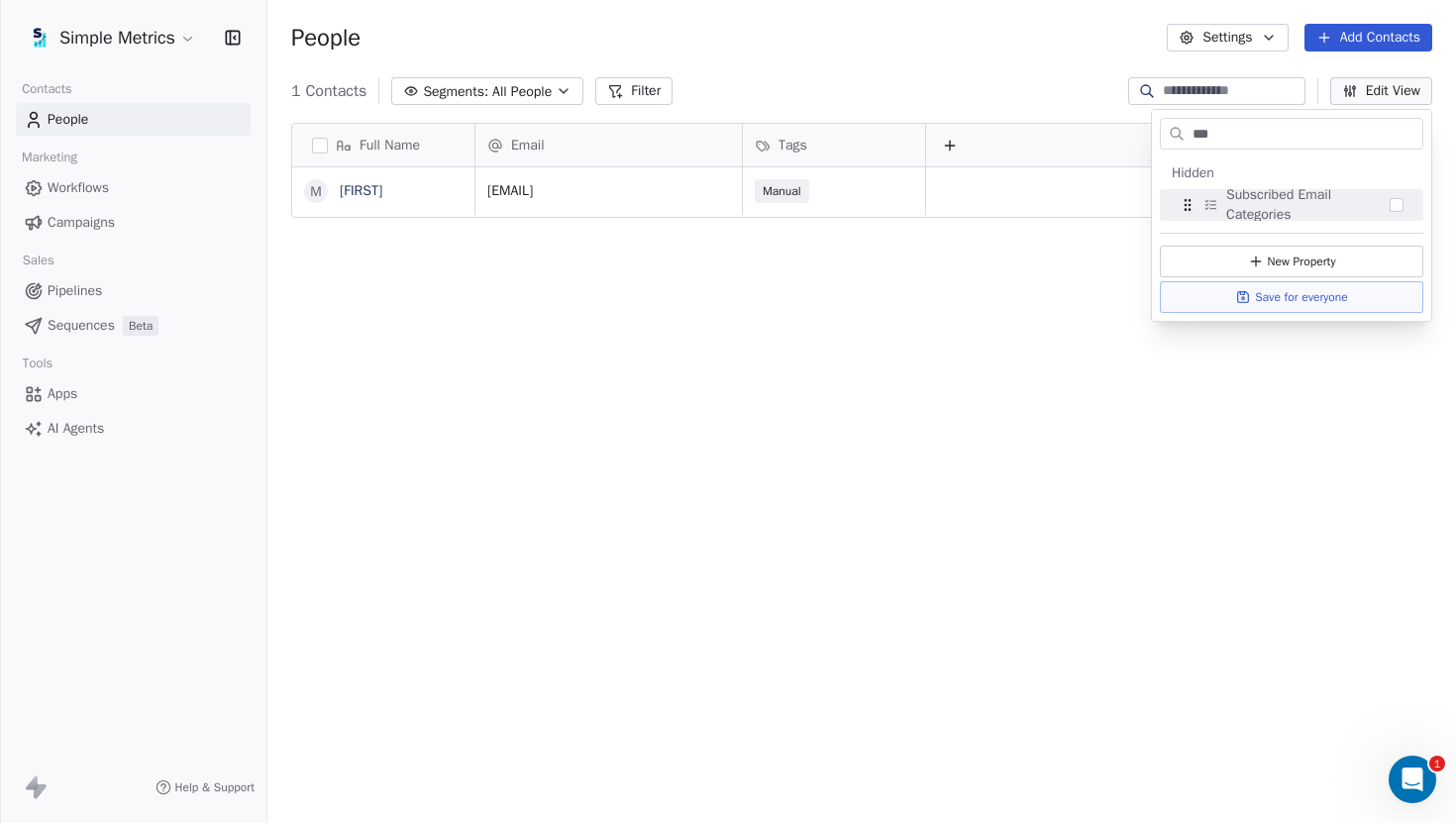 click on "Full Name [FIRST] [LAST] Email Tags [EMAIL] Manual
To pick up a draggable item, press the space bar.
While dragging, use the arrow keys to move the item.
Press space again to drop the item in its new position, or press escape to cancel." at bounding box center (862, 468) 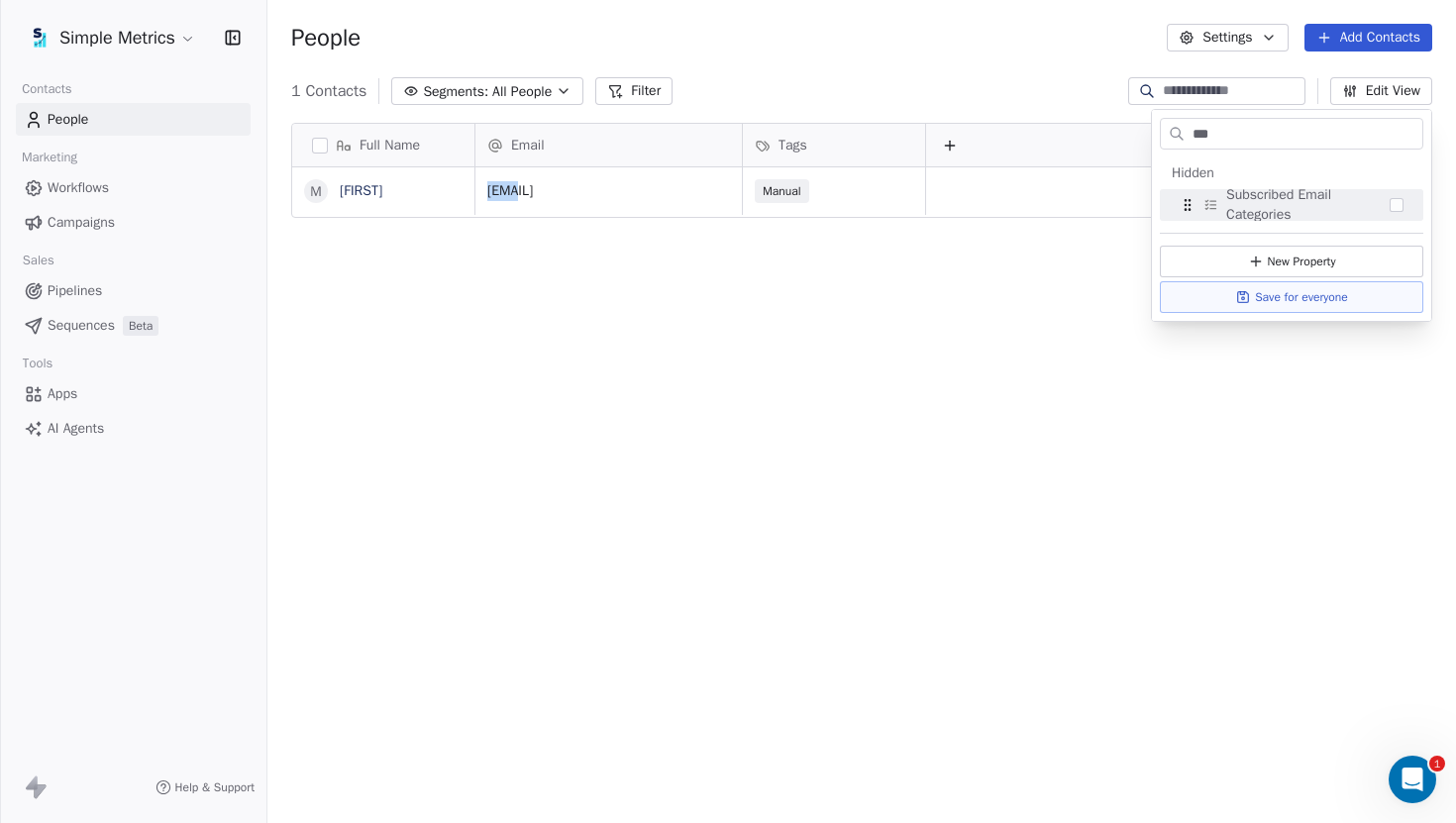 click on "Full Name [FIRST] [LAST] Email Tags [EMAIL] Manual
To pick up a draggable item, press the space bar.
While dragging, use the arrow keys to move the item.
Press space again to drop the item in its new position, or press escape to cancel." at bounding box center (862, 468) 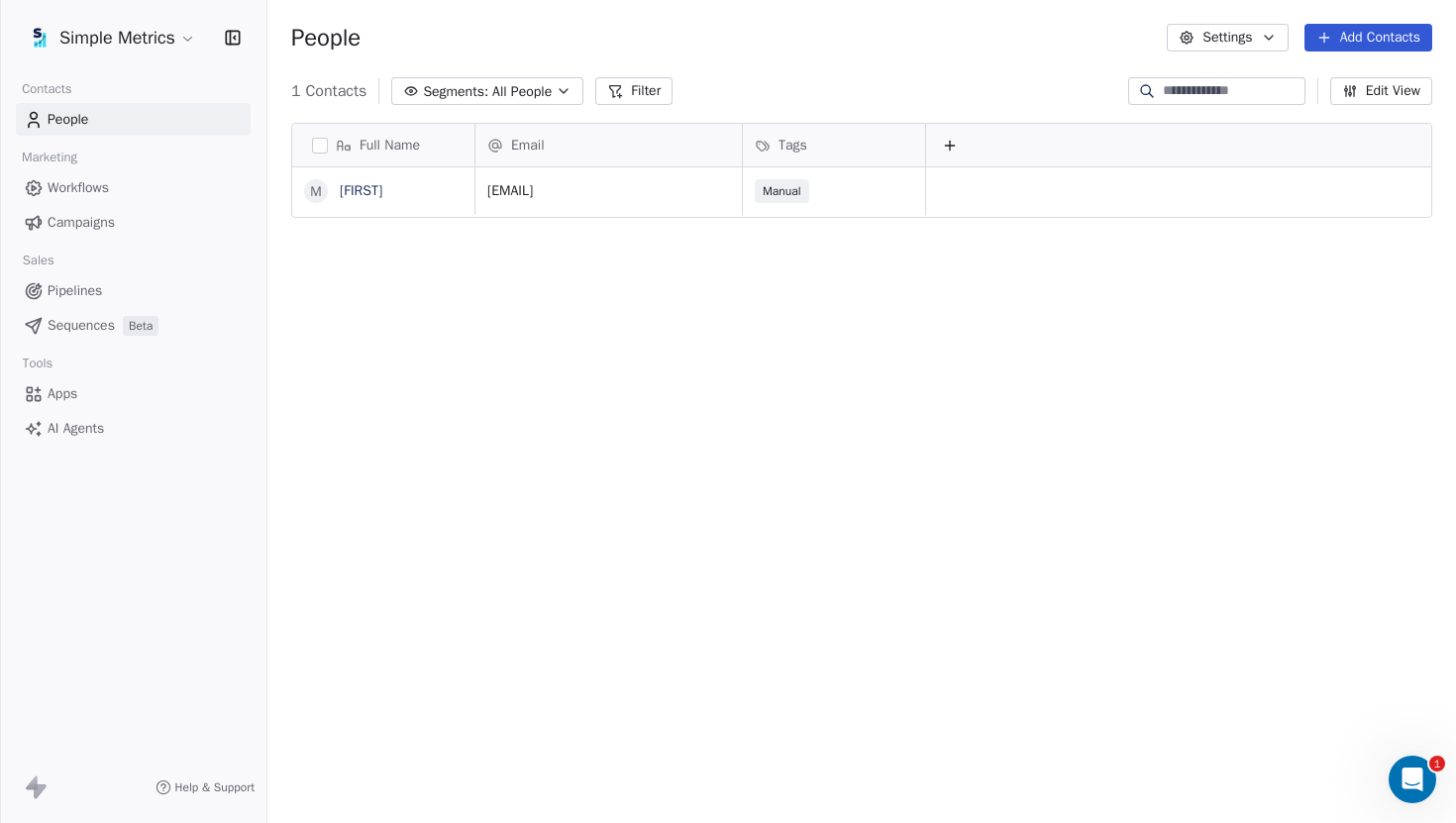 click on "Full Name [FIRST] [LAST] Email Tags [EMAIL] Manual
To pick up a draggable item, press the space bar.
While dragging, use the arrow keys to move the item.
Press space again to drop the item in its new position, or press escape to cancel." at bounding box center [862, 468] 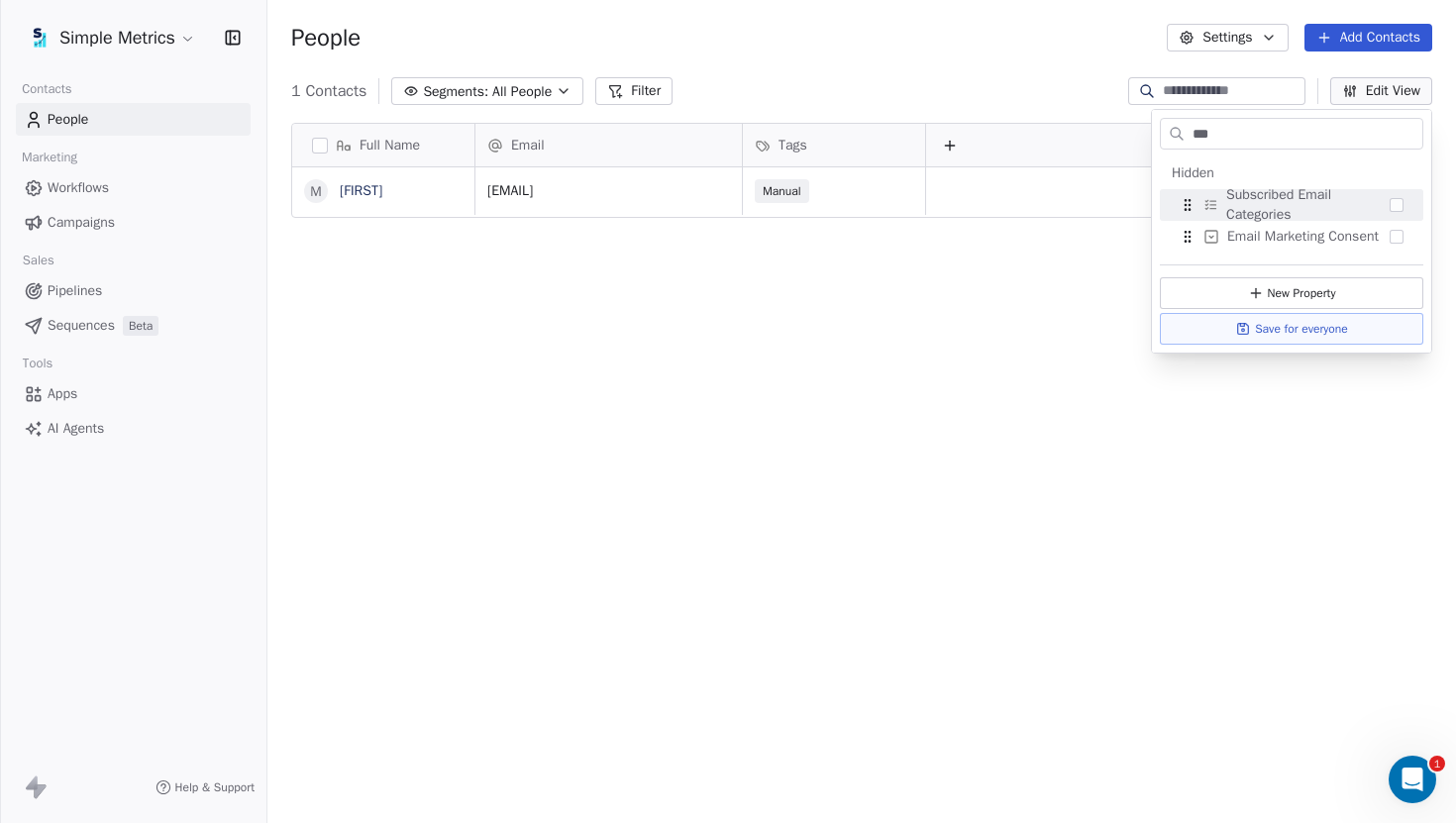 type on "***" 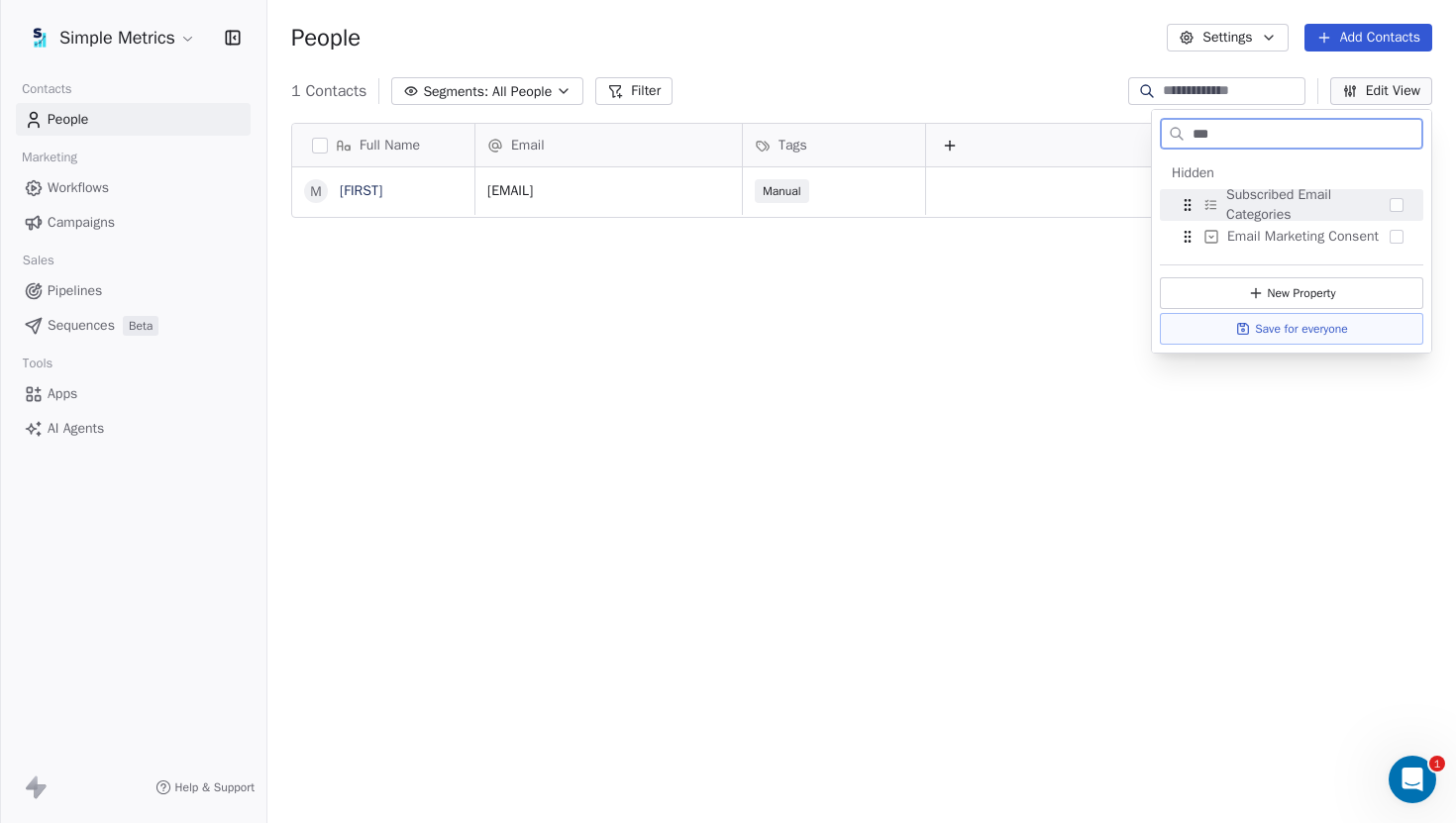 scroll, scrollTop: 0, scrollLeft: 17, axis: horizontal 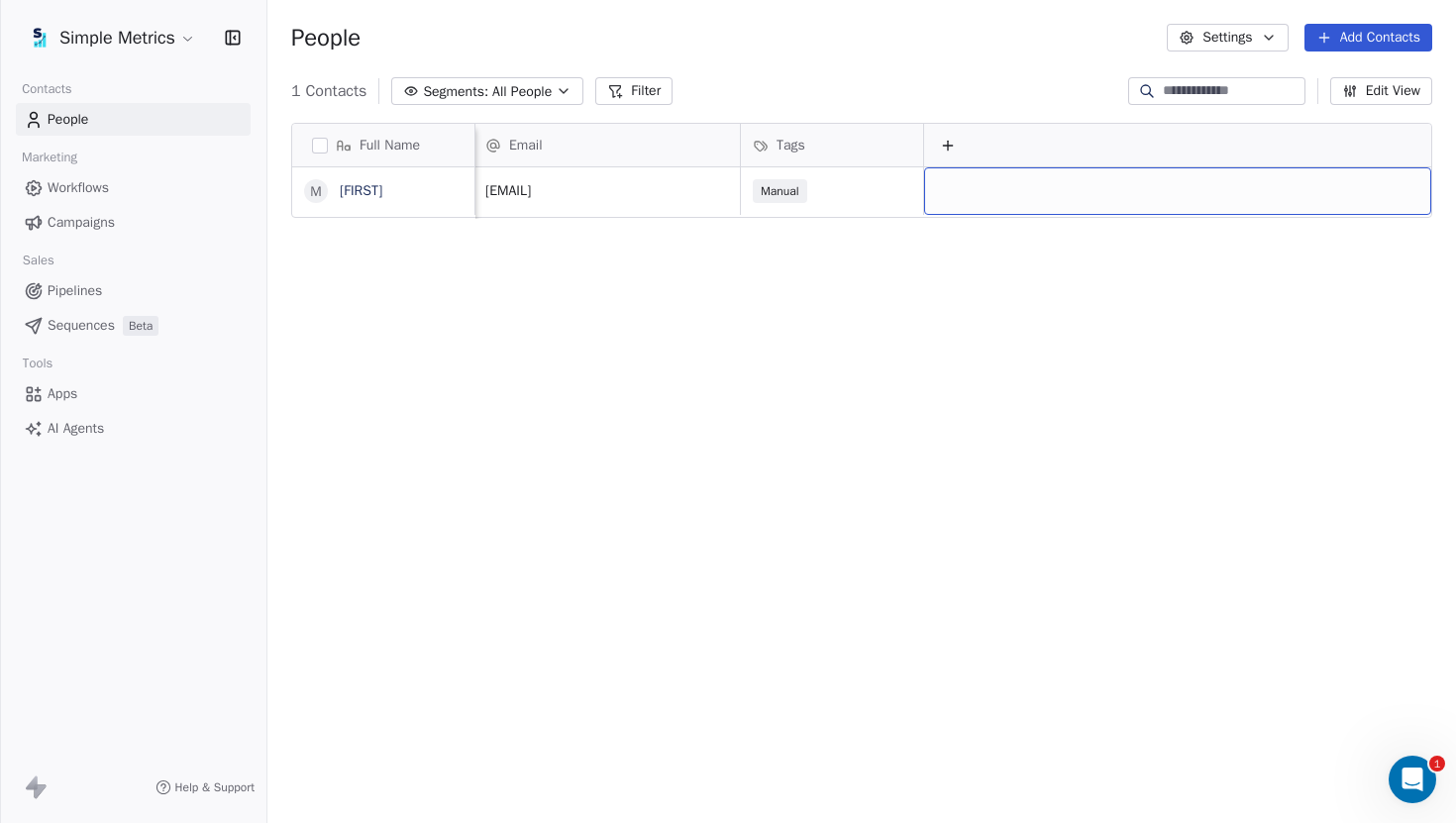 click on "Full Name [FIRST] [LAST] Email Tags [EMAIL] Manual
To pick up a draggable item, press the space bar.
While dragging, use the arrow keys to move the item.
Press space again to drop the item in its new position, or press escape to cancel." at bounding box center [862, 468] 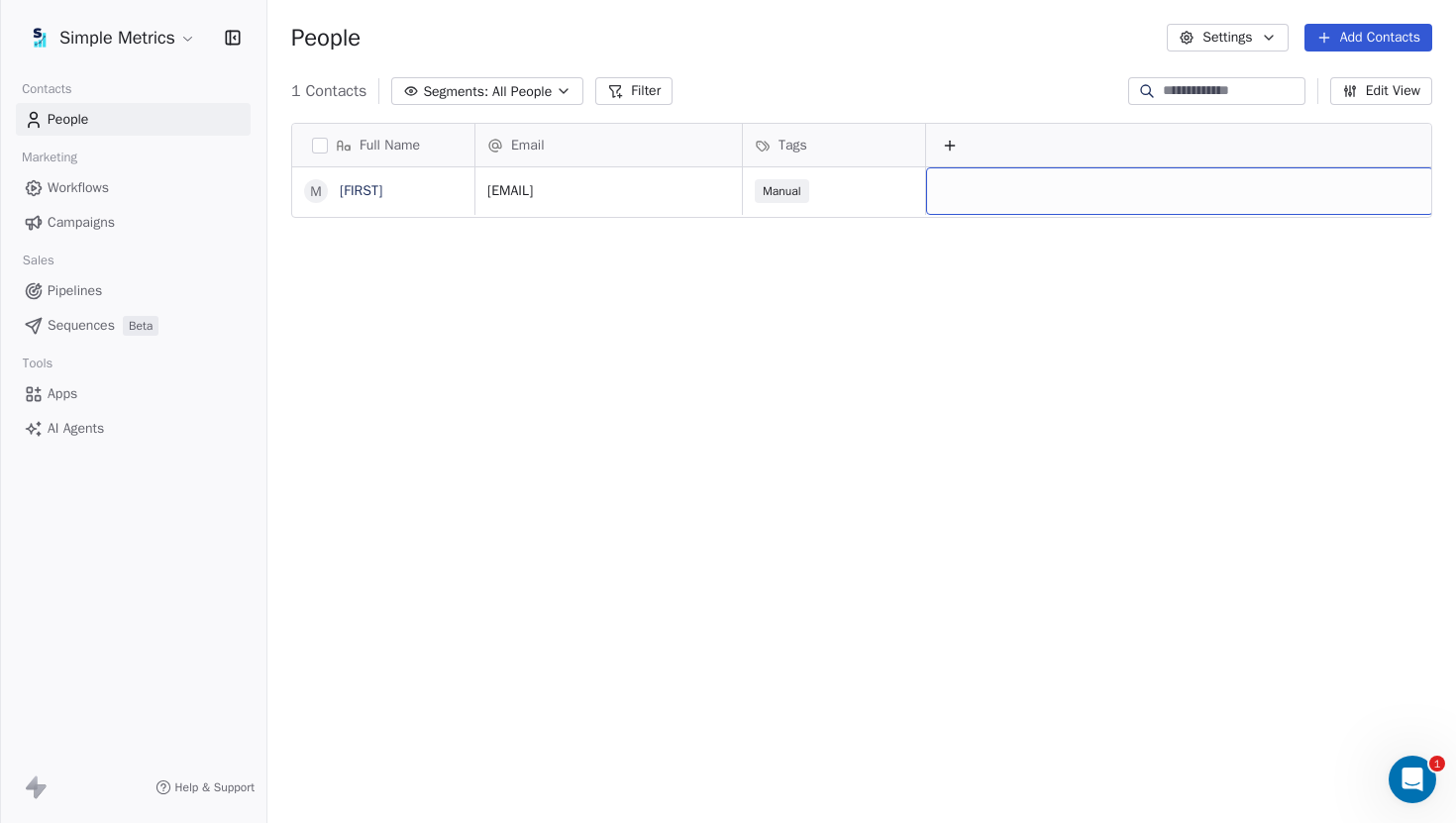 click on "Full Name [FIRST] [LAST] Email Tags [EMAIL] Manual
To pick up a draggable item, press the space bar.
While dragging, use the arrow keys to move the item.
Press space again to drop the item in its new position, or press escape to cancel." at bounding box center [862, 468] 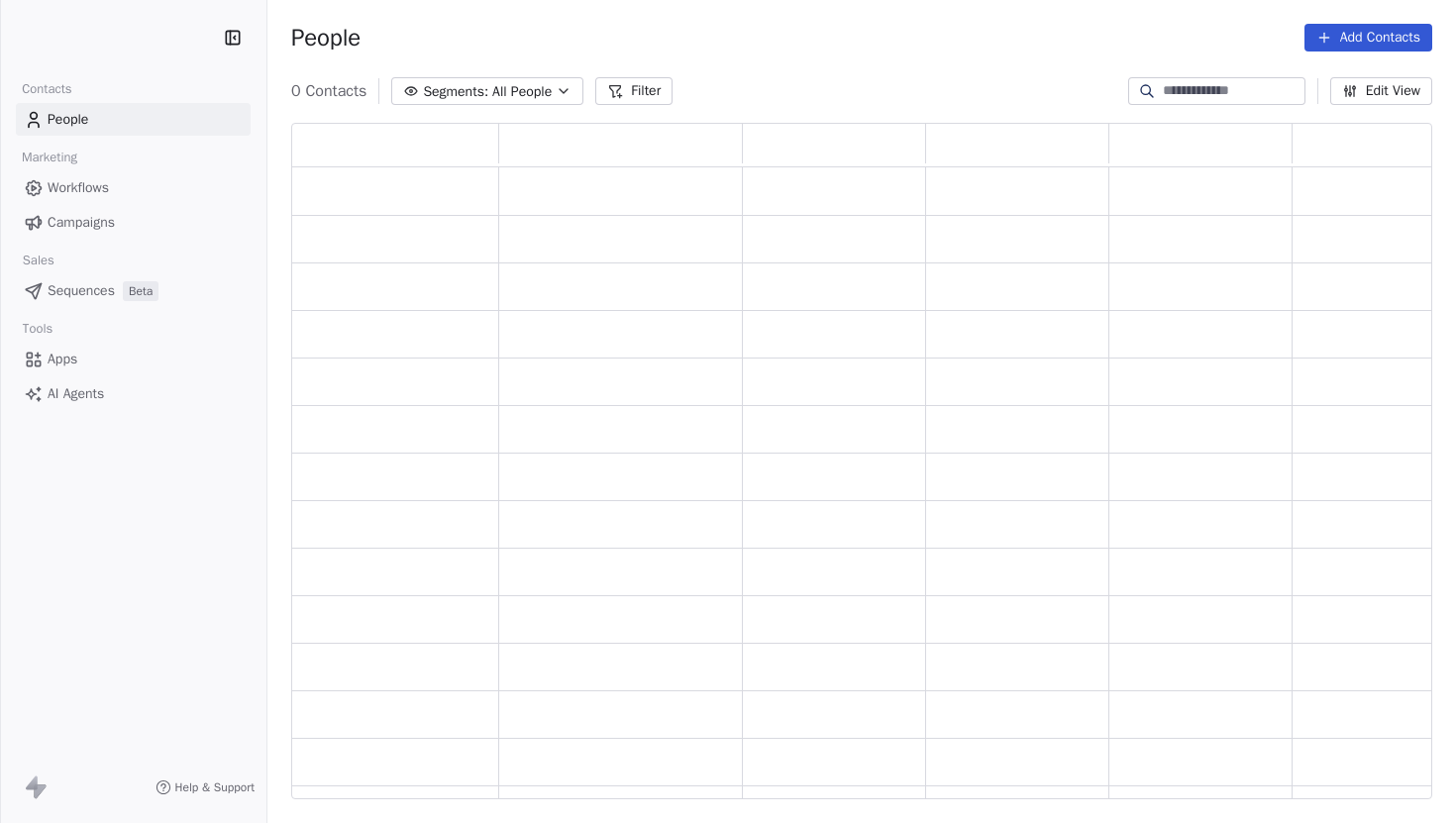 scroll, scrollTop: 0, scrollLeft: 0, axis: both 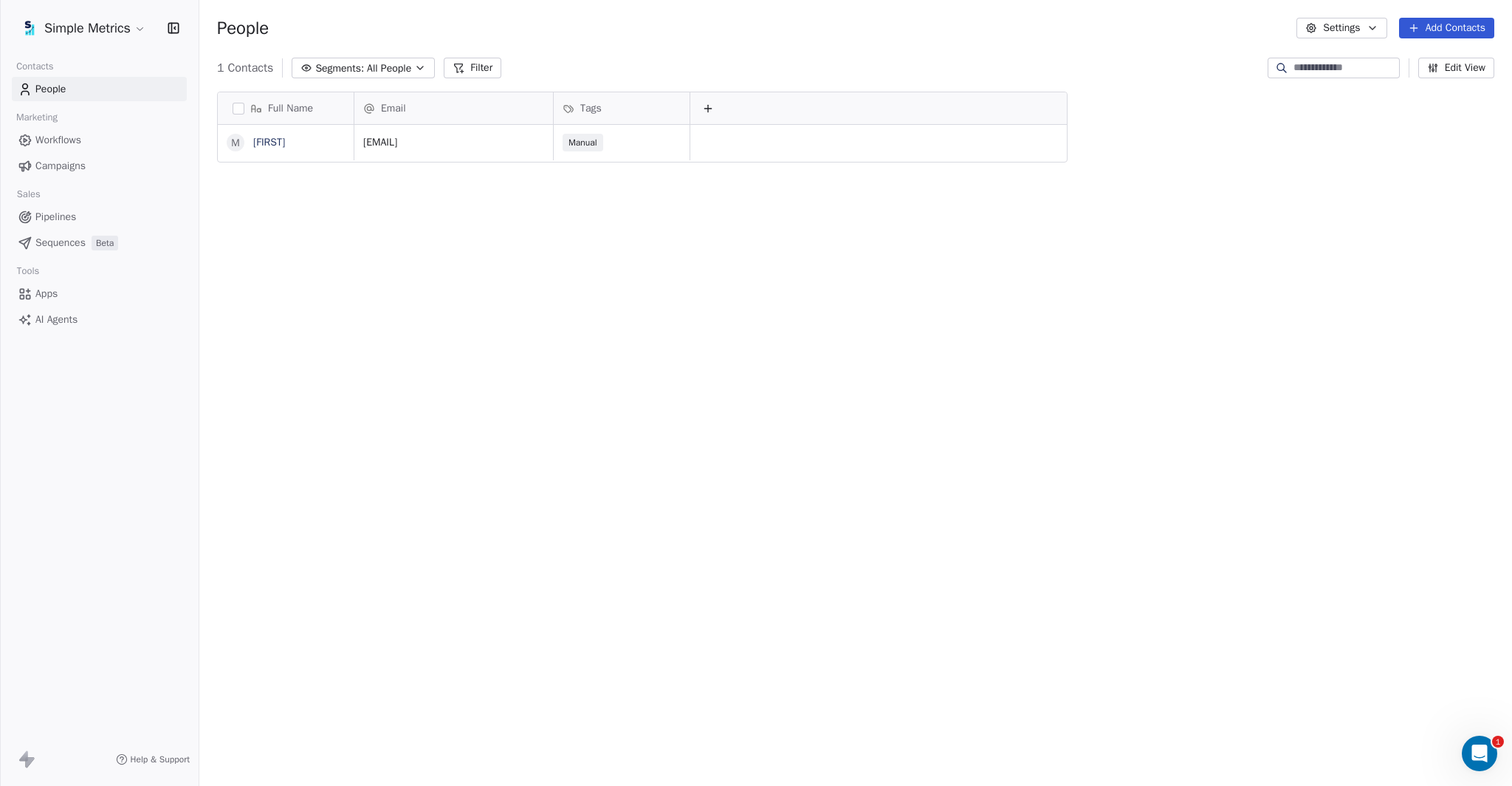click on "Full Name [FIRST] [LAST] Email Tags [EMAIL] Manual
To pick up a draggable item, press the space bar.
While dragging, use the arrow keys to move the item.
Press space again to drop the item in its new position, or press escape to cancel." at bounding box center [856, 426] 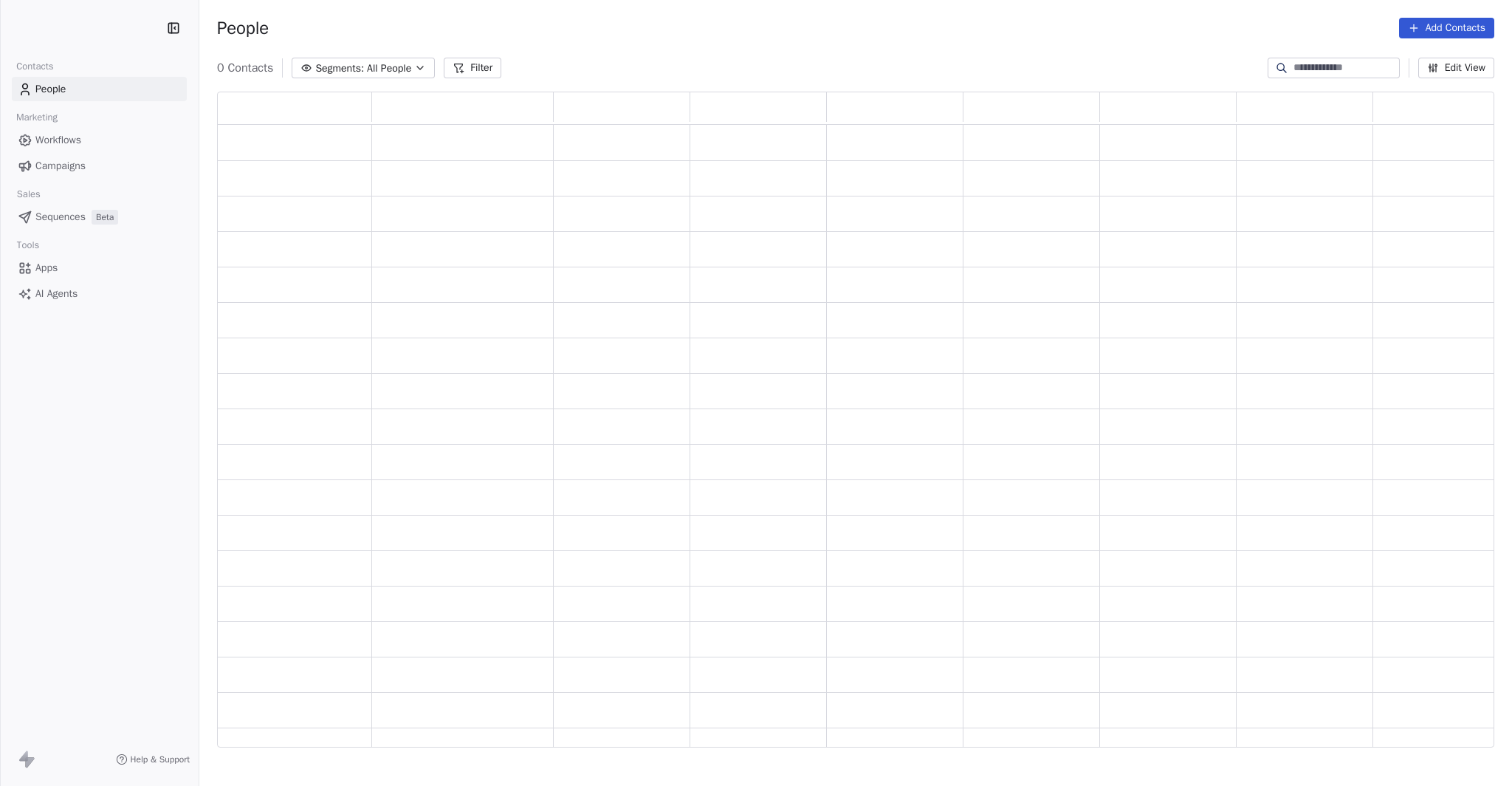 scroll, scrollTop: 0, scrollLeft: 0, axis: both 